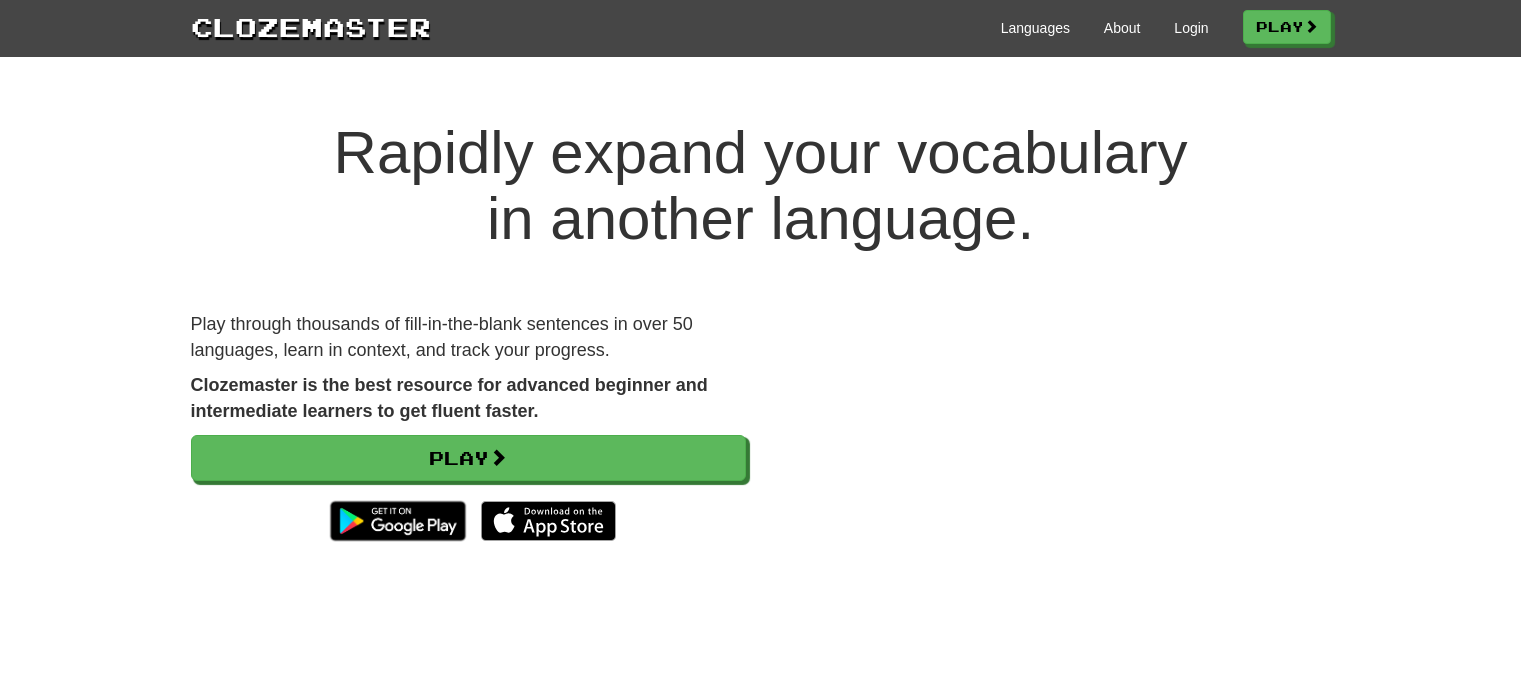 scroll, scrollTop: 0, scrollLeft: 0, axis: both 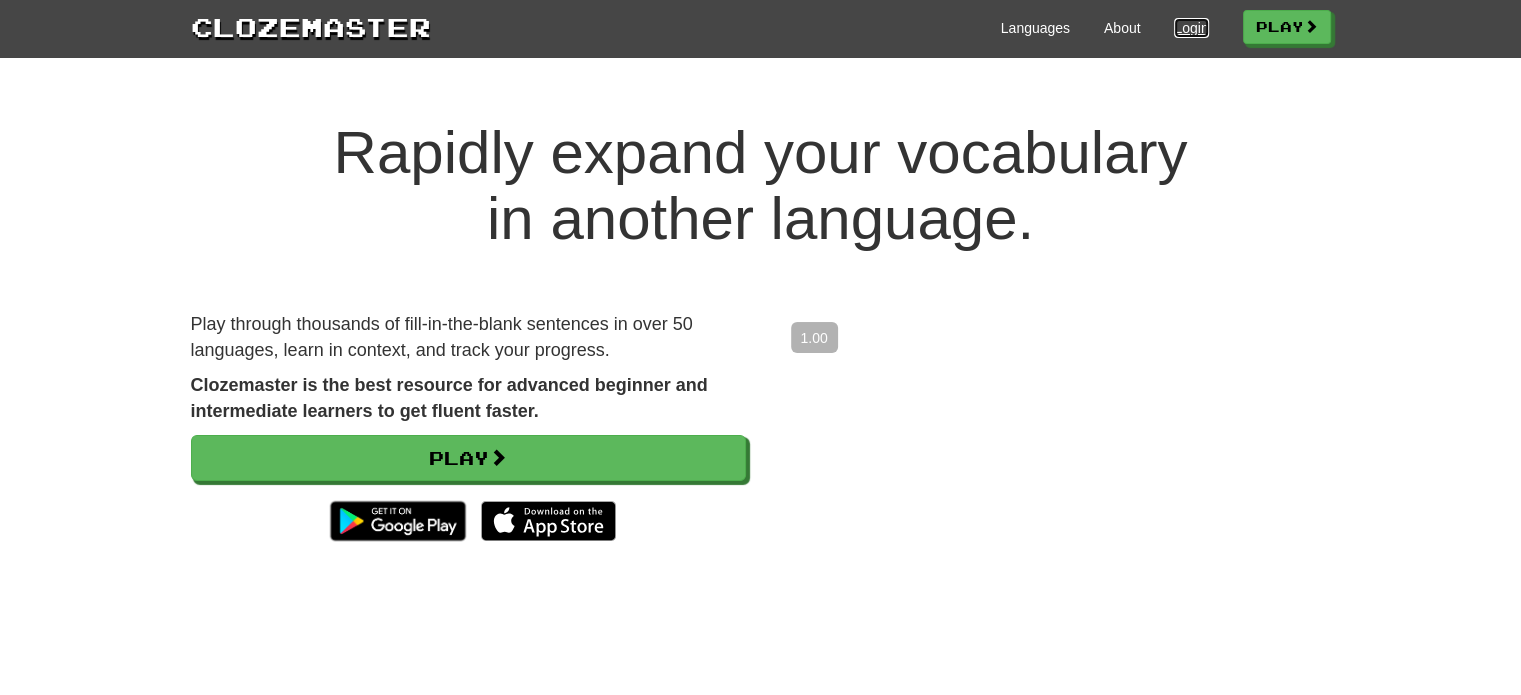 click on "Login" at bounding box center [1191, 28] 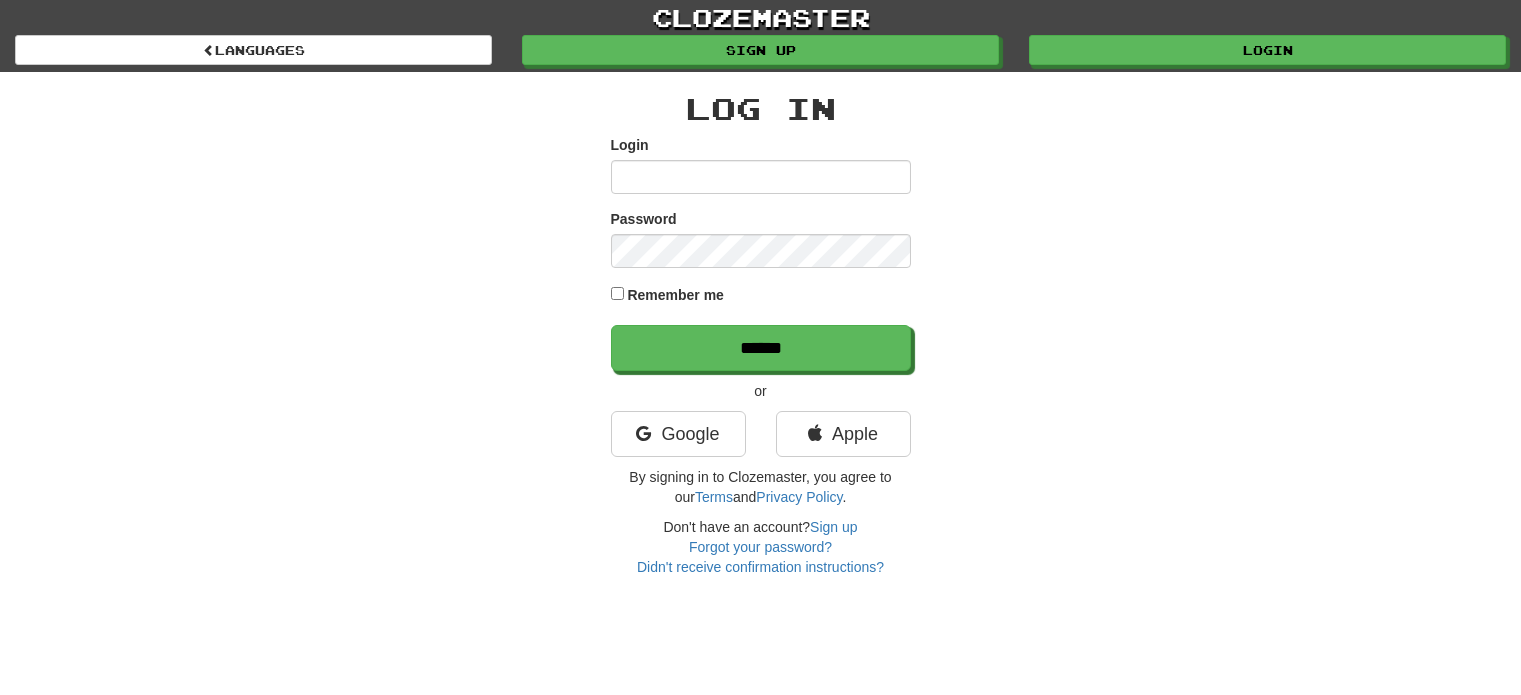 scroll, scrollTop: 0, scrollLeft: 0, axis: both 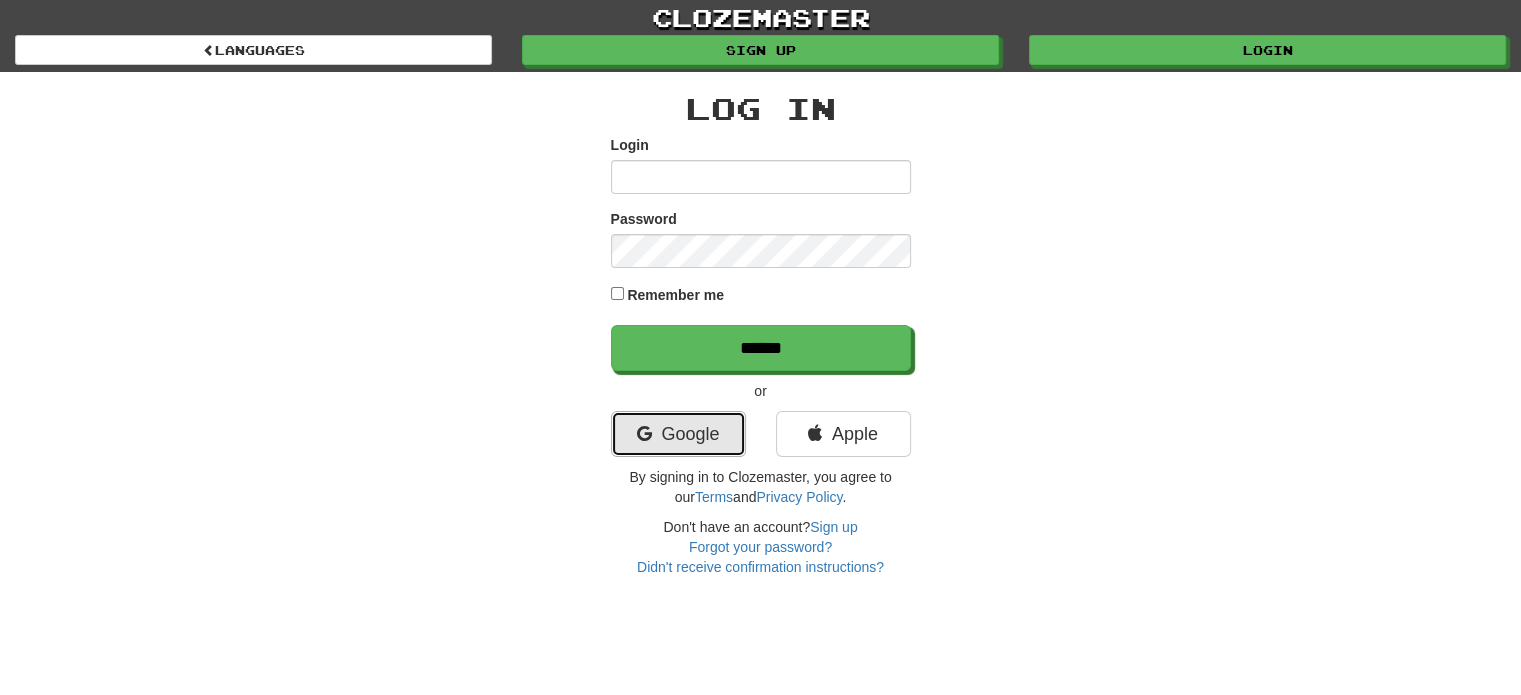 click on "Google" at bounding box center [678, 434] 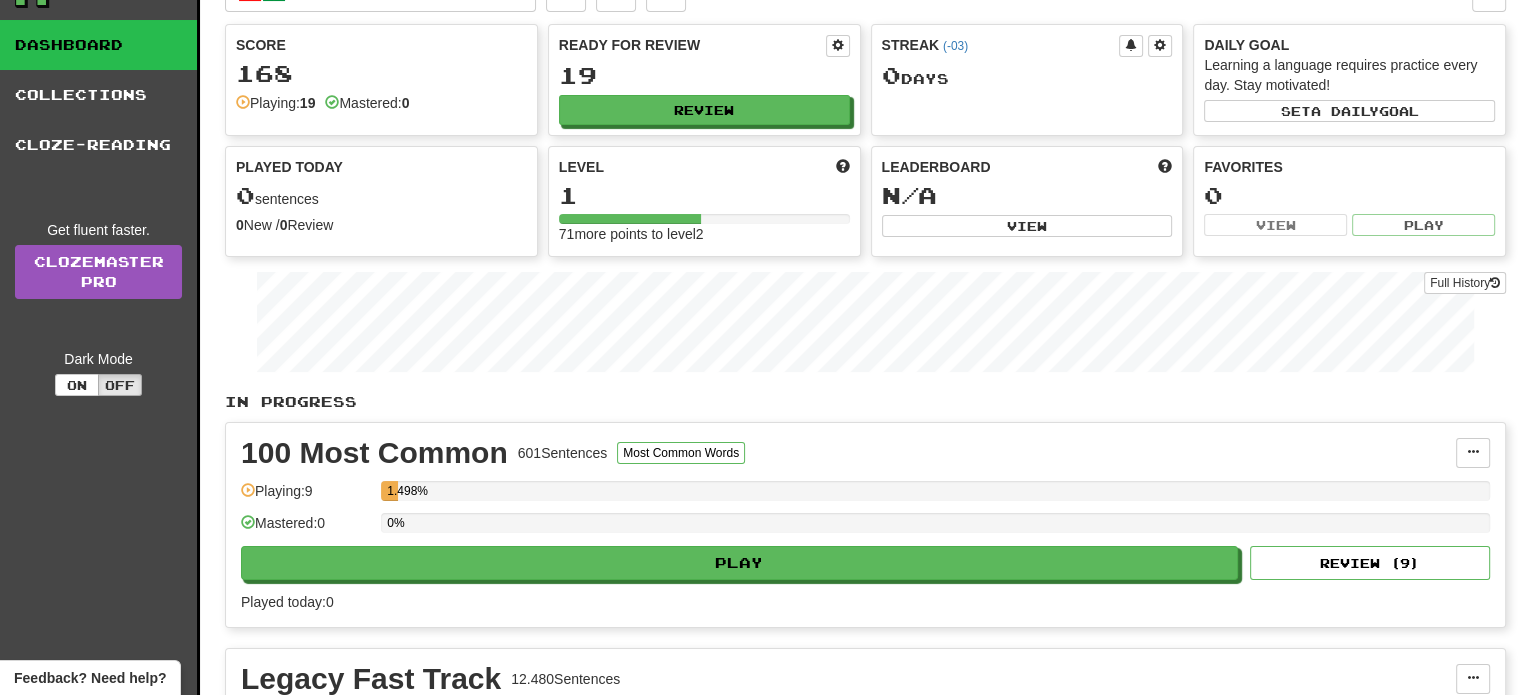 scroll, scrollTop: 0, scrollLeft: 0, axis: both 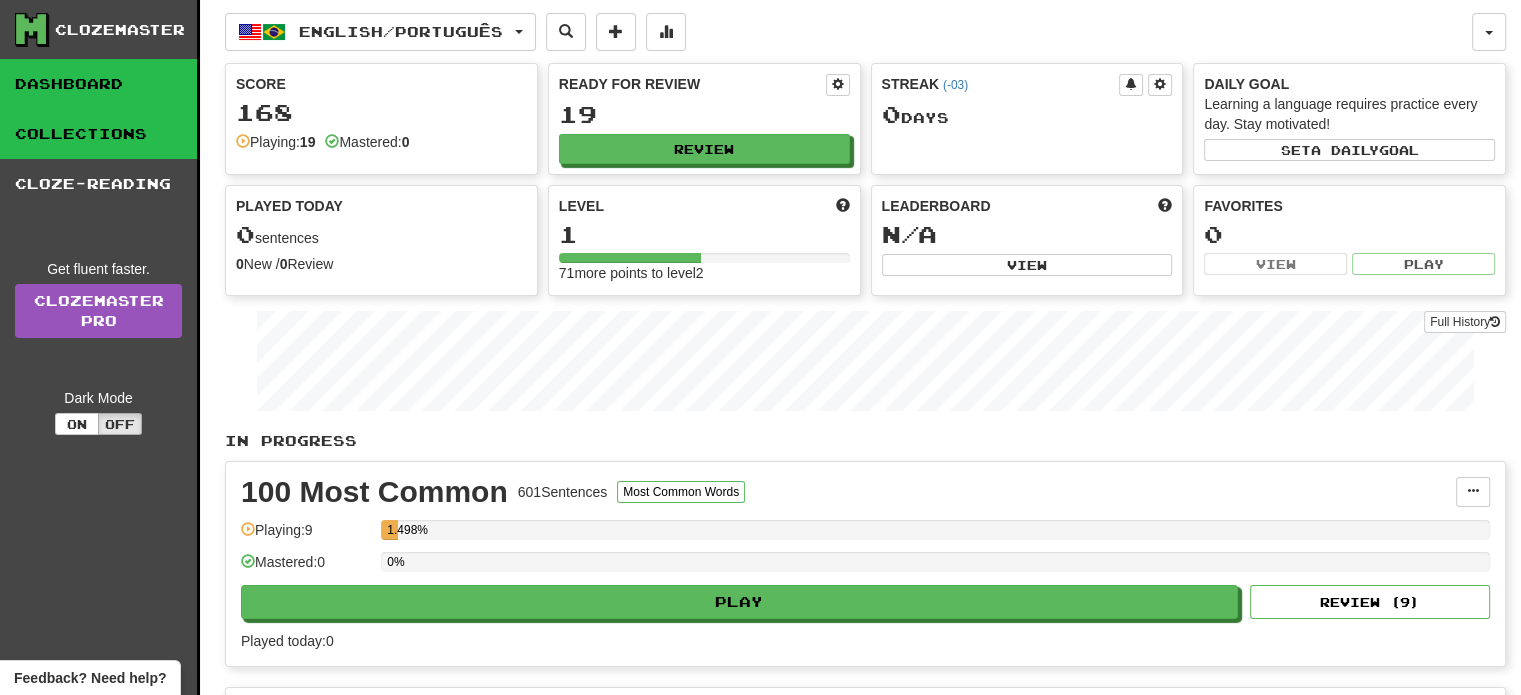 click on "Collections" at bounding box center [98, 134] 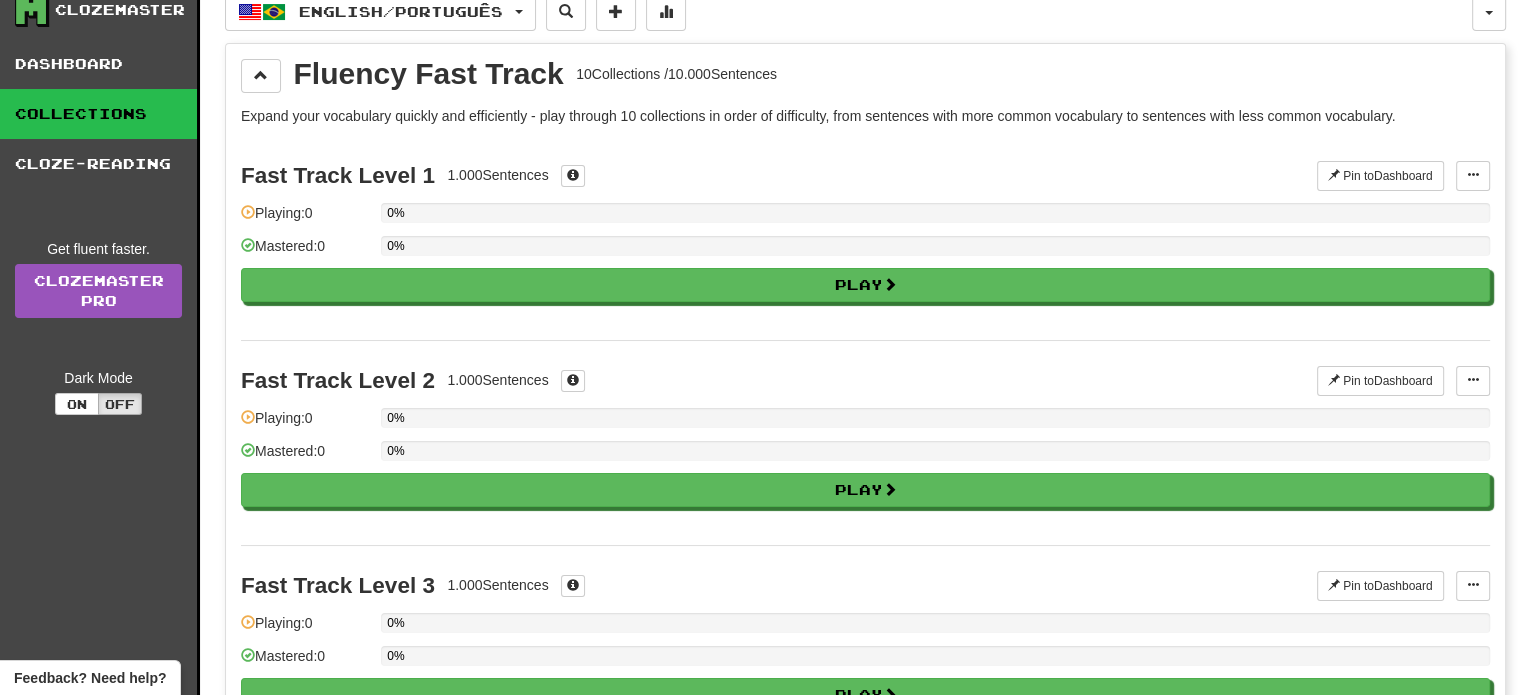 scroll, scrollTop: 0, scrollLeft: 0, axis: both 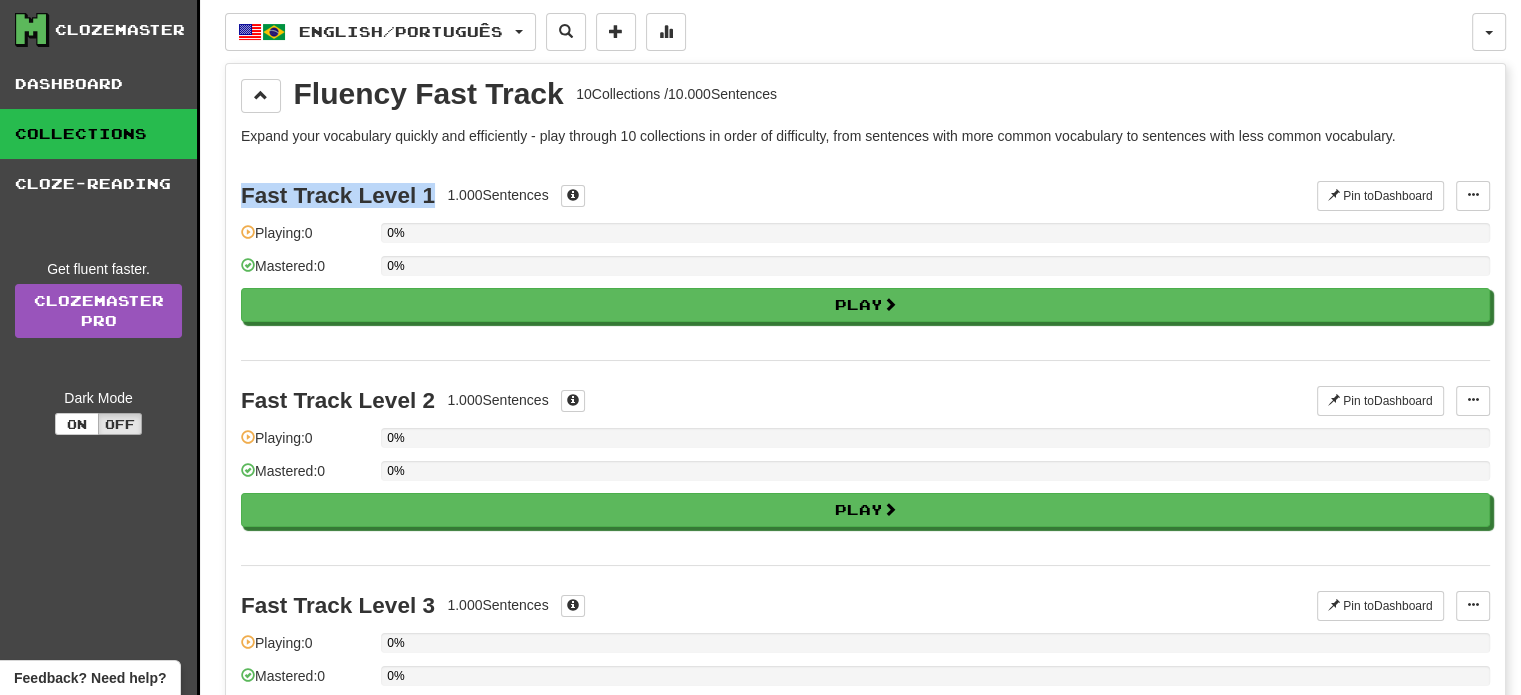 drag, startPoint x: 433, startPoint y: 194, endPoint x: 236, endPoint y: 199, distance: 197.06345 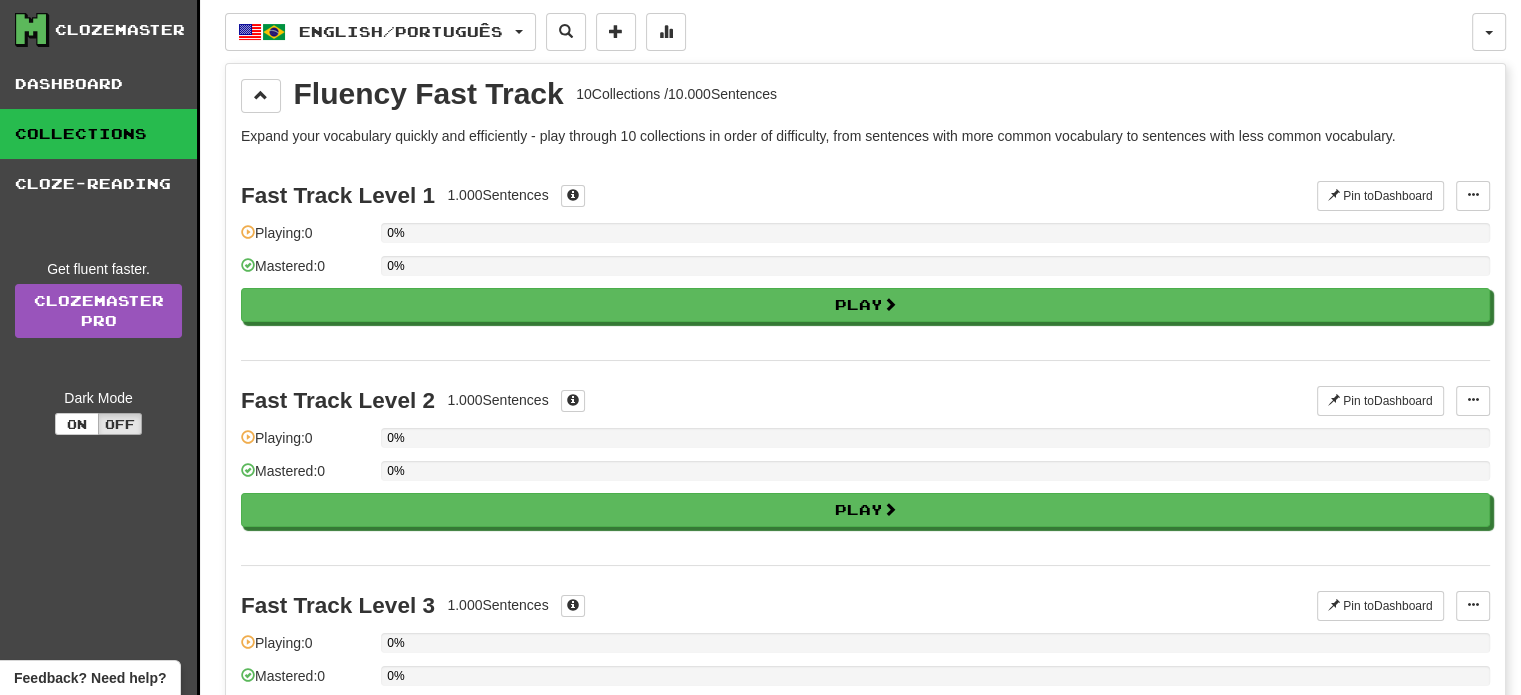 click on "Fast Track Level 1 1.000  Sentences" at bounding box center [779, 196] 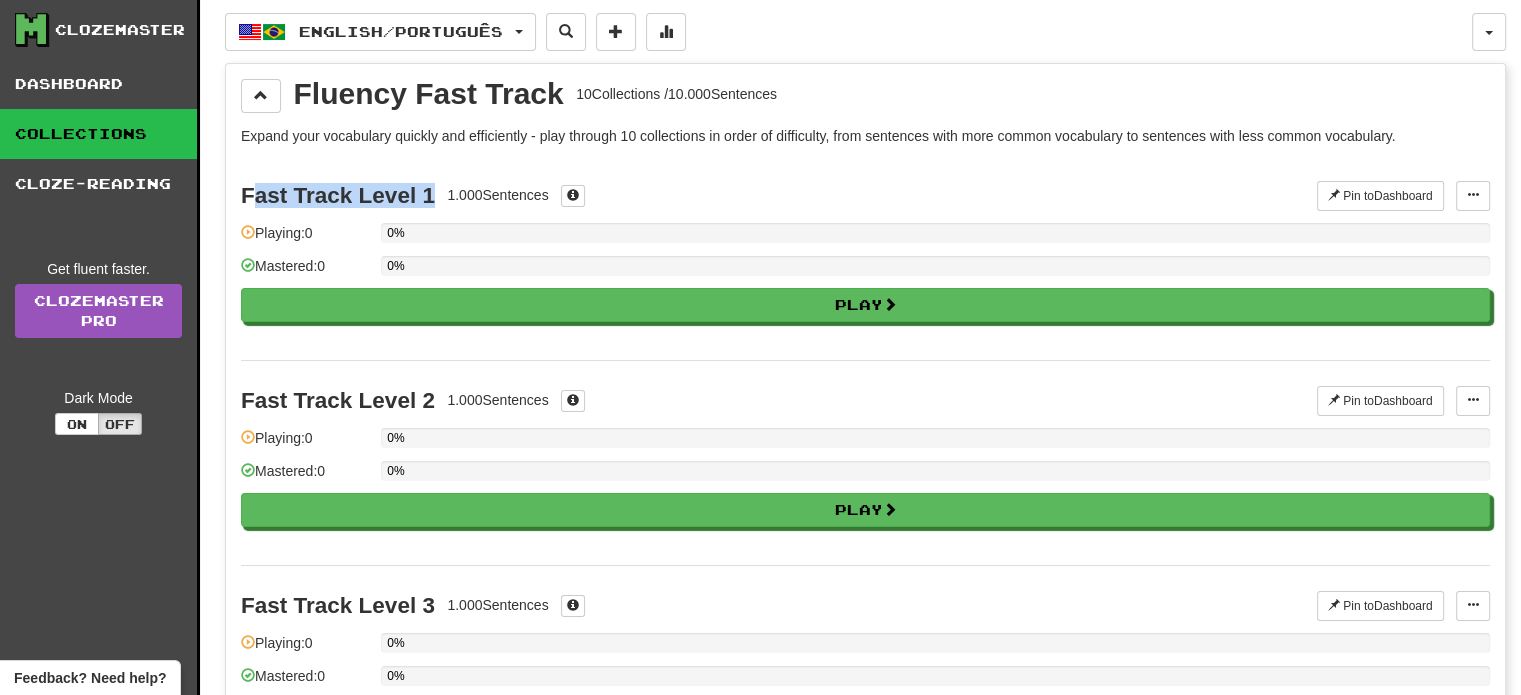 drag, startPoint x: 432, startPoint y: 186, endPoint x: 248, endPoint y: 202, distance: 184.69434 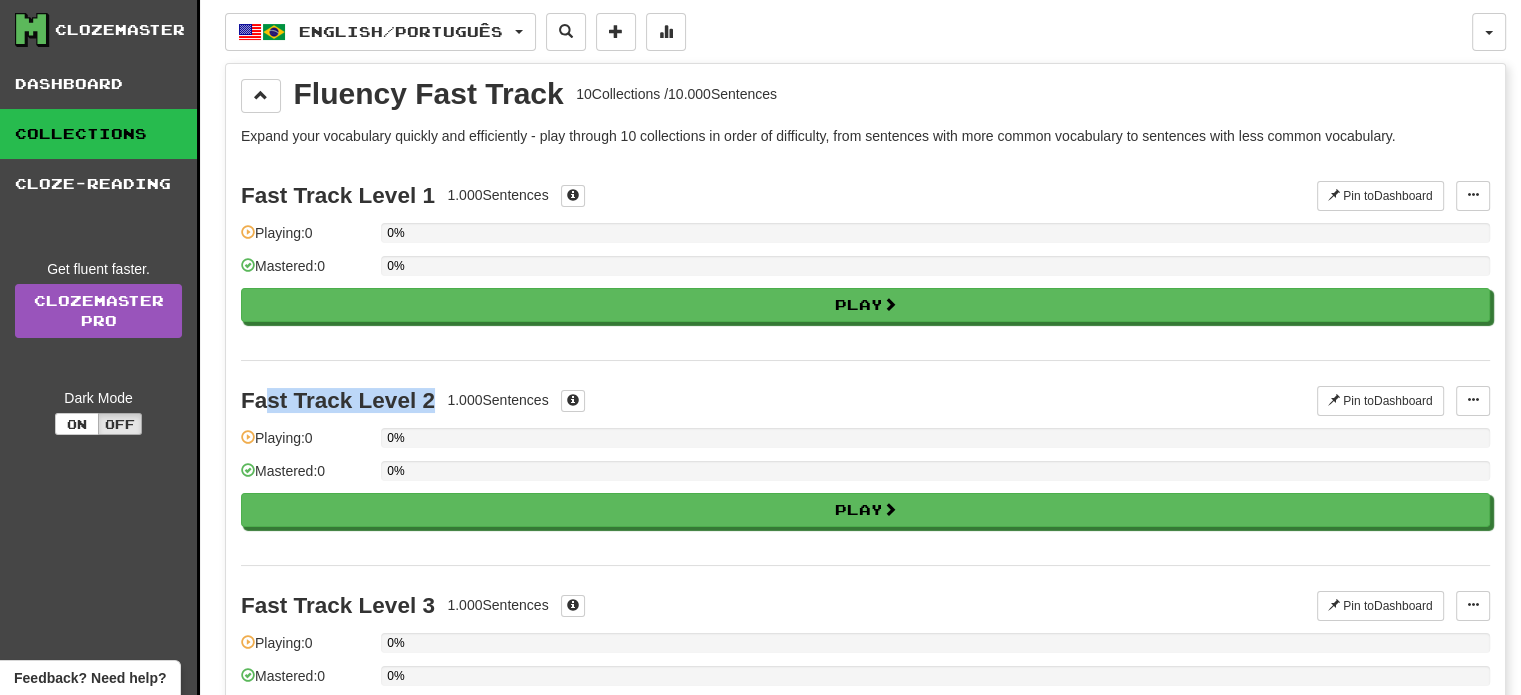 drag, startPoint x: 398, startPoint y: 400, endPoint x: 264, endPoint y: 400, distance: 134 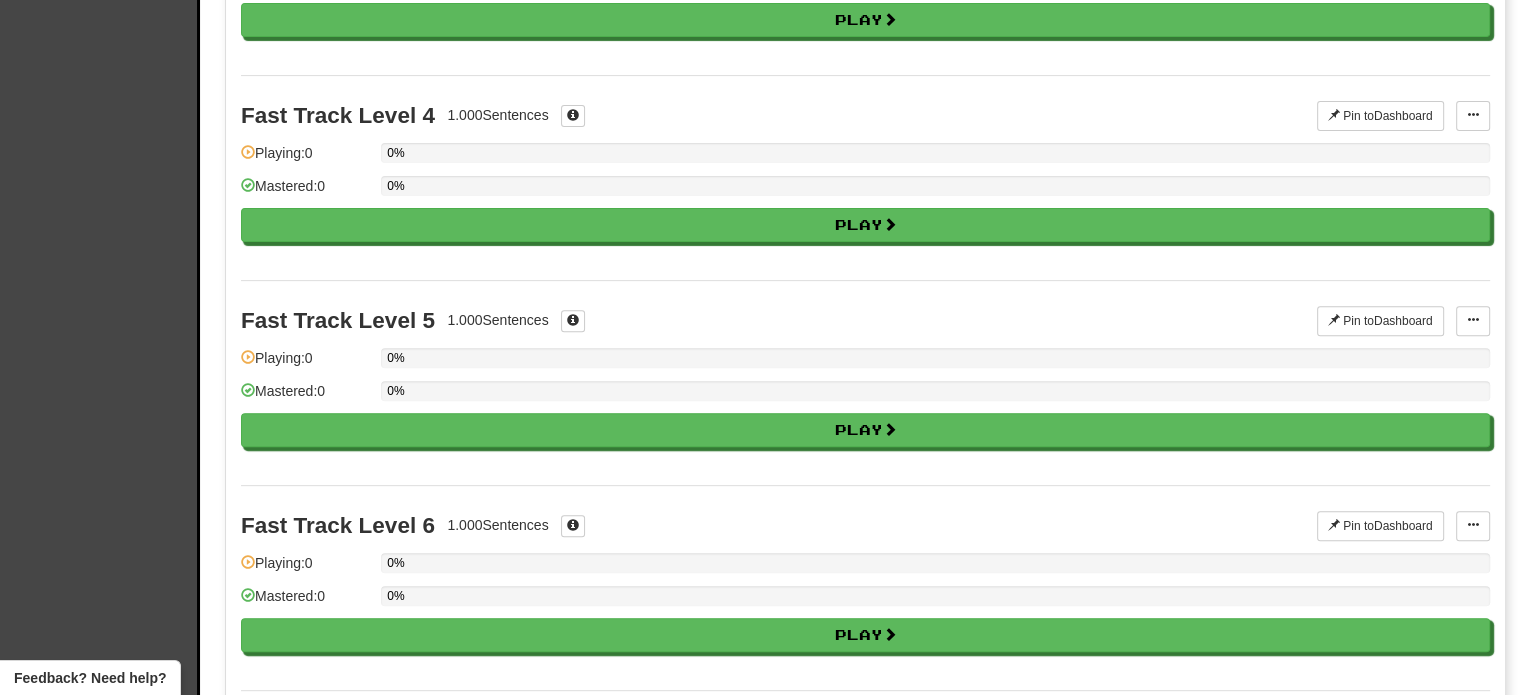 scroll, scrollTop: 700, scrollLeft: 0, axis: vertical 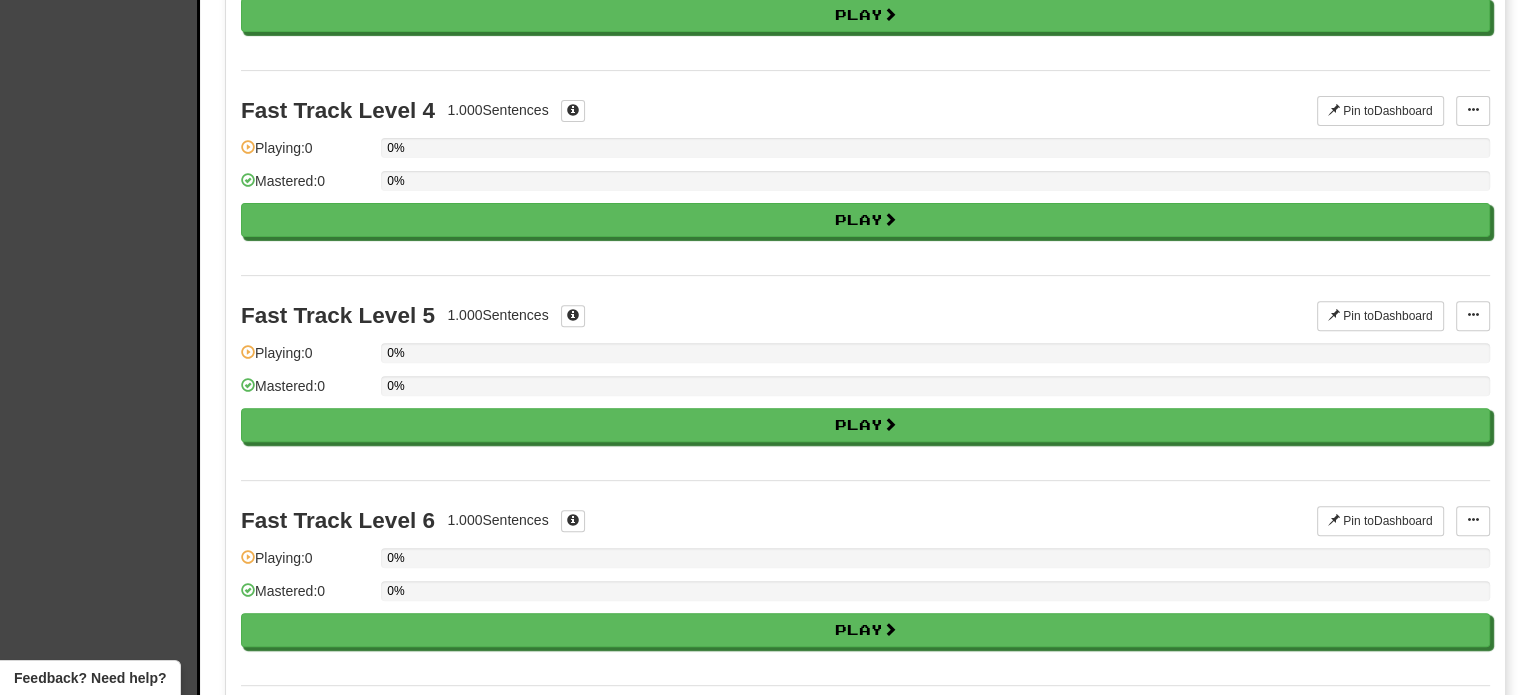 click on "Fast Track Level 4 1.000  Sentences" at bounding box center [779, 111] 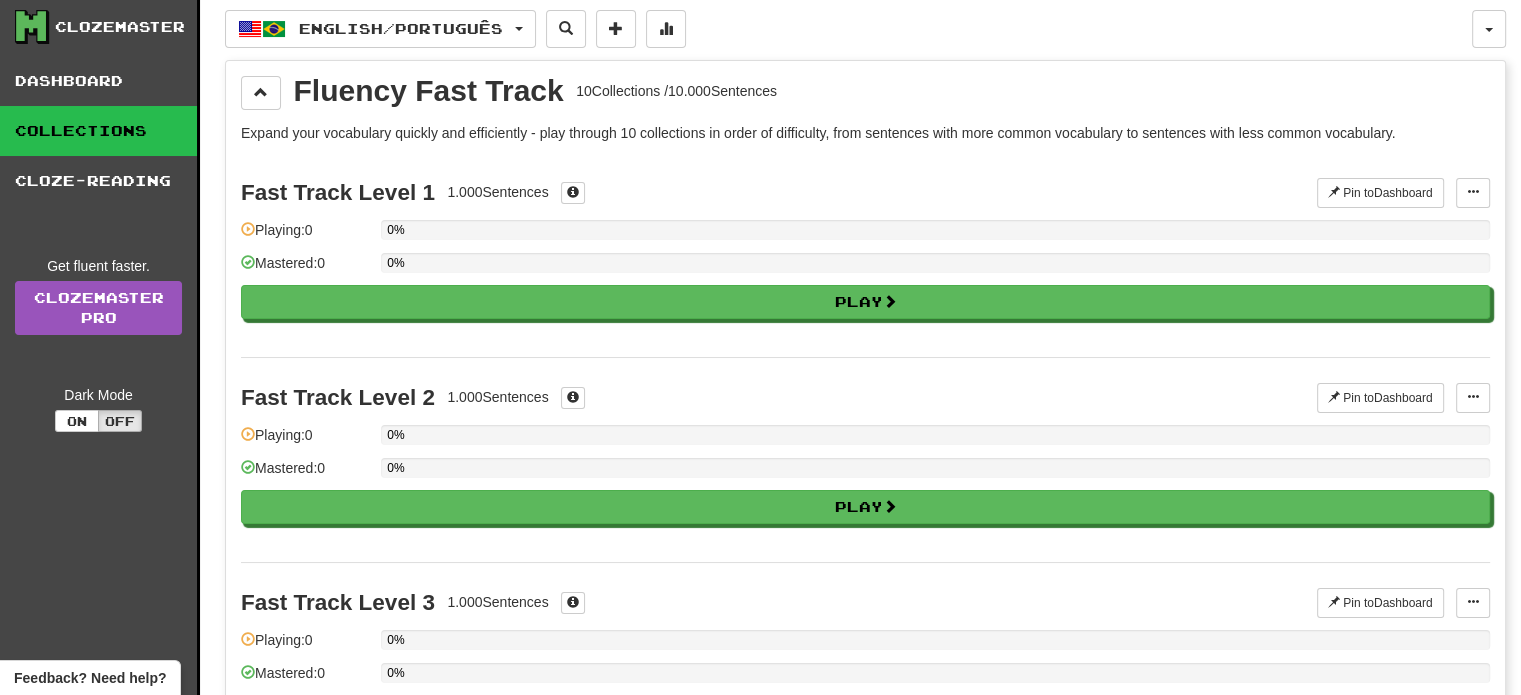scroll, scrollTop: 0, scrollLeft: 0, axis: both 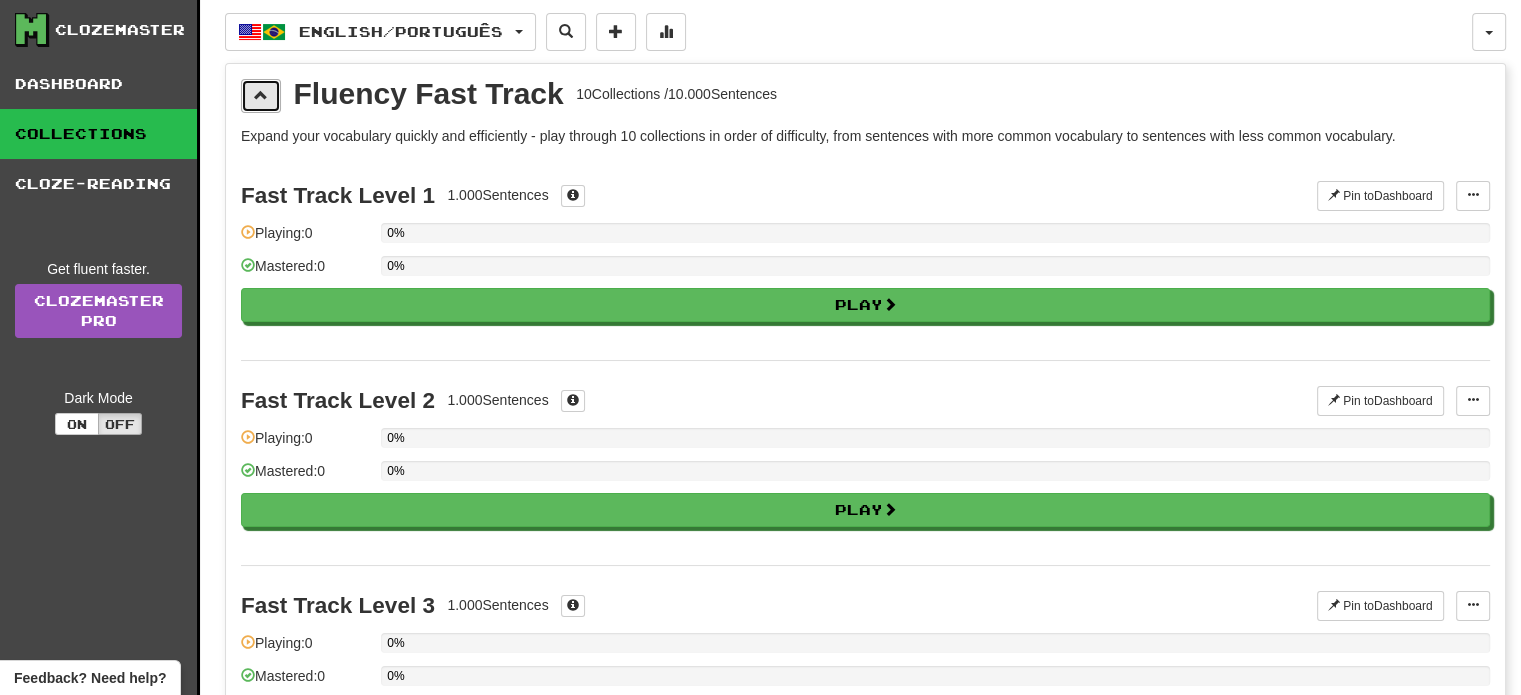 click at bounding box center (261, 96) 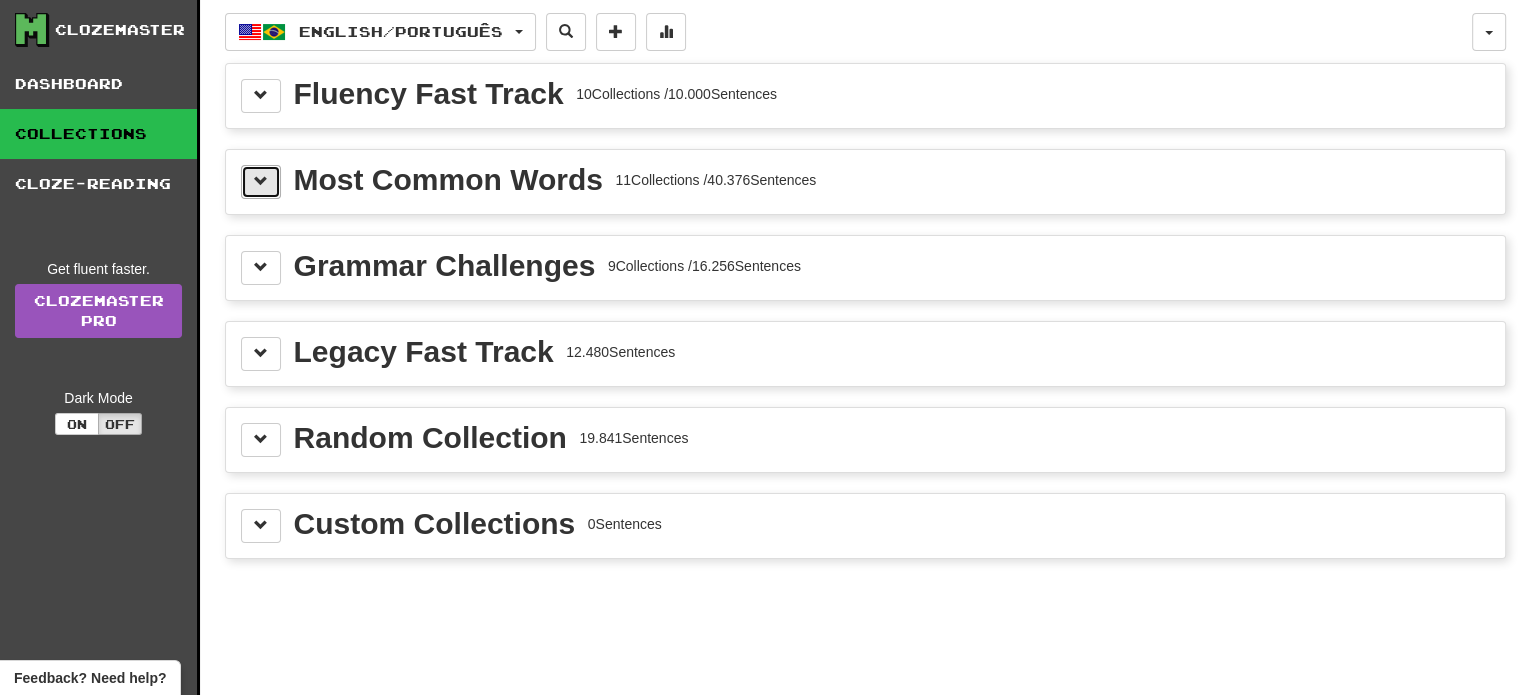 click at bounding box center [261, 181] 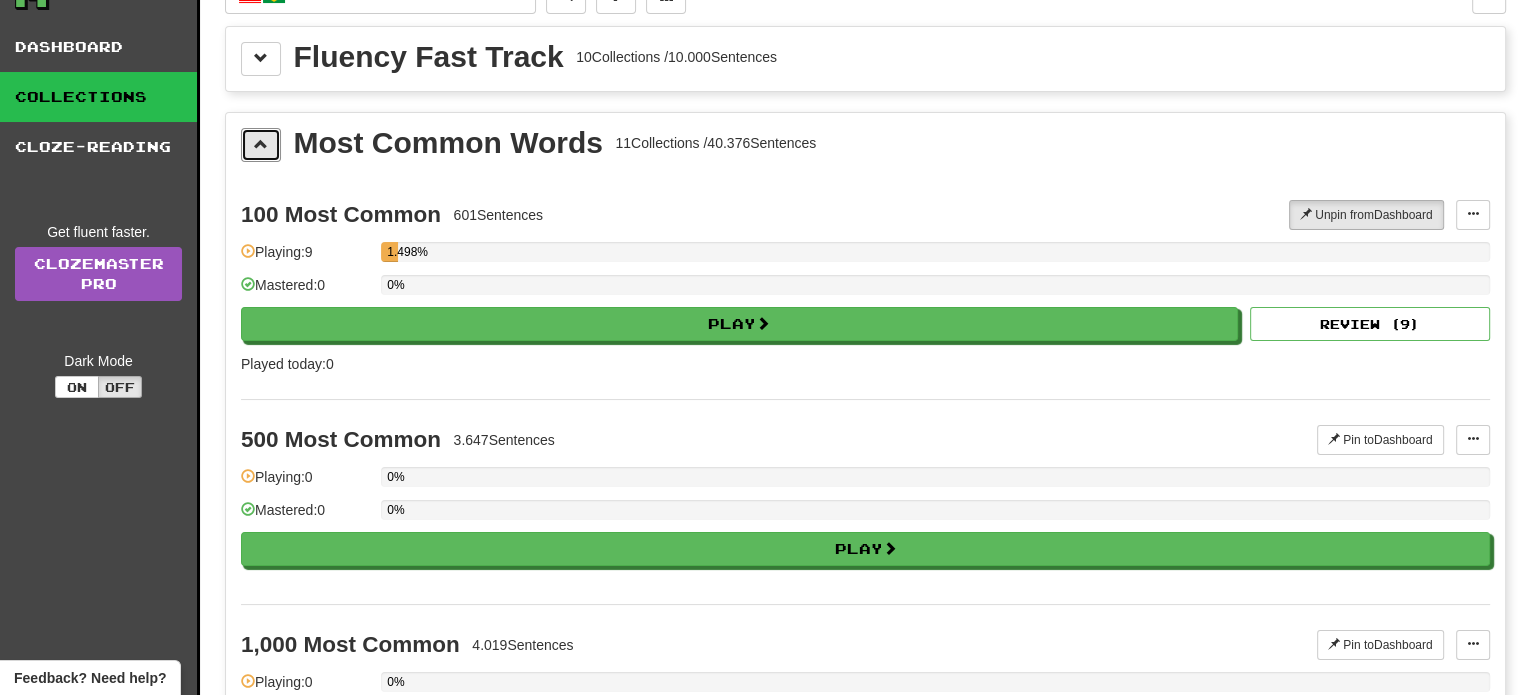 scroll, scrollTop: 100, scrollLeft: 0, axis: vertical 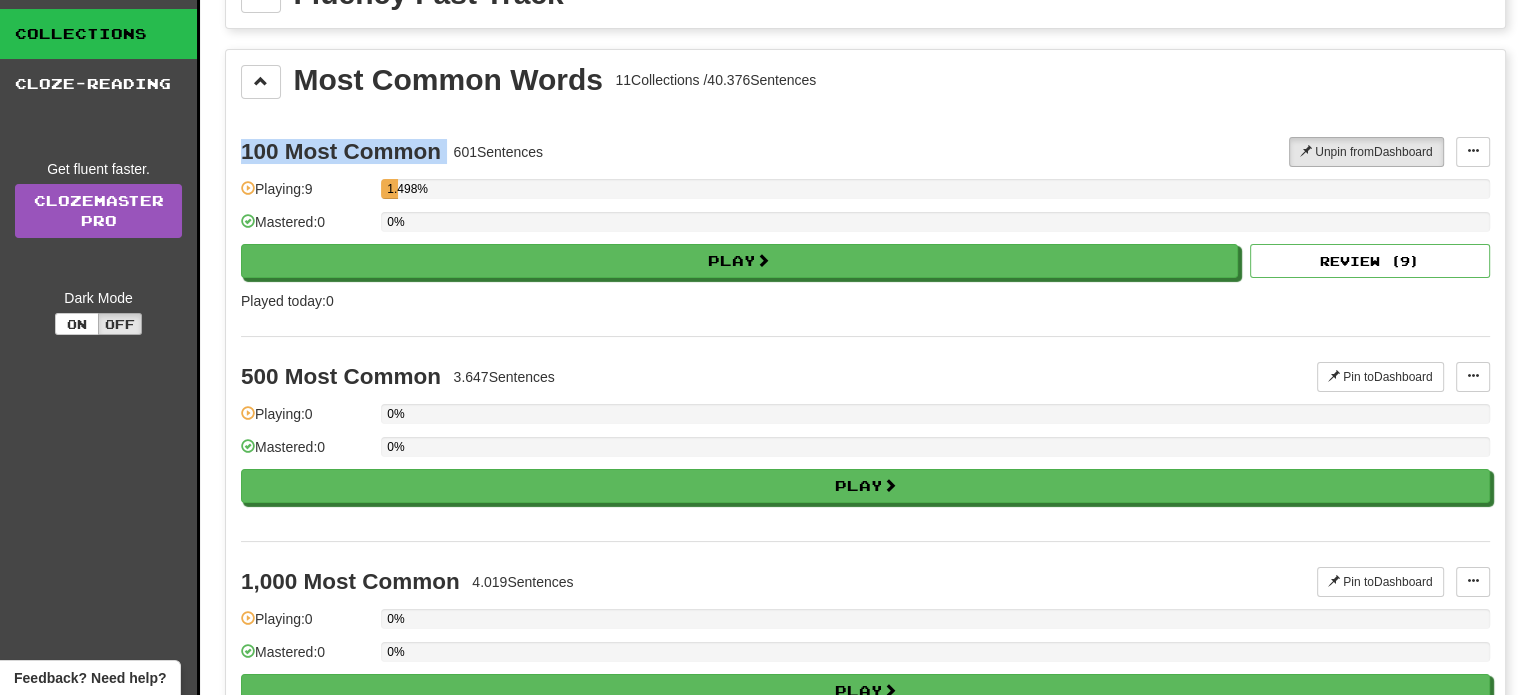 drag, startPoint x: 237, startPoint y: 147, endPoint x: 456, endPoint y: 147, distance: 219 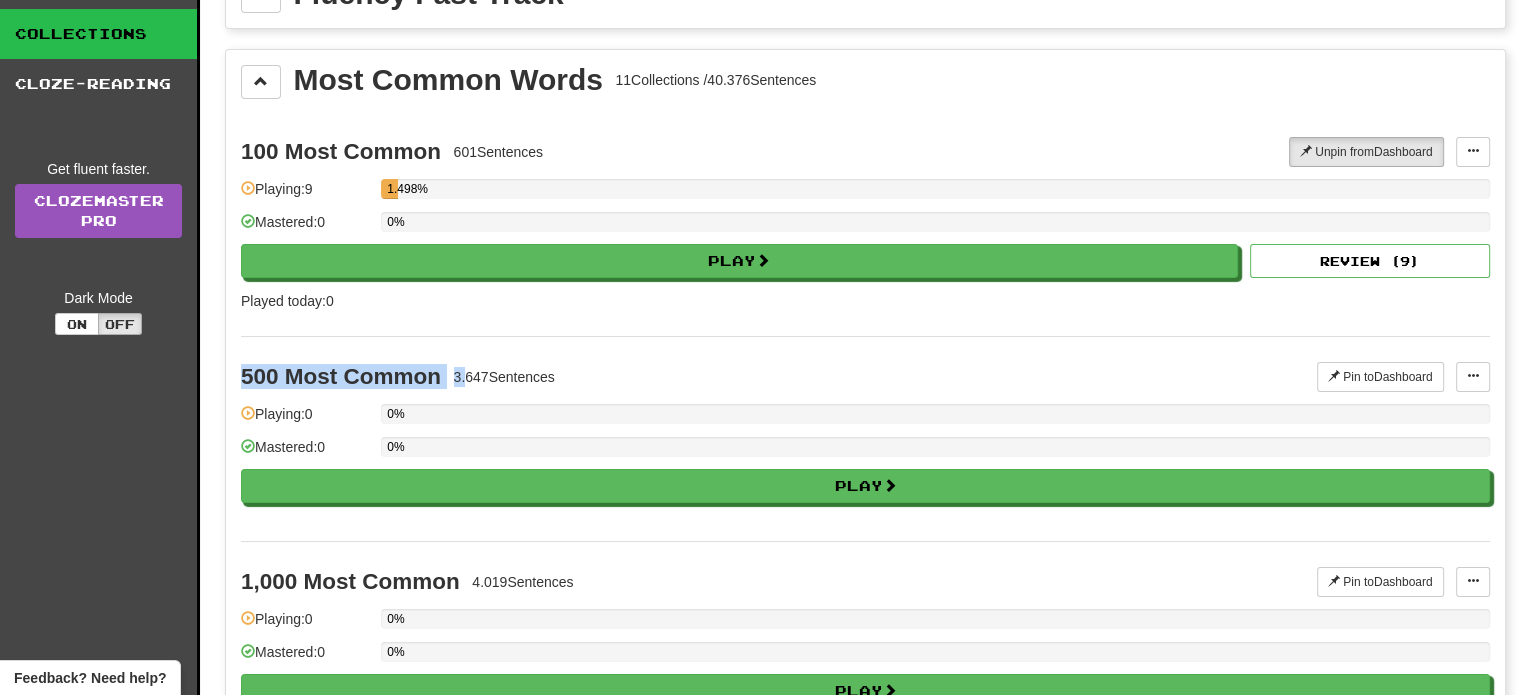 drag, startPoint x: 242, startPoint y: 375, endPoint x: 463, endPoint y: 382, distance: 221.11082 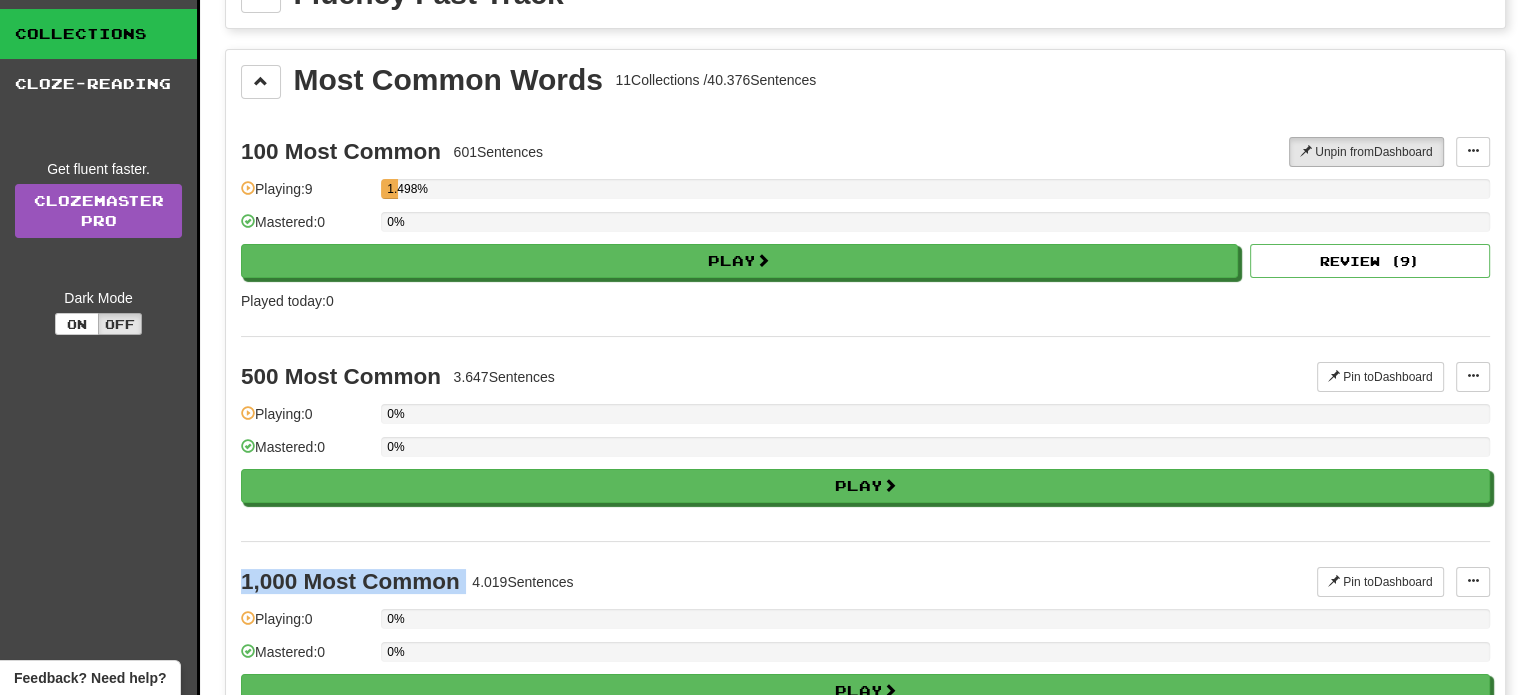 drag, startPoint x: 243, startPoint y: 580, endPoint x: 474, endPoint y: 583, distance: 231.01949 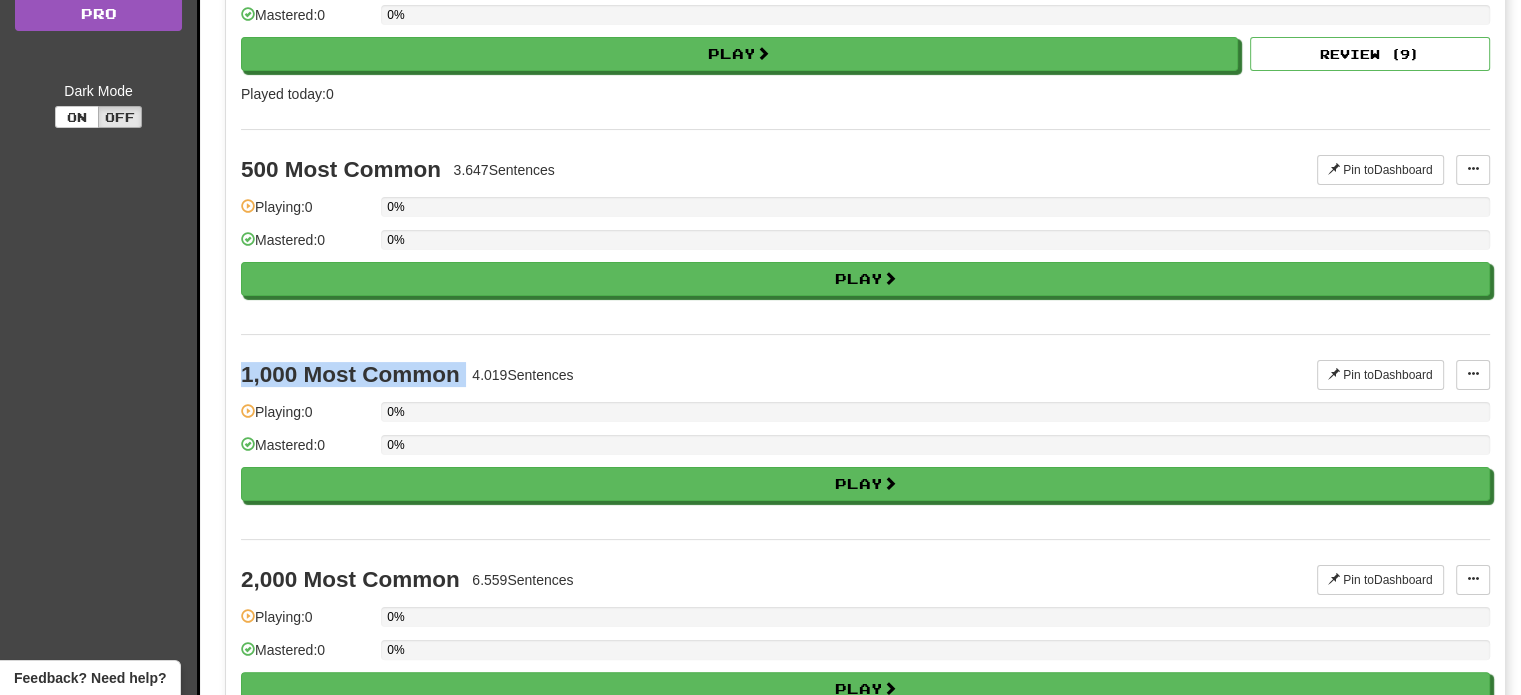 scroll, scrollTop: 500, scrollLeft: 0, axis: vertical 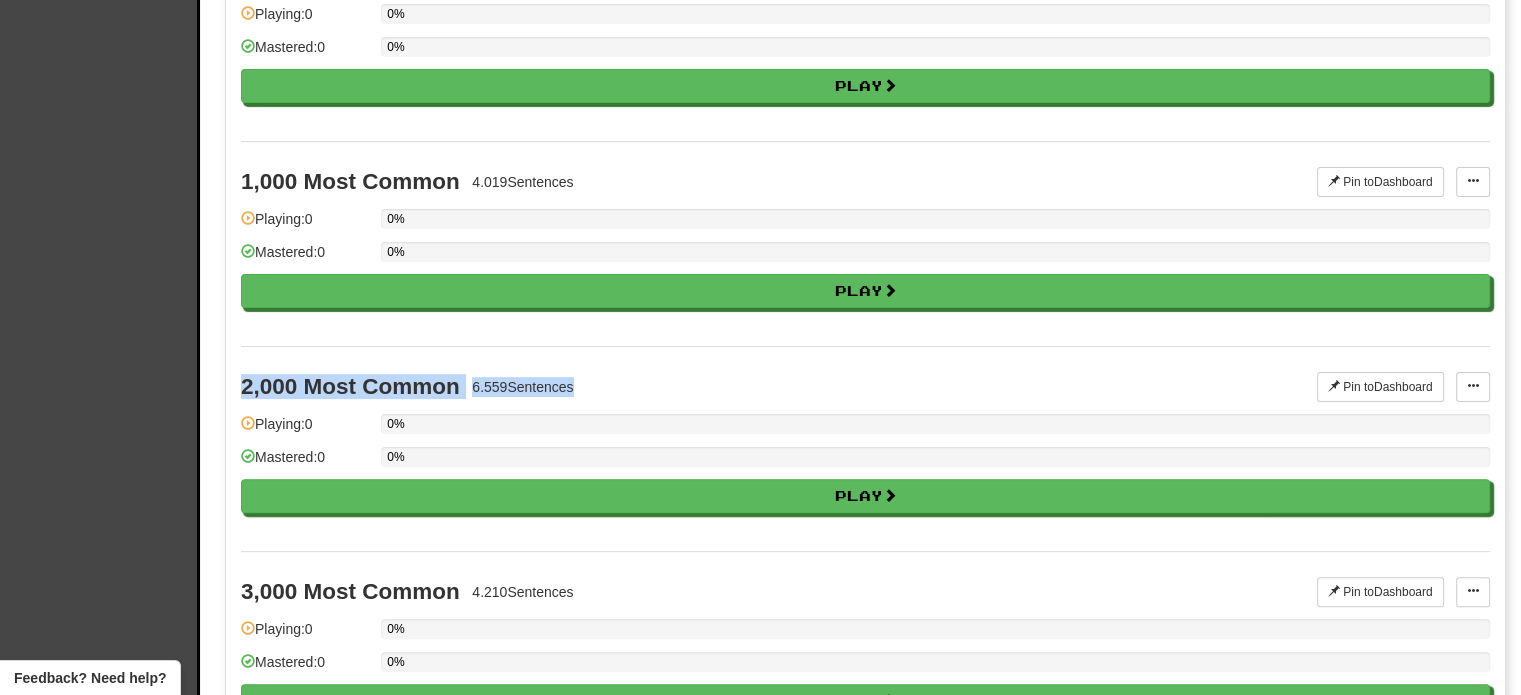 drag, startPoint x: 333, startPoint y: 391, endPoint x: 448, endPoint y: 415, distance: 117.47766 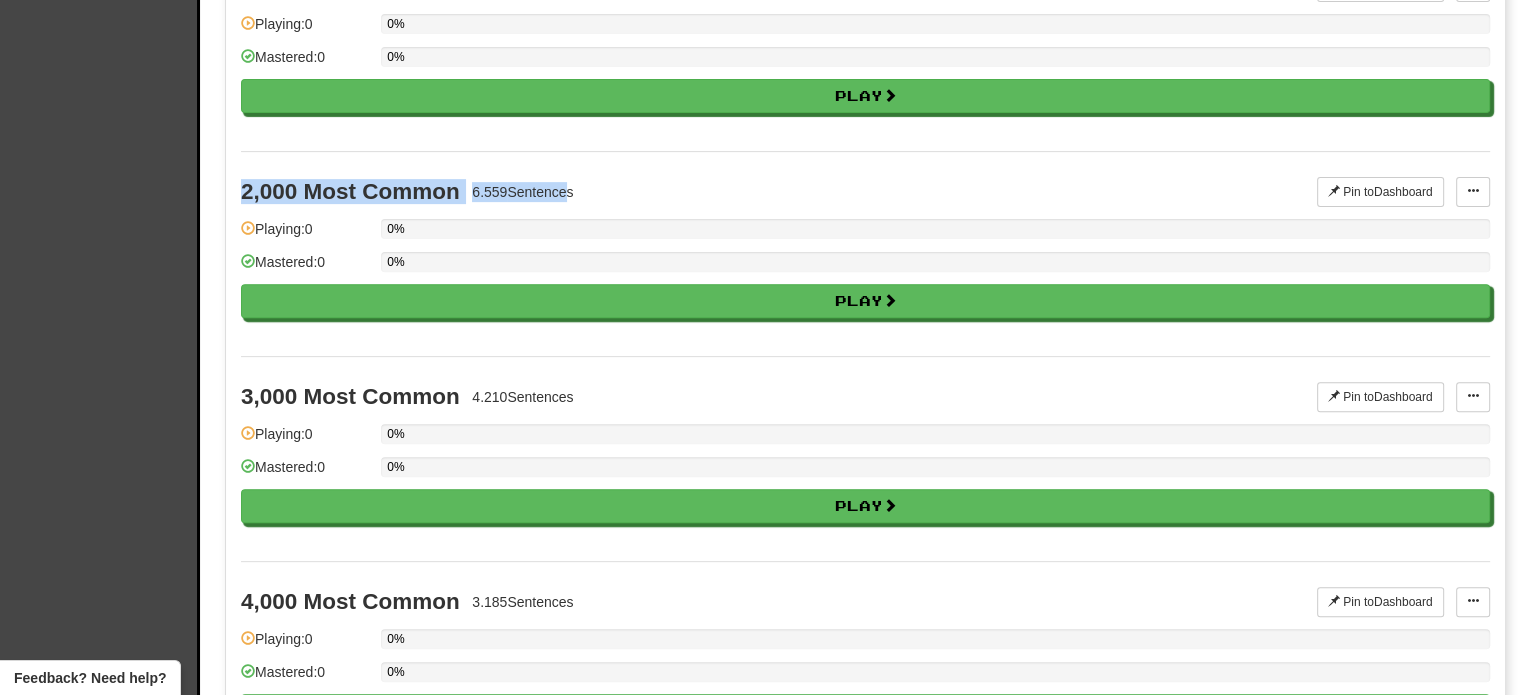 scroll, scrollTop: 700, scrollLeft: 0, axis: vertical 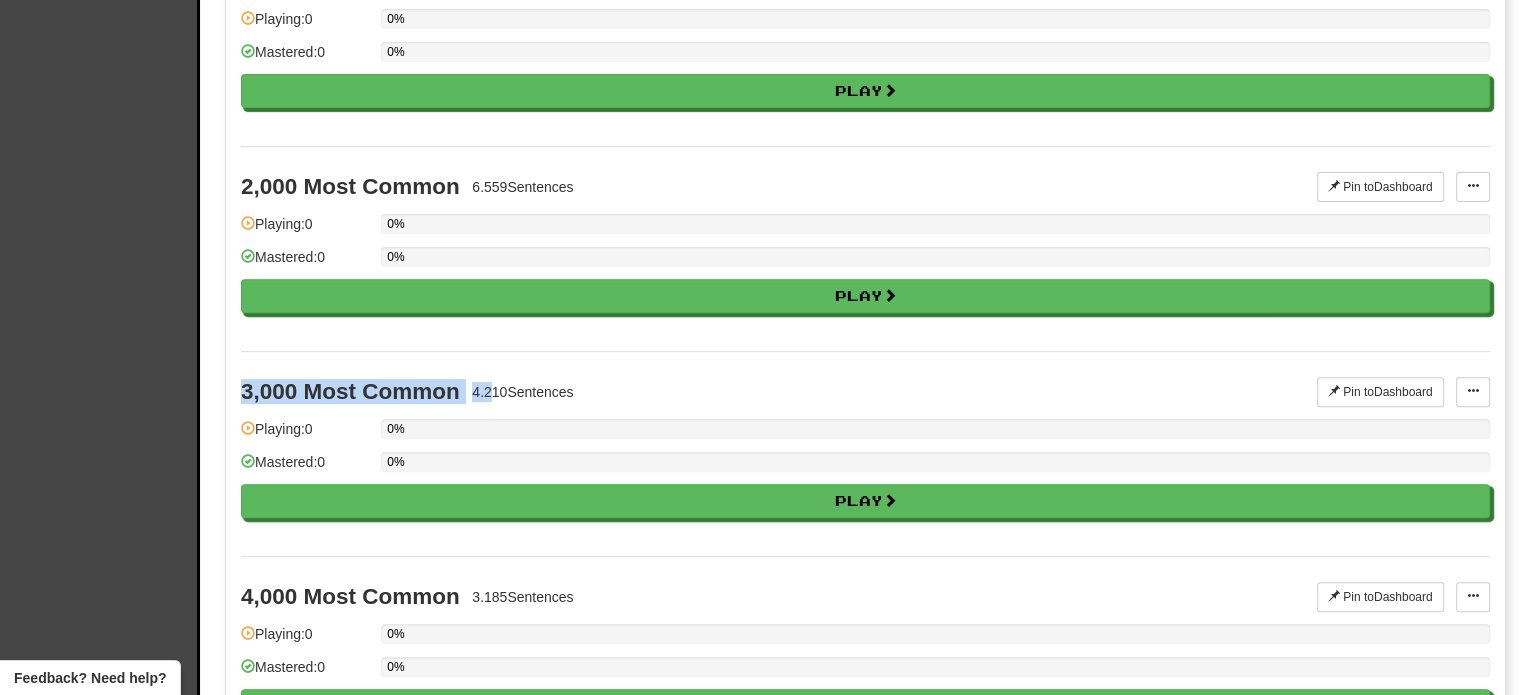 drag, startPoint x: 241, startPoint y: 387, endPoint x: 492, endPoint y: 389, distance: 251.00797 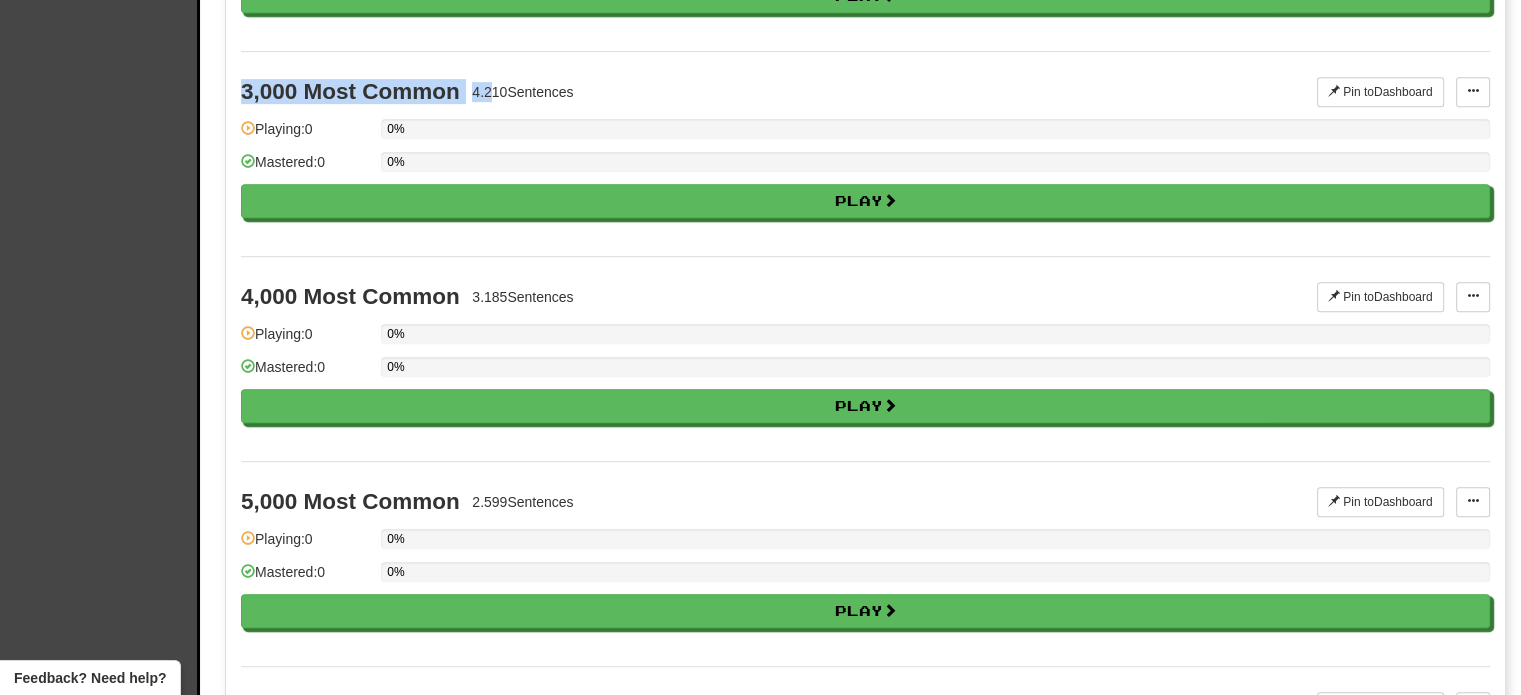 drag, startPoint x: 232, startPoint y: 281, endPoint x: 616, endPoint y: 267, distance: 384.25513 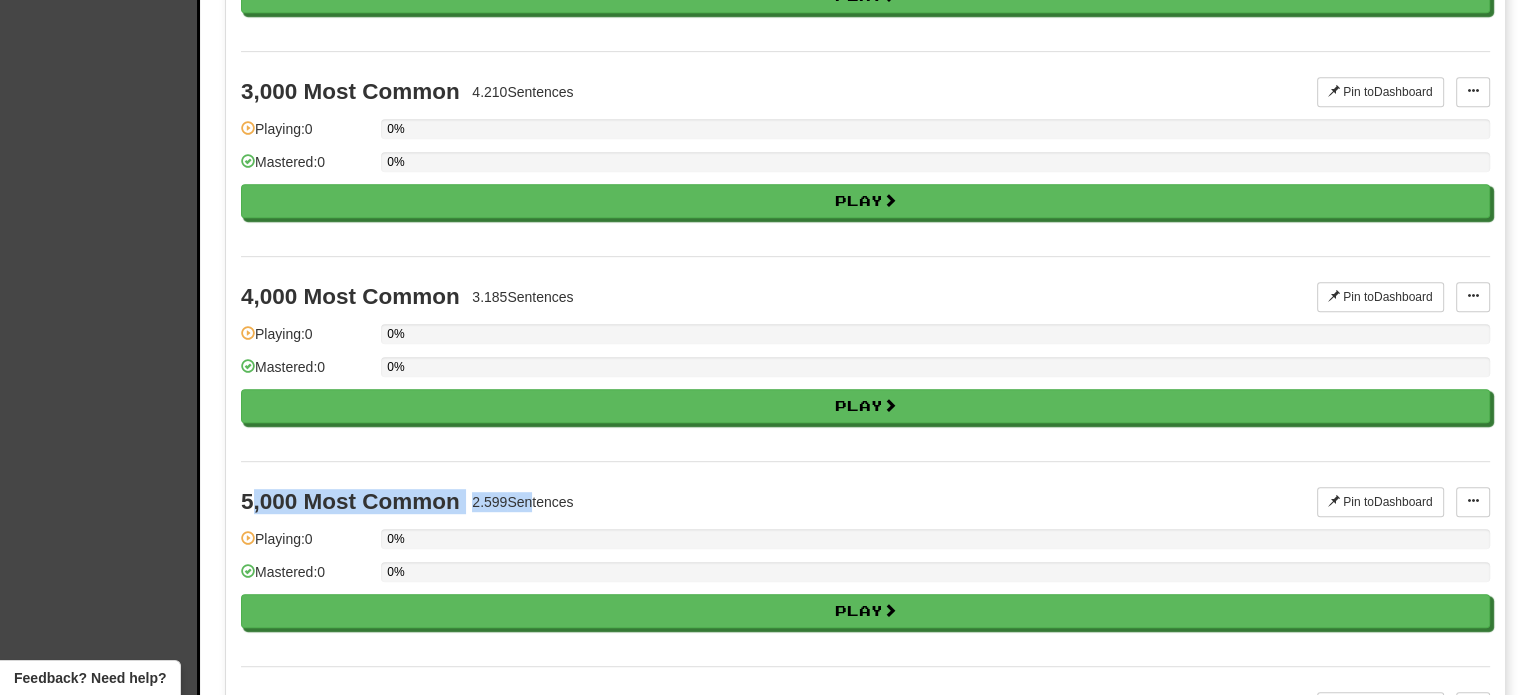 drag, startPoint x: 248, startPoint y: 491, endPoint x: 542, endPoint y: 498, distance: 294.0833 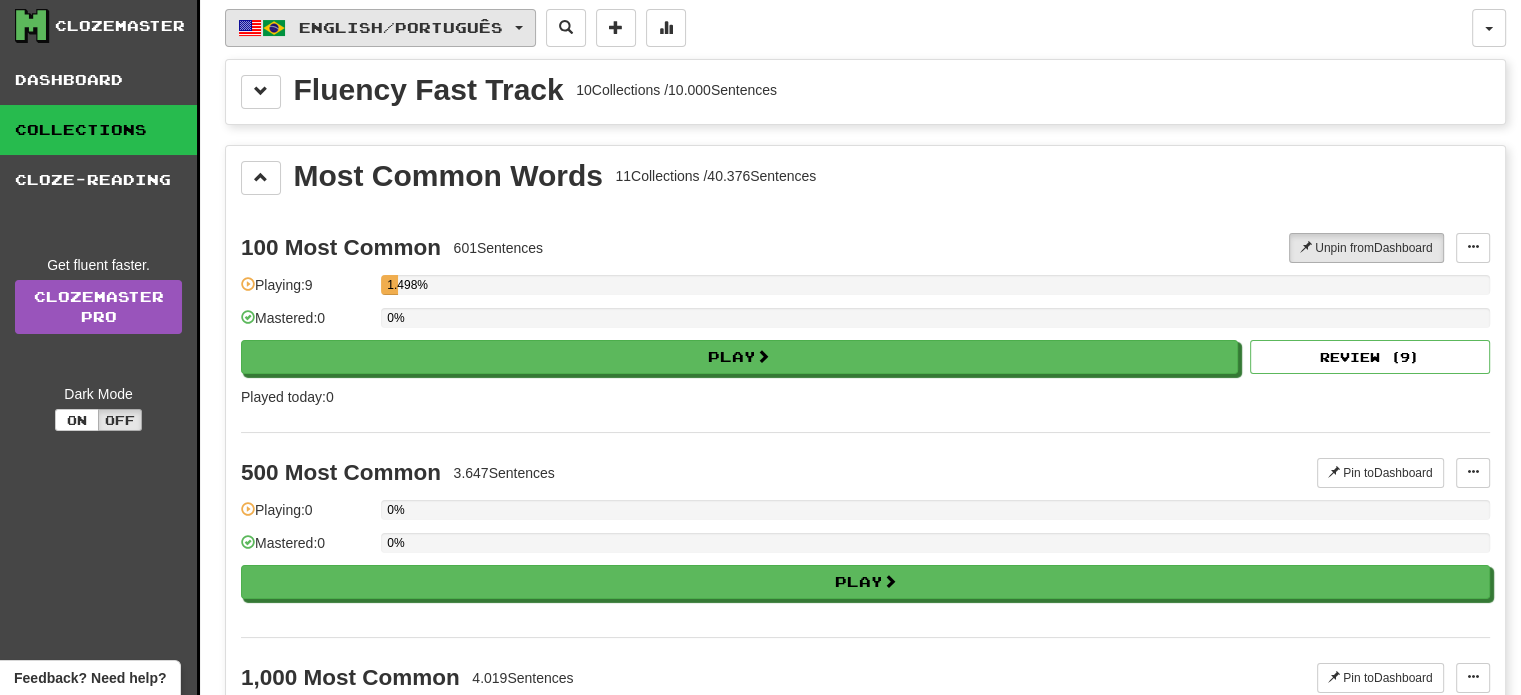 scroll, scrollTop: 0, scrollLeft: 0, axis: both 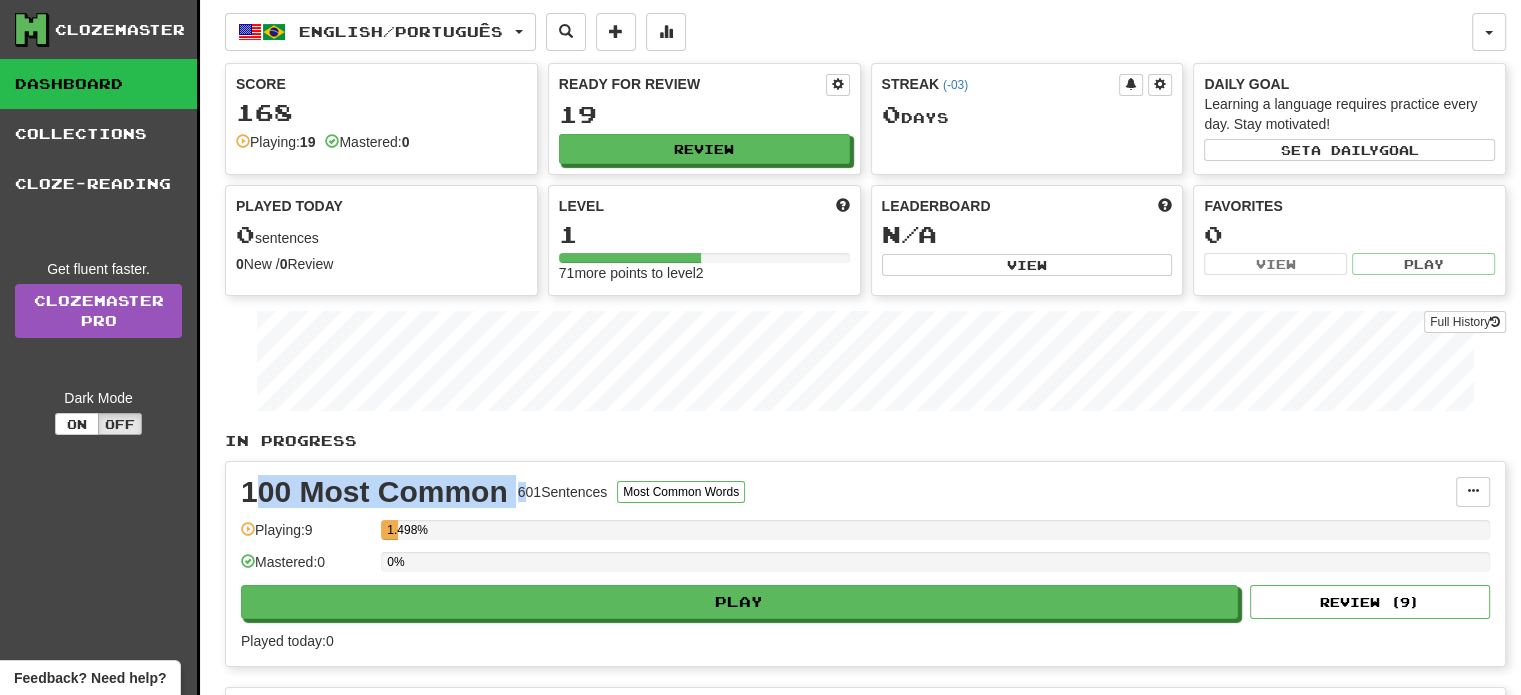 drag, startPoint x: 250, startPoint y: 498, endPoint x: 524, endPoint y: 482, distance: 274.46677 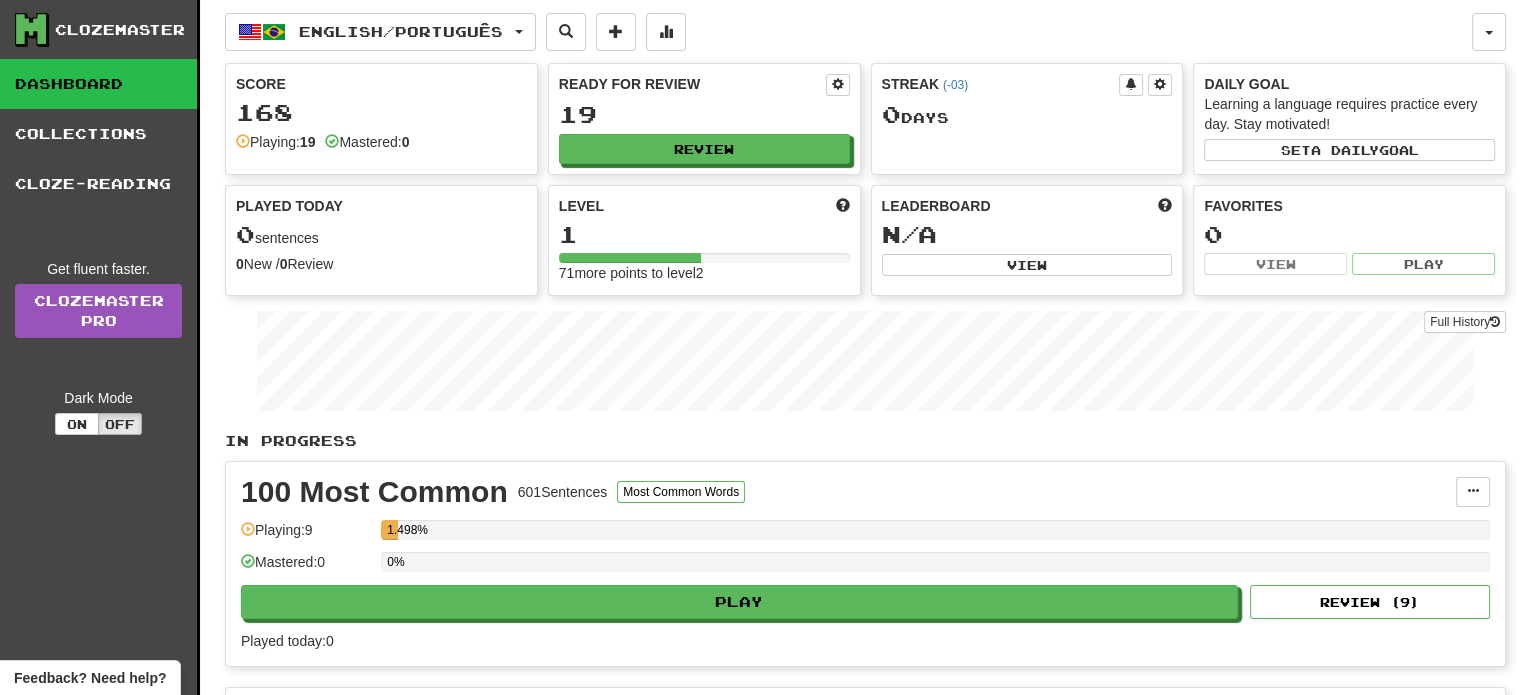 click on "100 Most Common" at bounding box center (374, 492) 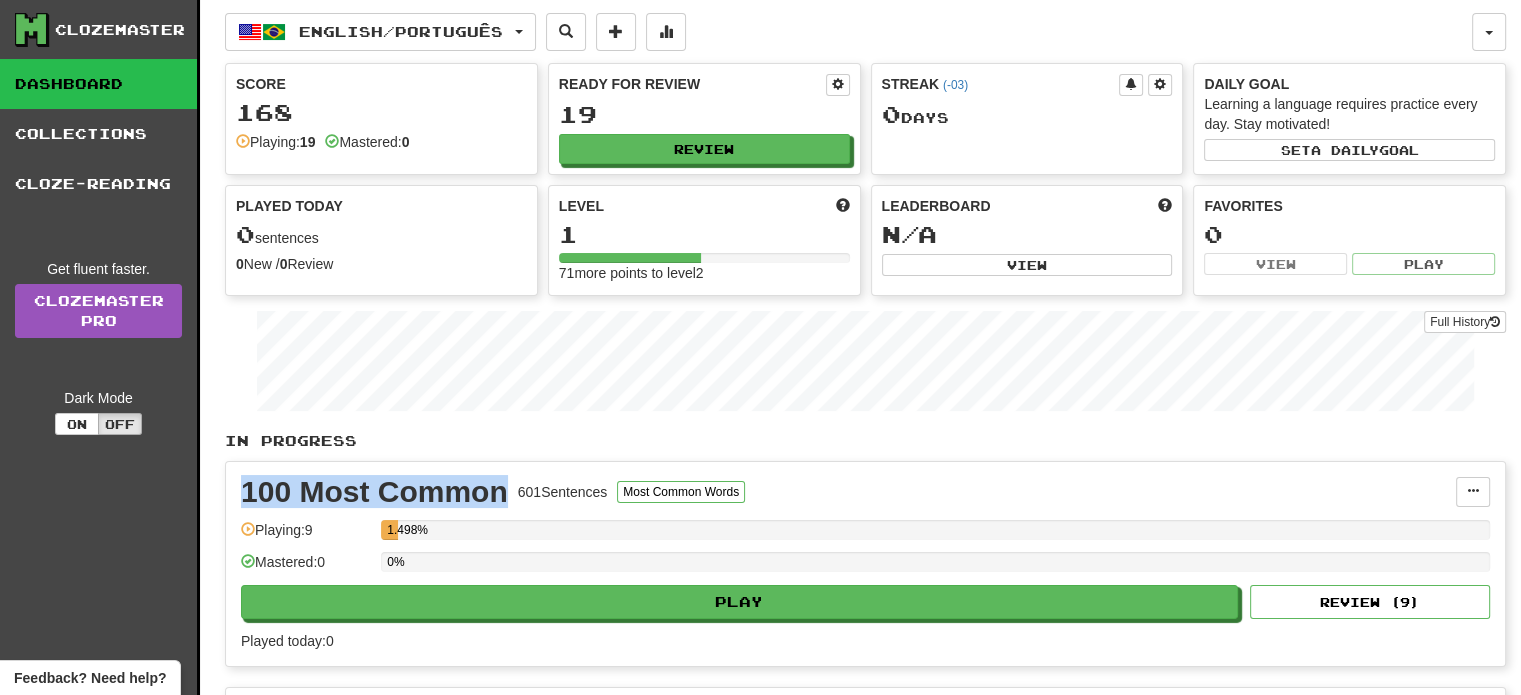 drag, startPoint x: 243, startPoint y: 484, endPoint x: 448, endPoint y: 484, distance: 205 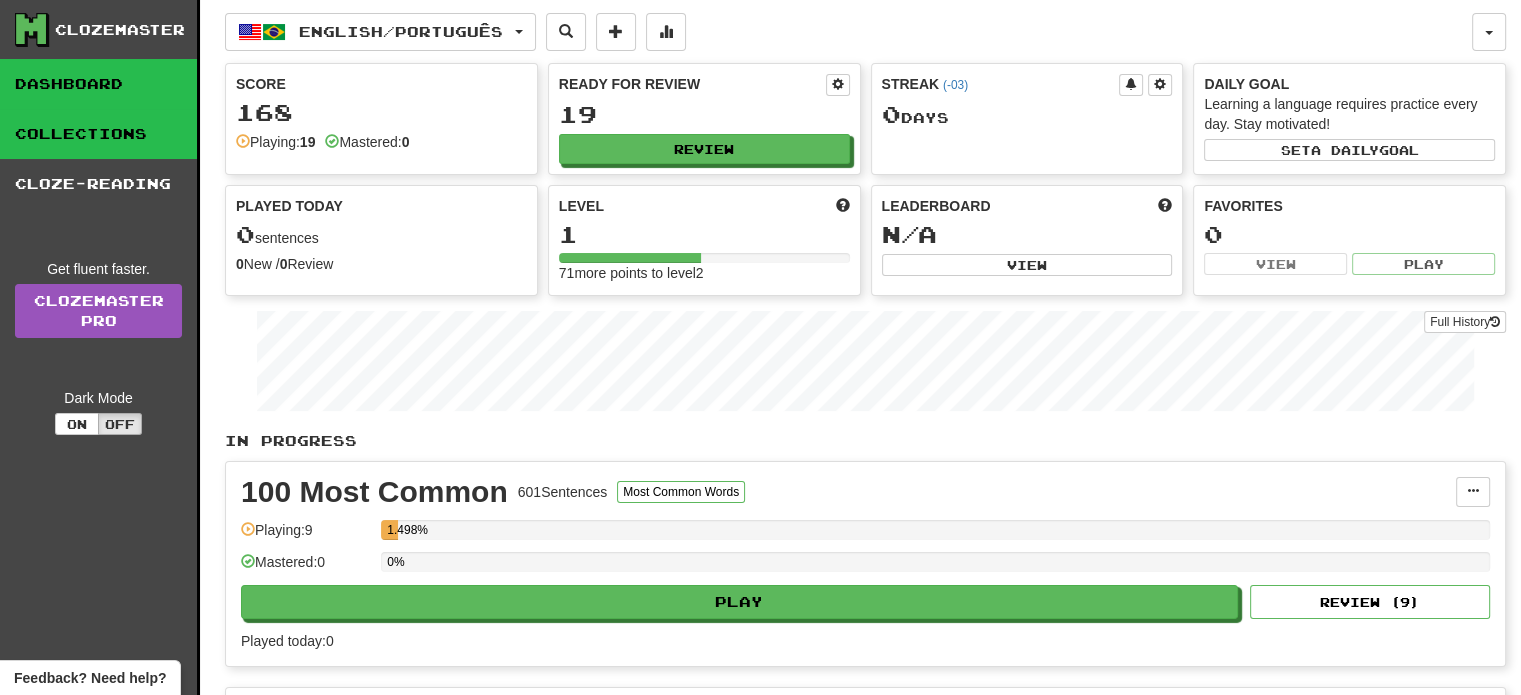 click on "Collections" at bounding box center [98, 134] 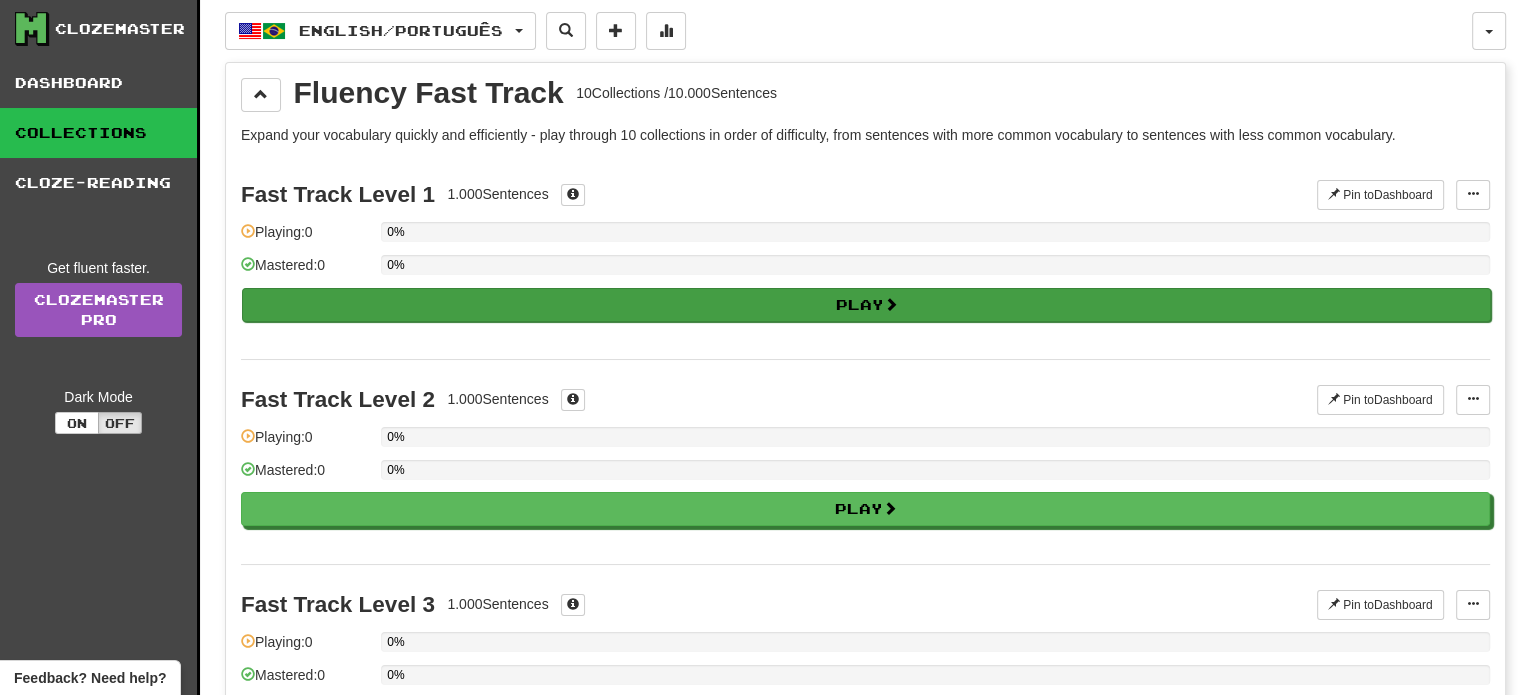scroll, scrollTop: 0, scrollLeft: 0, axis: both 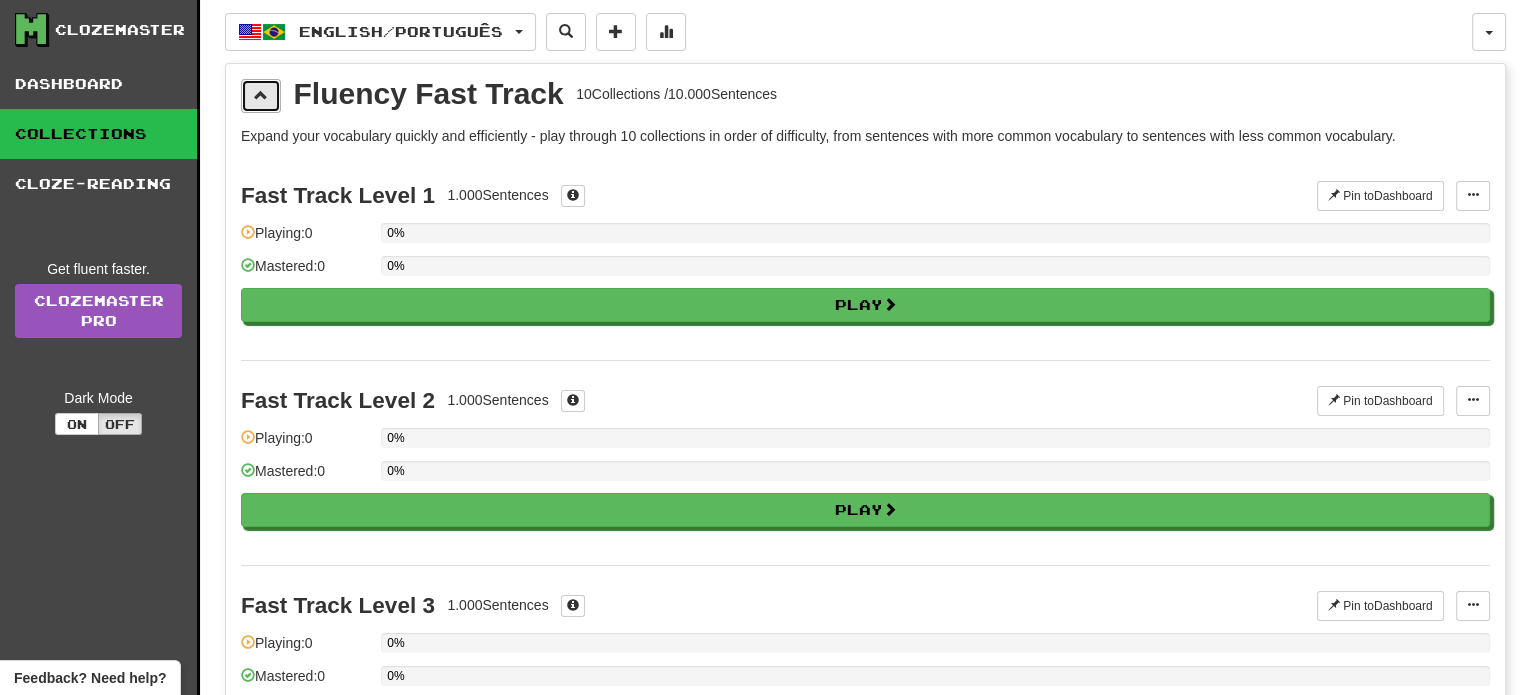 click at bounding box center [261, 96] 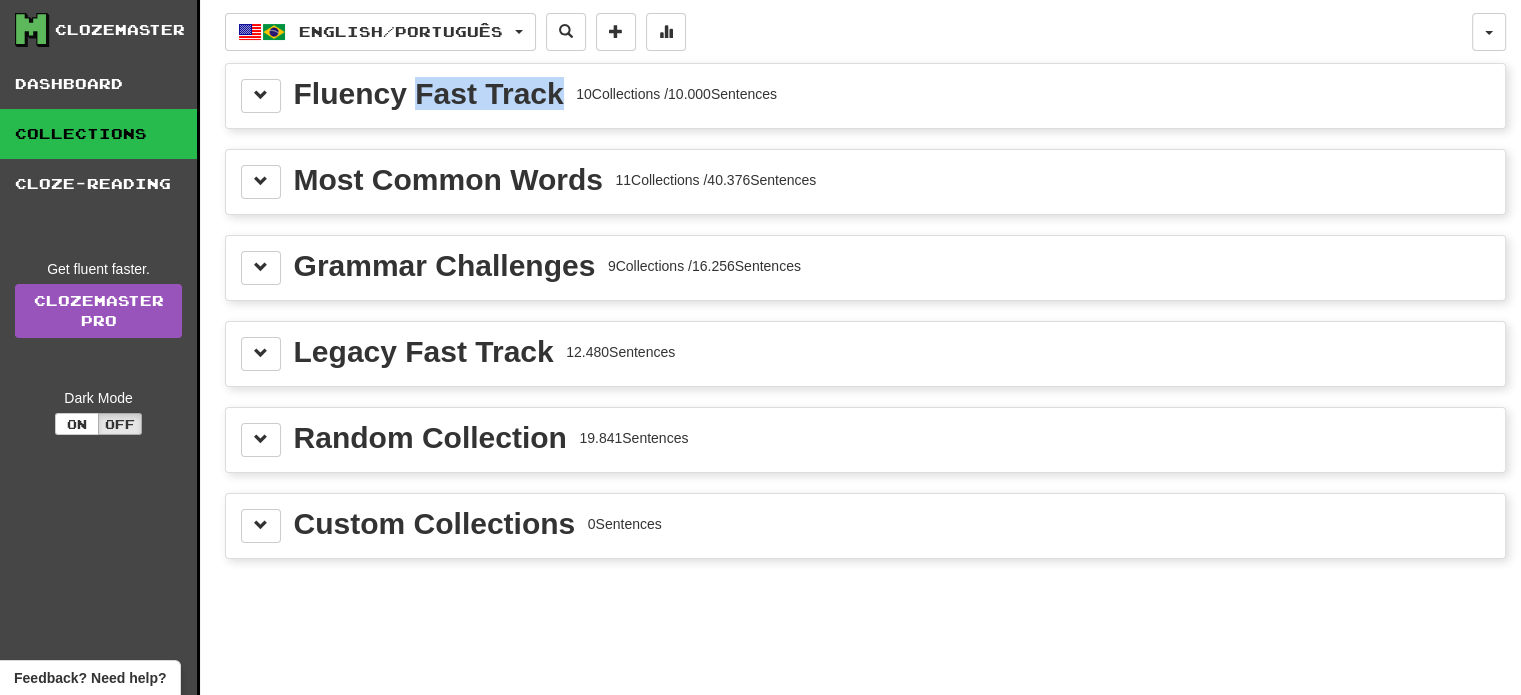 drag, startPoint x: 430, startPoint y: 88, endPoint x: 557, endPoint y: 87, distance: 127.00394 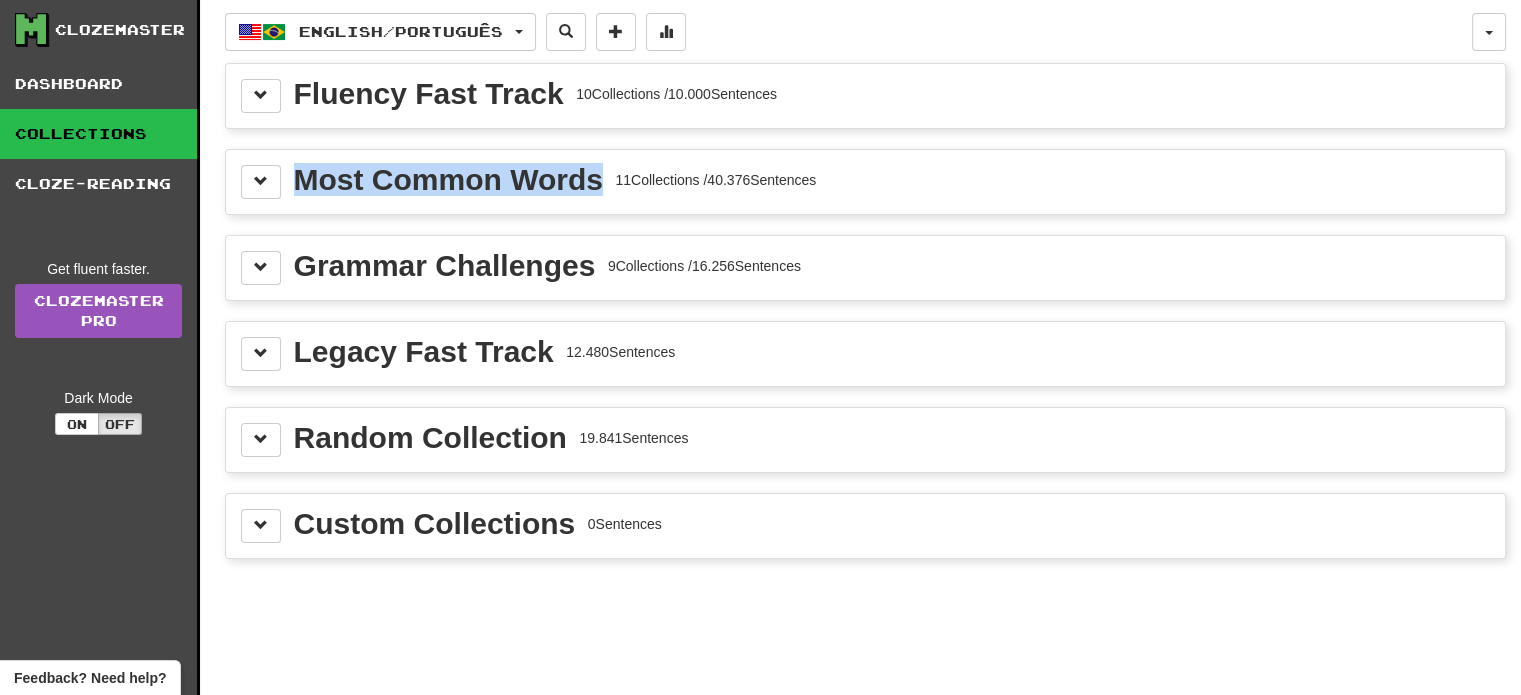 drag, startPoint x: 291, startPoint y: 176, endPoint x: 600, endPoint y: 176, distance: 309 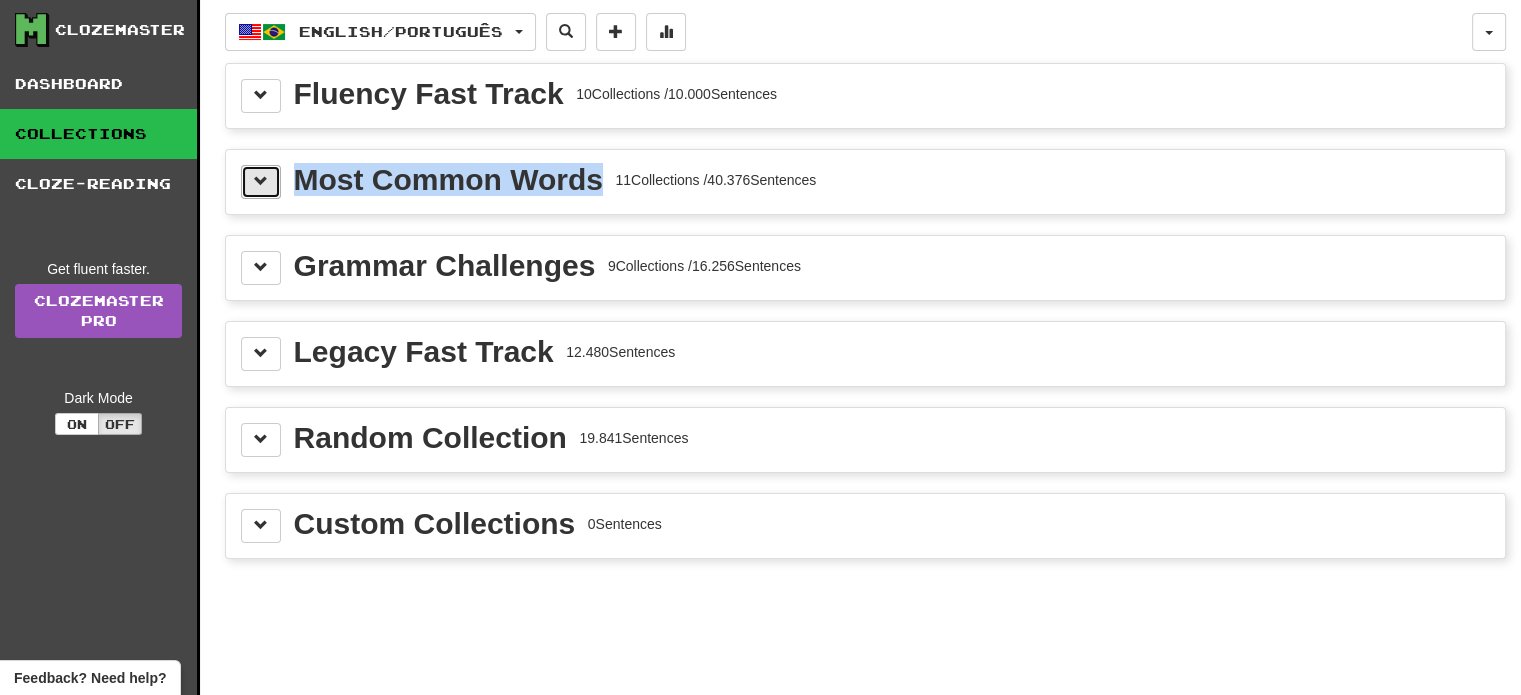 click at bounding box center [261, 182] 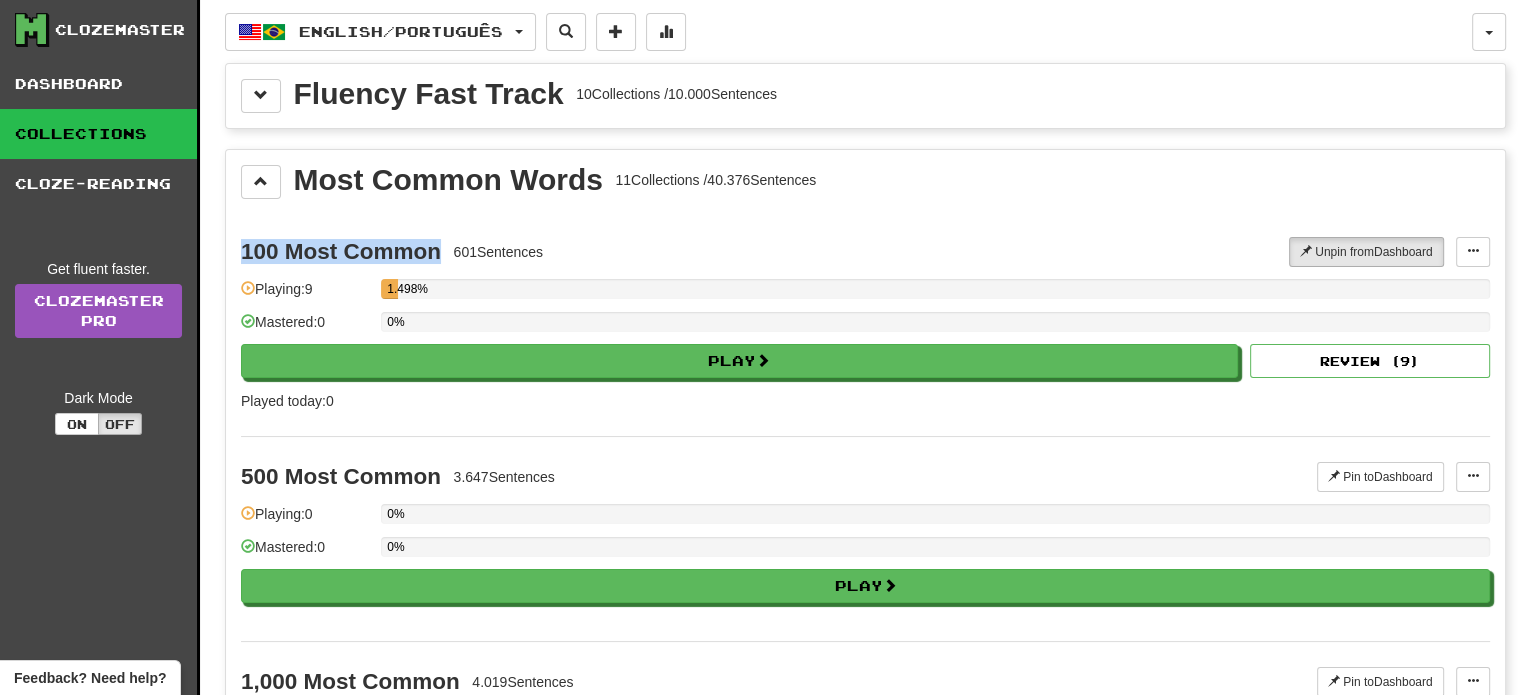 drag, startPoint x: 240, startPoint y: 247, endPoint x: 441, endPoint y: 244, distance: 201.02238 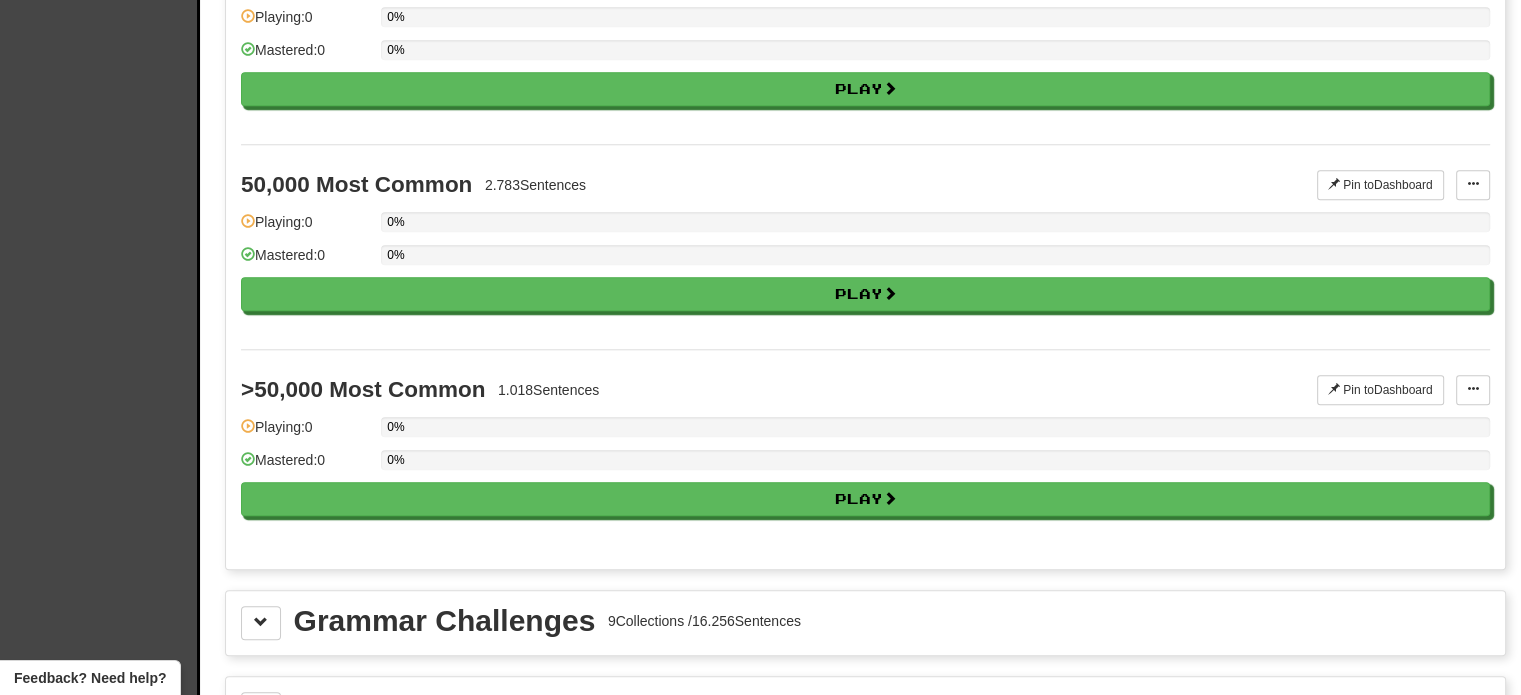 scroll, scrollTop: 1900, scrollLeft: 0, axis: vertical 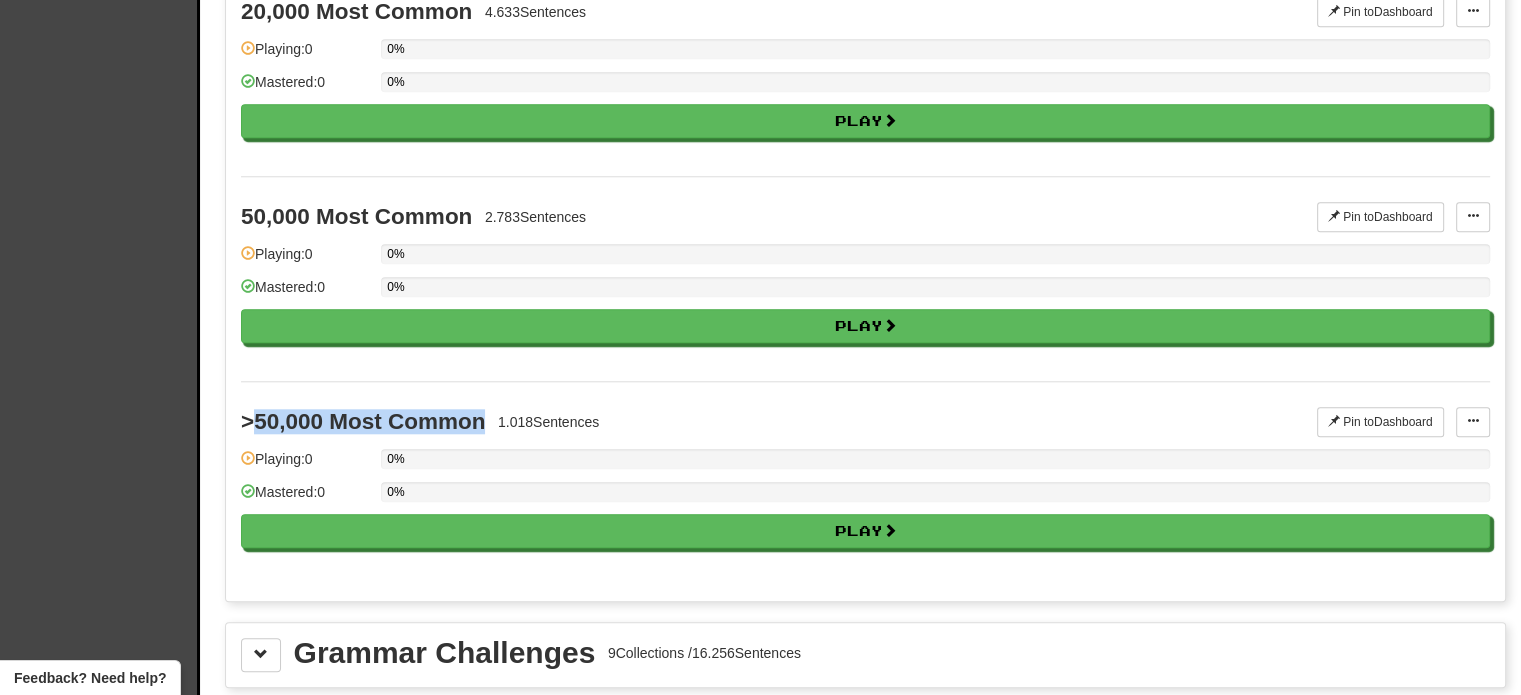 drag, startPoint x: 252, startPoint y: 402, endPoint x: 488, endPoint y: 409, distance: 236.10379 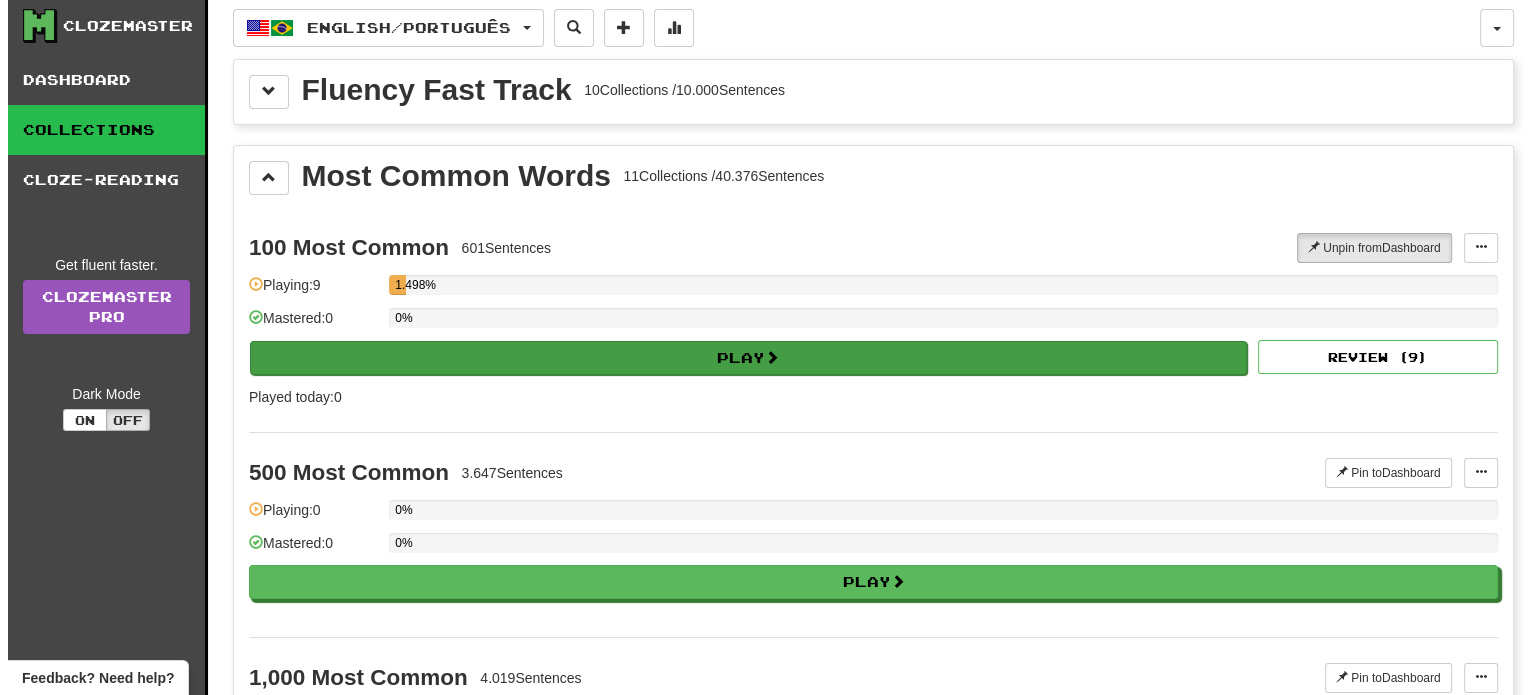 scroll, scrollTop: 0, scrollLeft: 0, axis: both 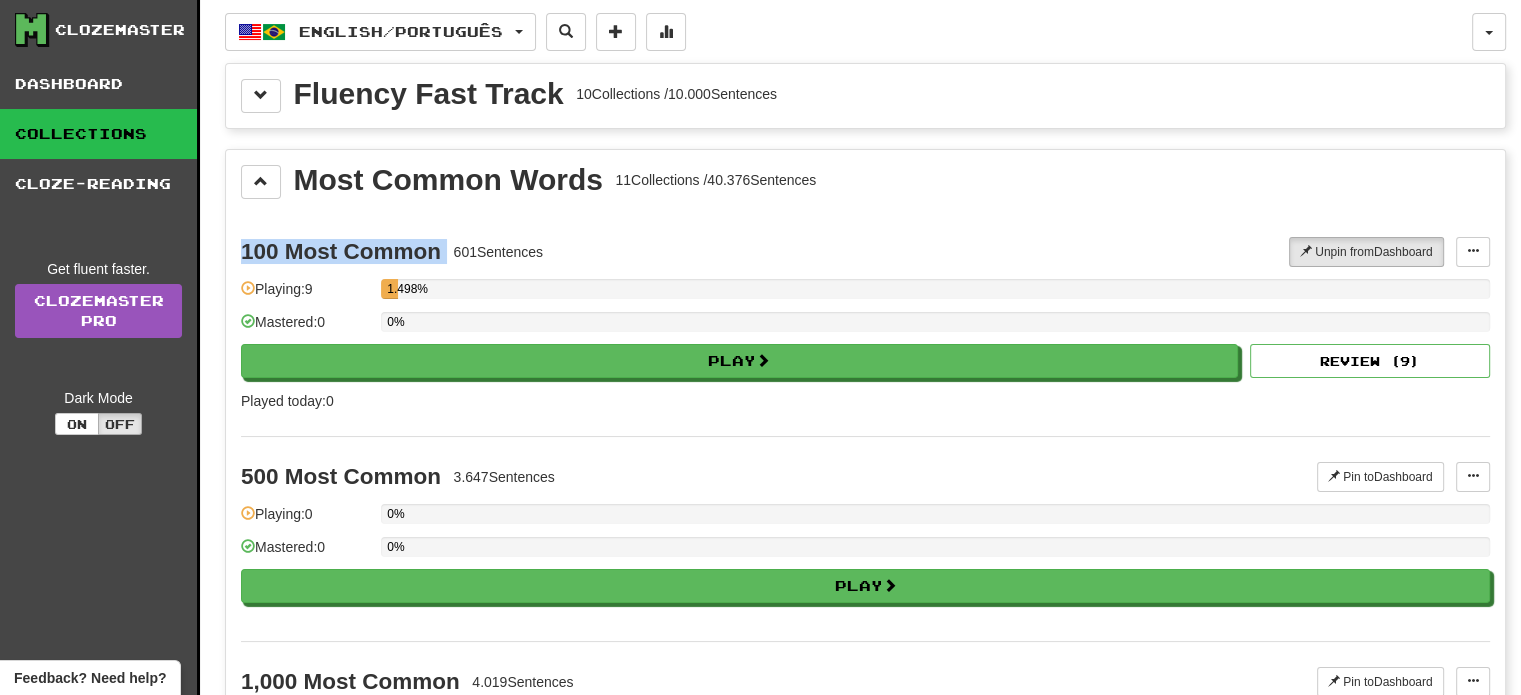drag, startPoint x: 296, startPoint y: 249, endPoint x: 451, endPoint y: 249, distance: 155 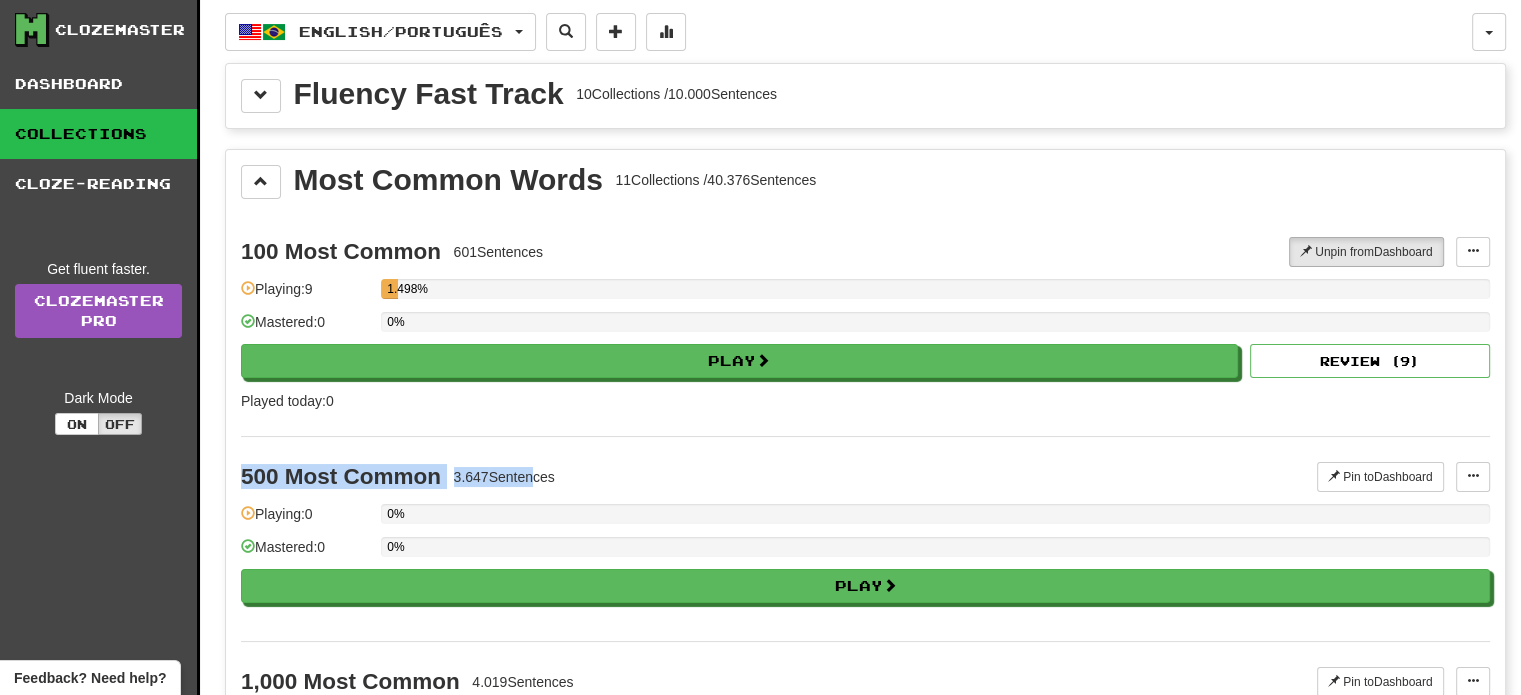 drag, startPoint x: 272, startPoint y: 473, endPoint x: 523, endPoint y: 452, distance: 251.87695 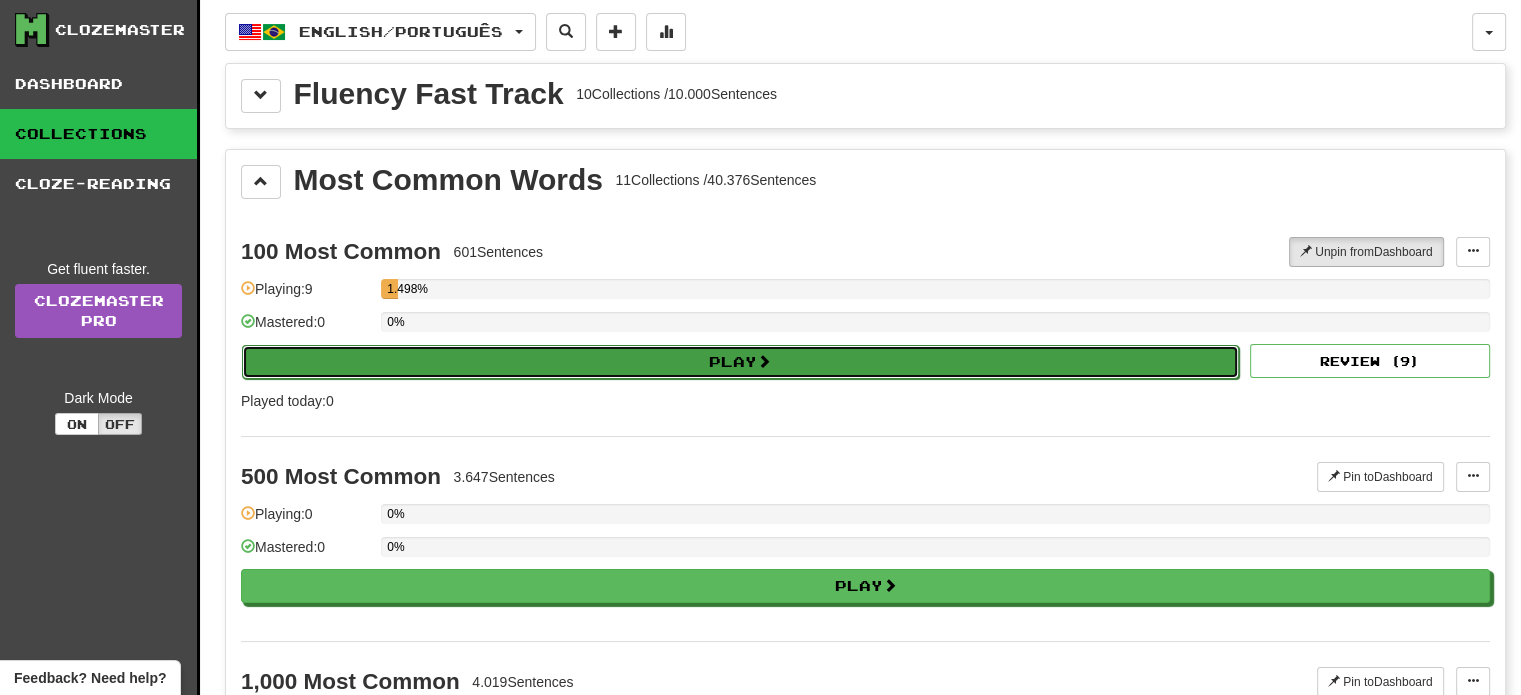 click on "Play" at bounding box center [740, 362] 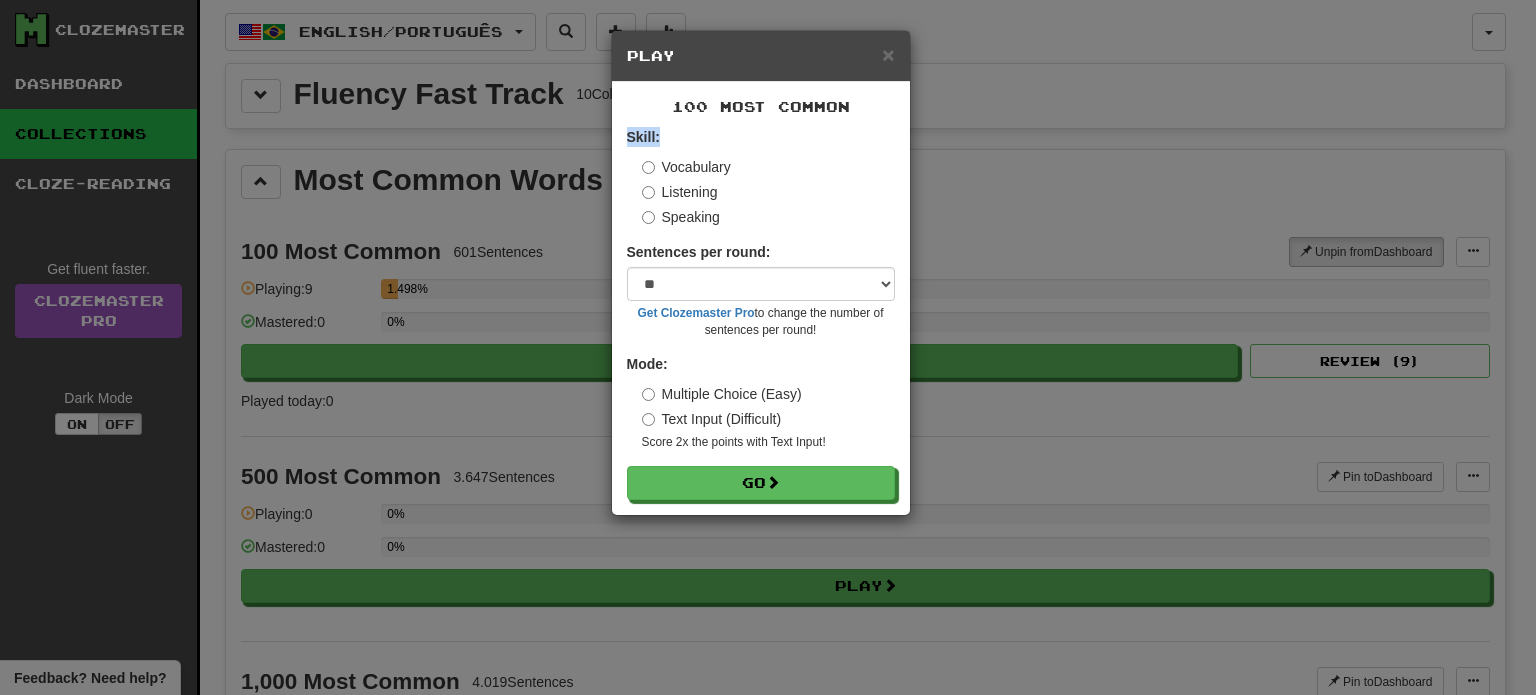 drag, startPoint x: 628, startPoint y: 135, endPoint x: 663, endPoint y: 135, distance: 35 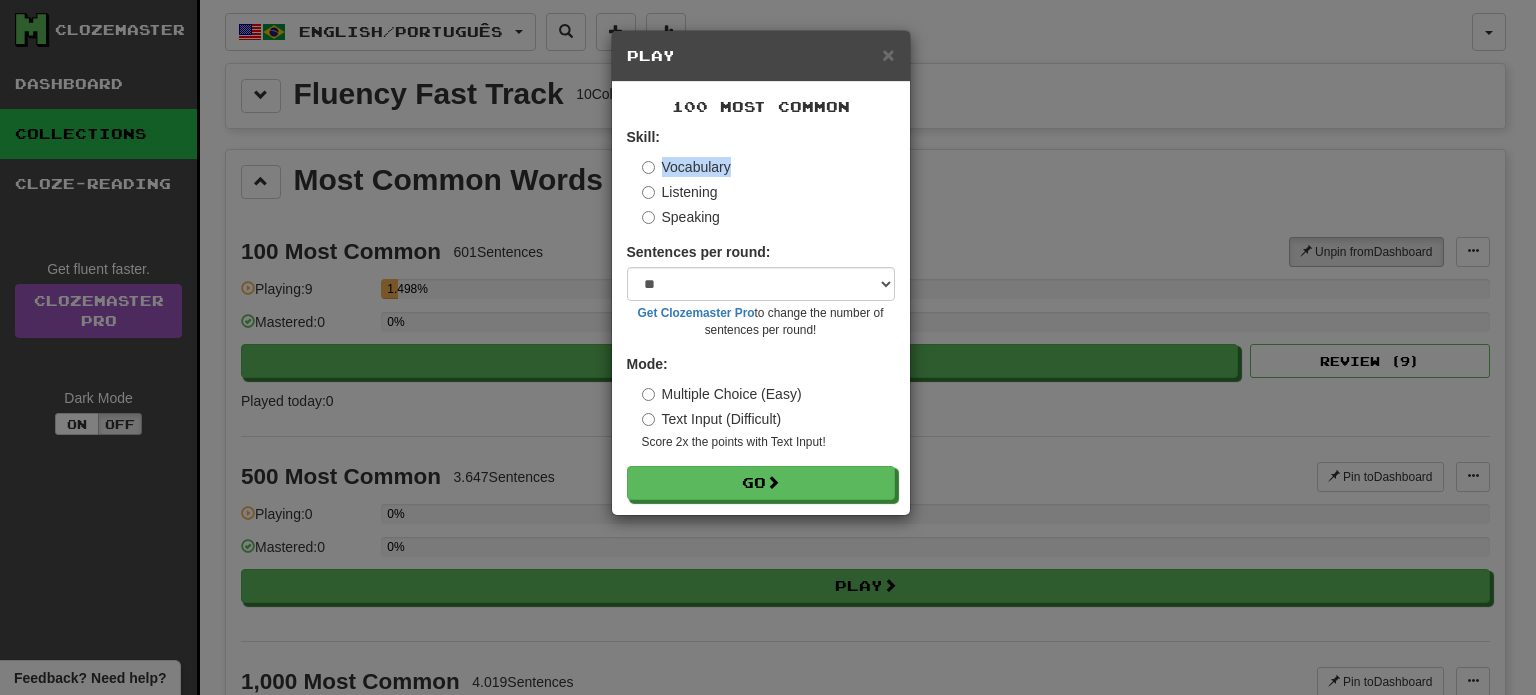 drag, startPoint x: 664, startPoint y: 162, endPoint x: 764, endPoint y: 162, distance: 100 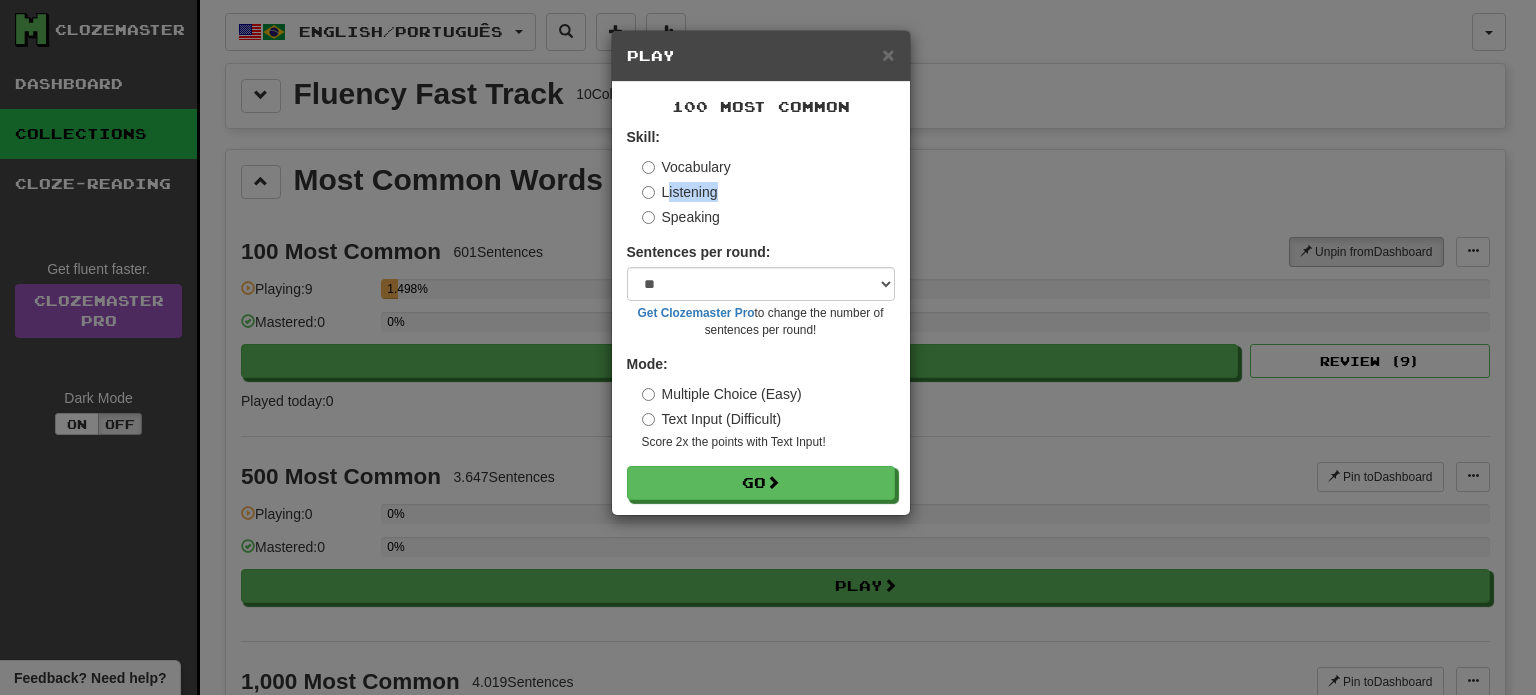 drag, startPoint x: 672, startPoint y: 187, endPoint x: 756, endPoint y: 187, distance: 84 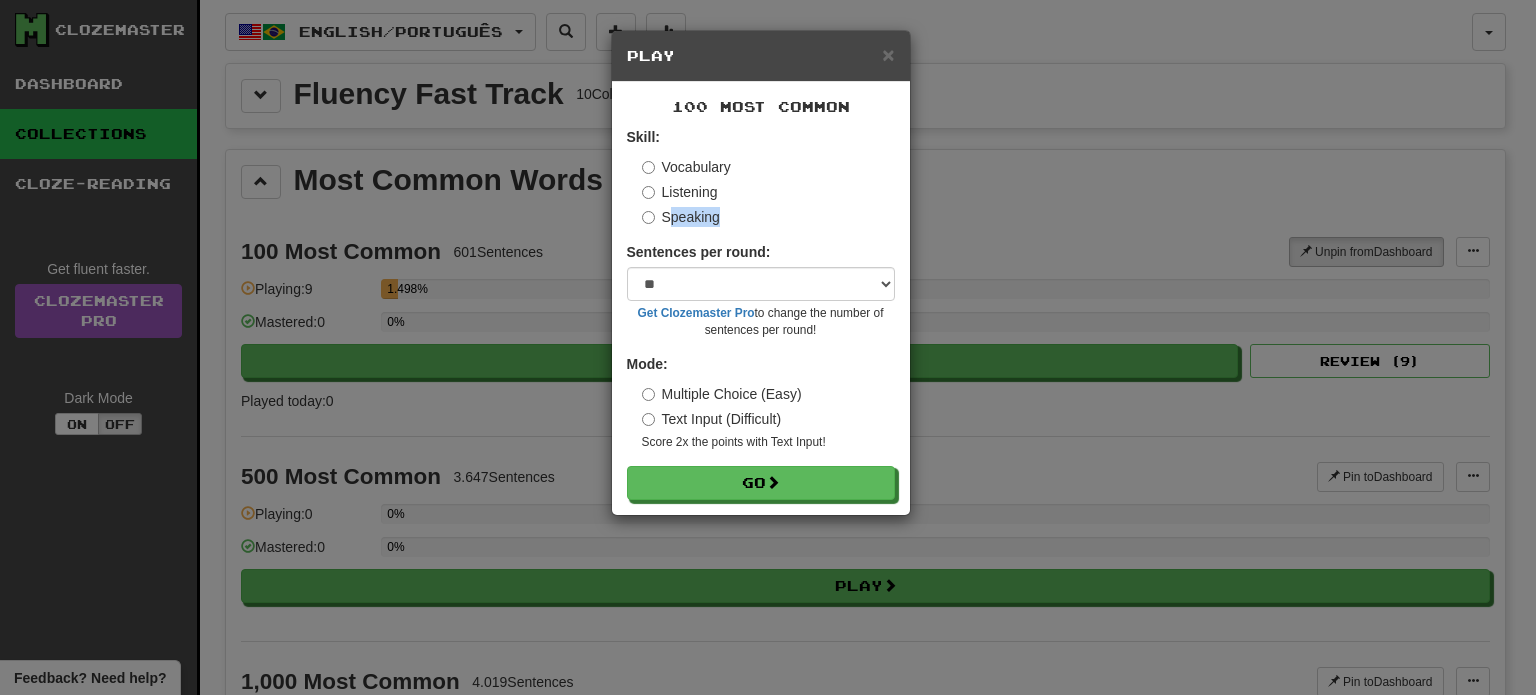 drag, startPoint x: 668, startPoint y: 213, endPoint x: 788, endPoint y: 204, distance: 120.33703 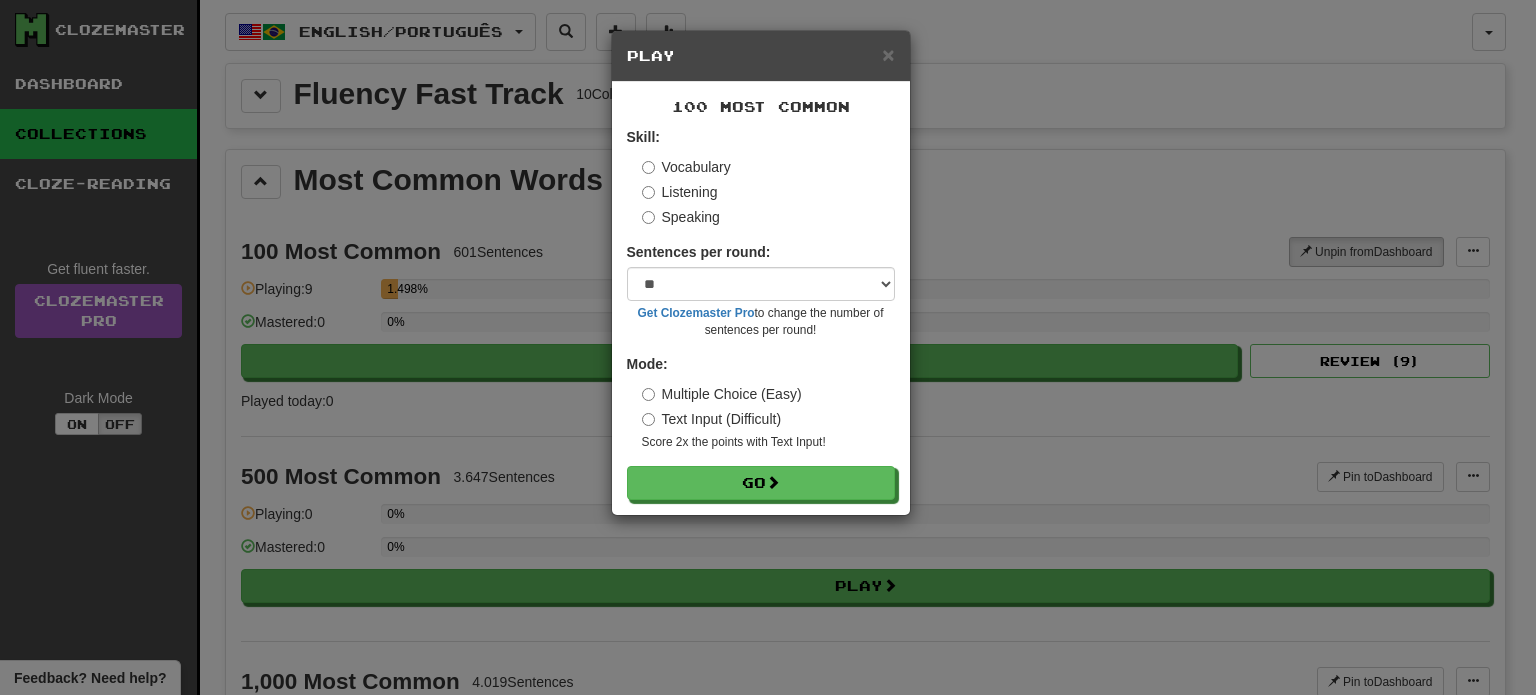 click on "Speaking" at bounding box center [768, 217] 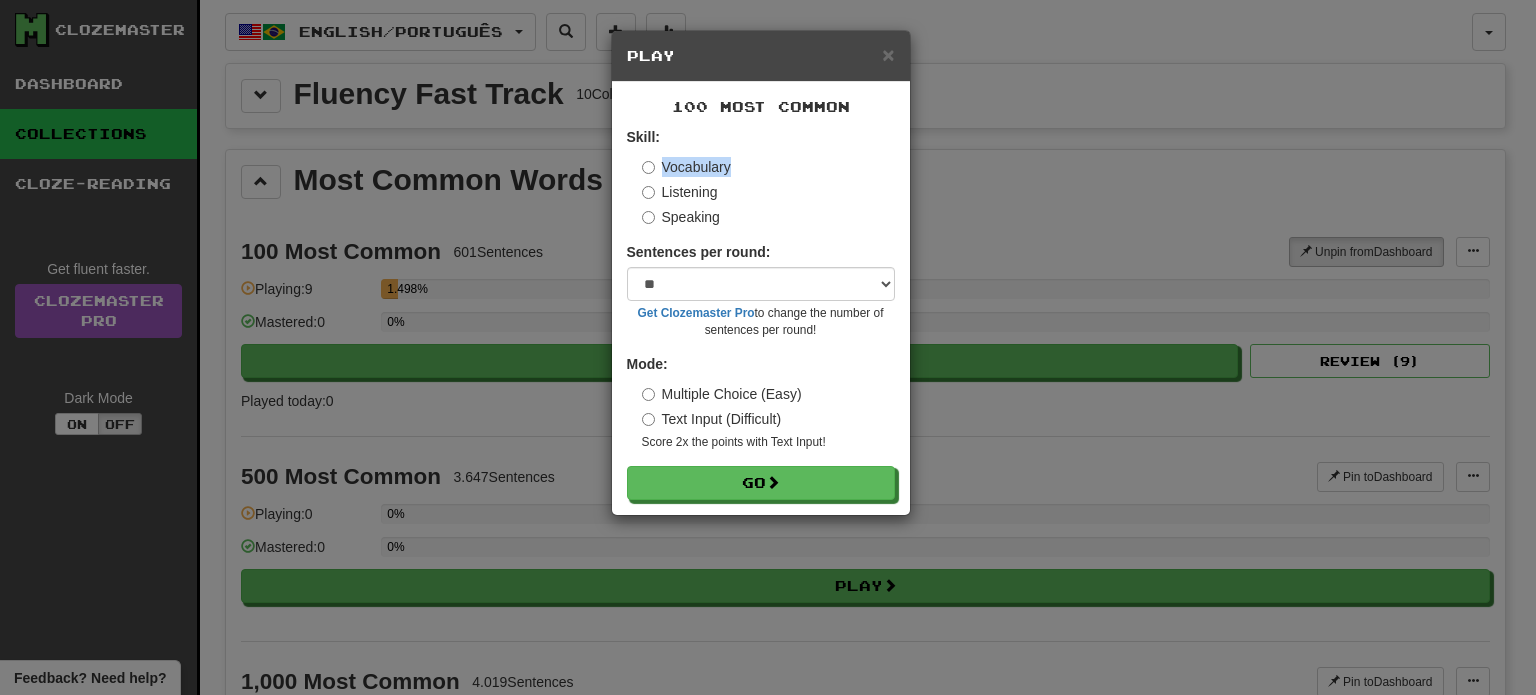 drag, startPoint x: 659, startPoint y: 167, endPoint x: 743, endPoint y: 158, distance: 84.48077 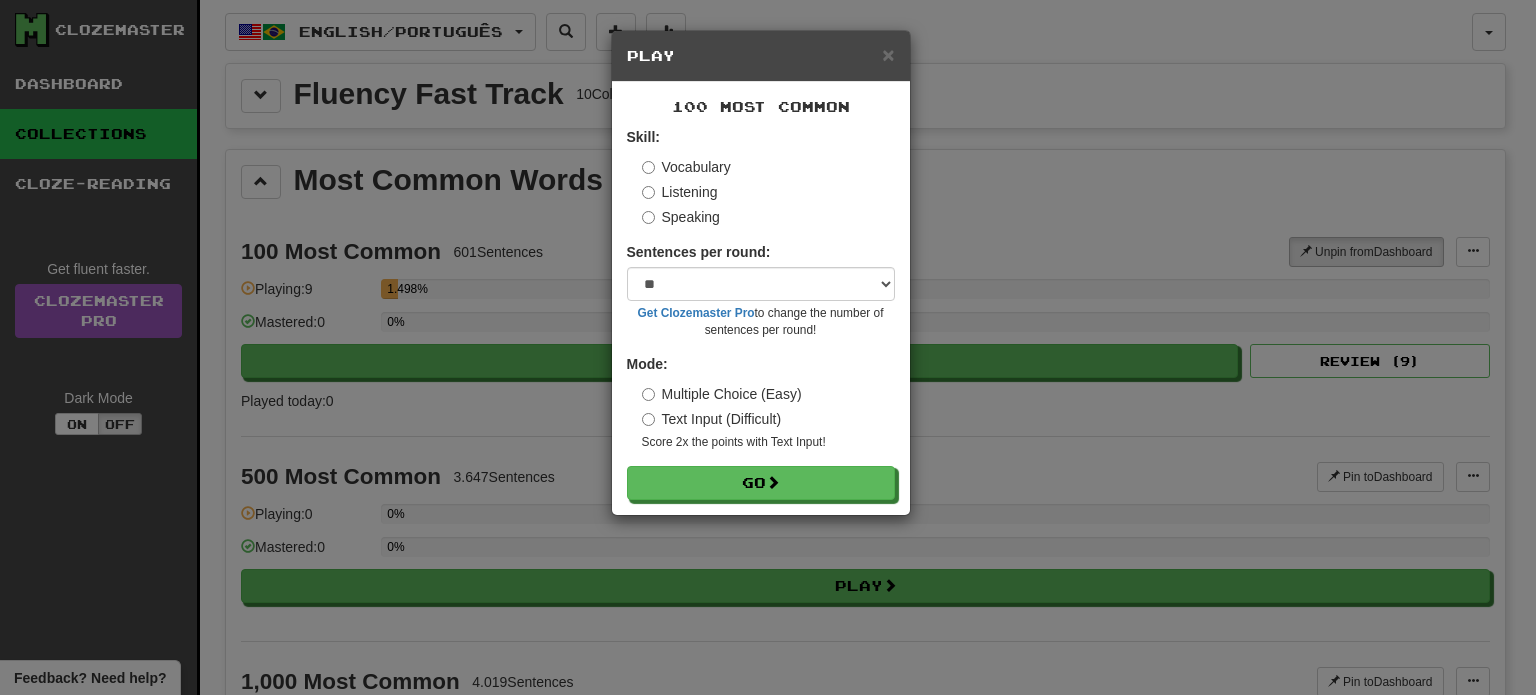 click on "Multiple Choice (Easy)" at bounding box center [722, 394] 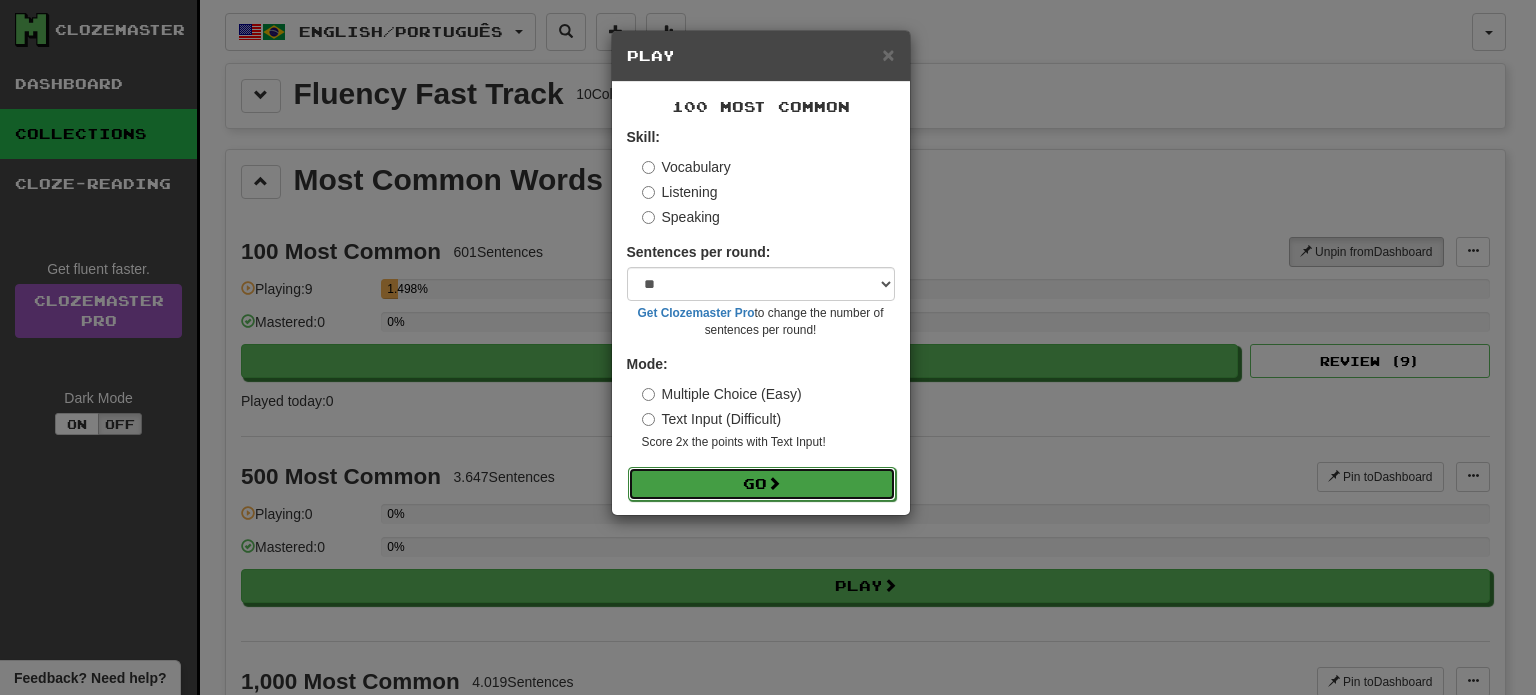 click on "Go" at bounding box center [762, 484] 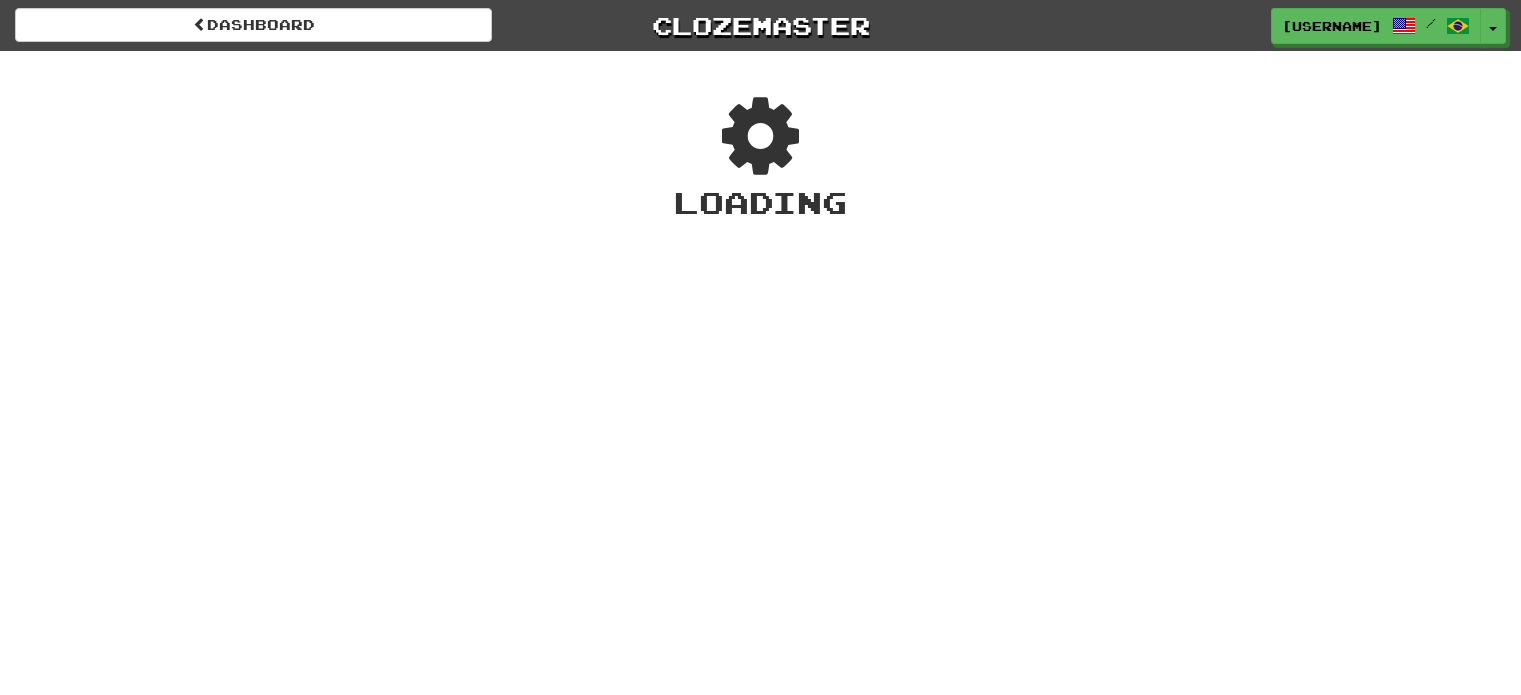 scroll, scrollTop: 0, scrollLeft: 0, axis: both 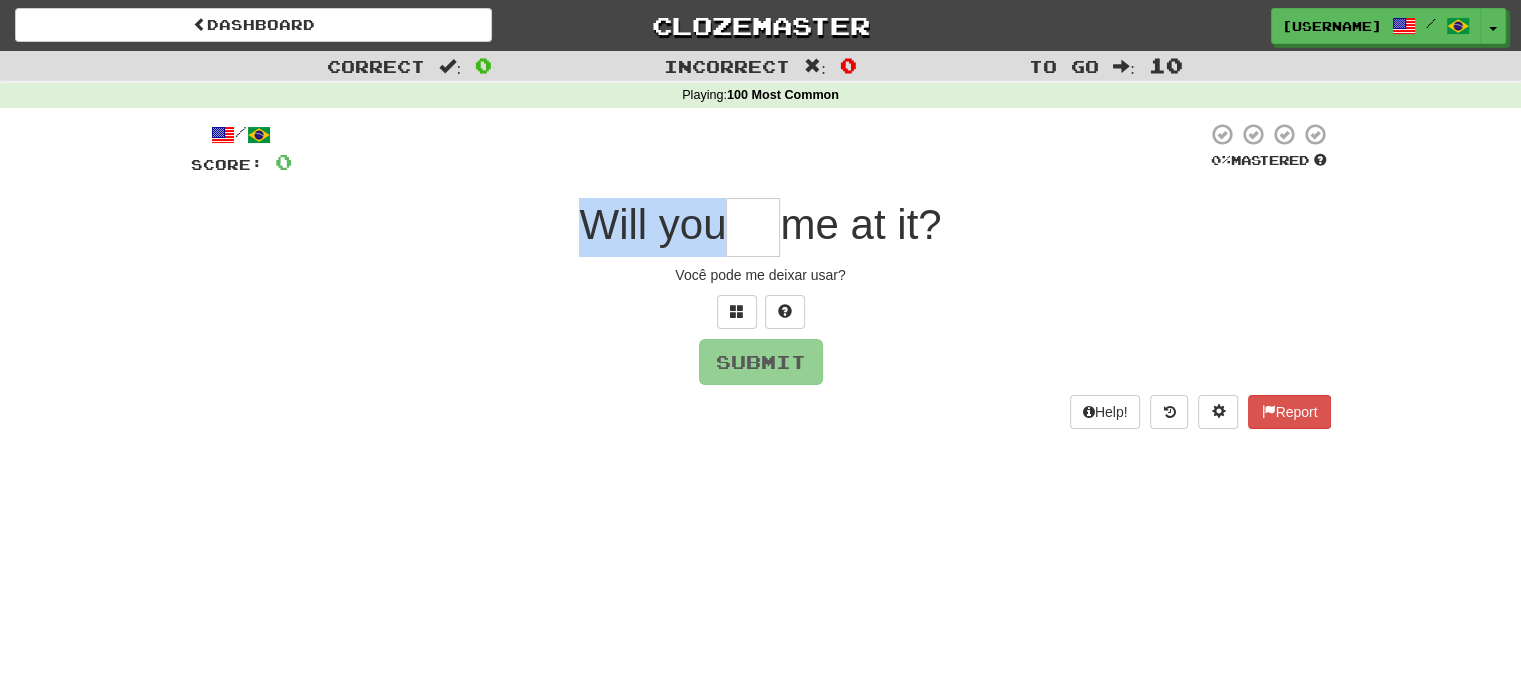 drag, startPoint x: 568, startPoint y: 230, endPoint x: 712, endPoint y: 230, distance: 144 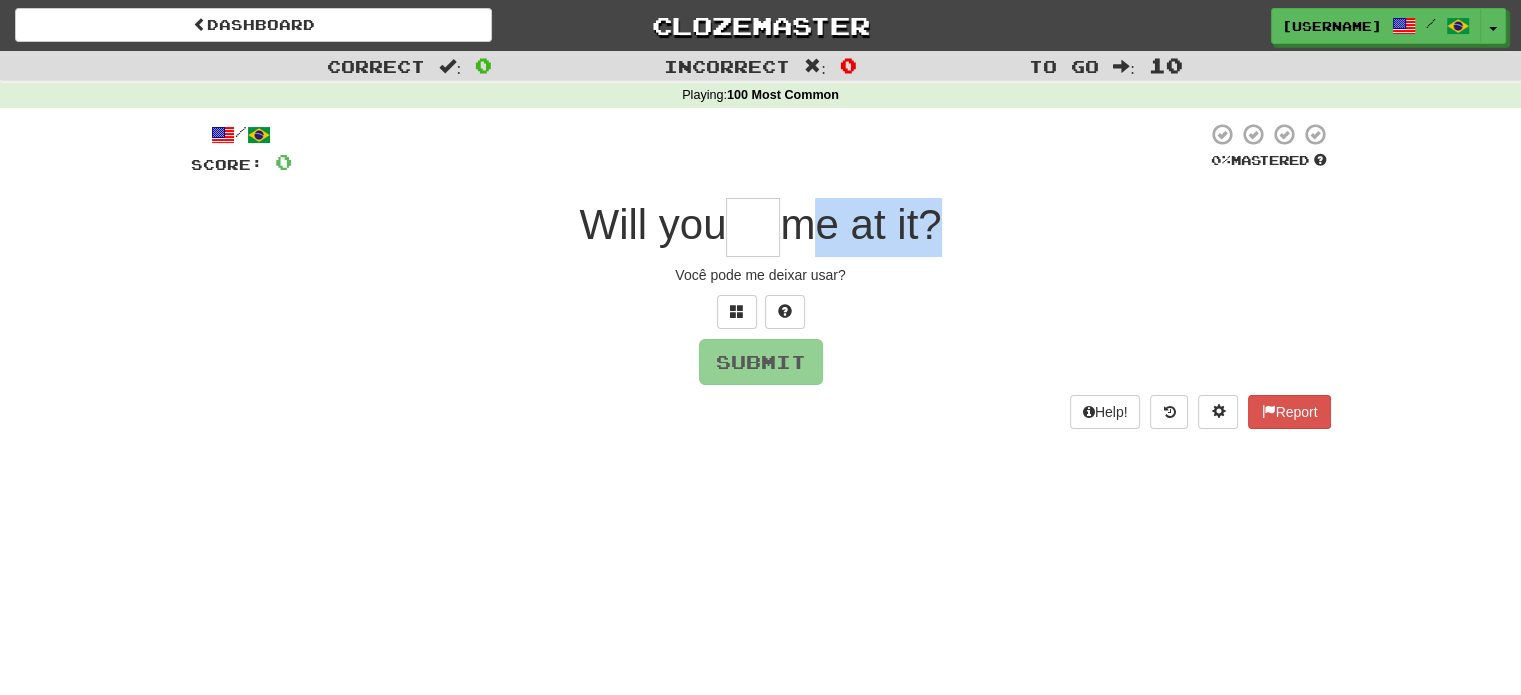 drag, startPoint x: 793, startPoint y: 233, endPoint x: 930, endPoint y: 233, distance: 137 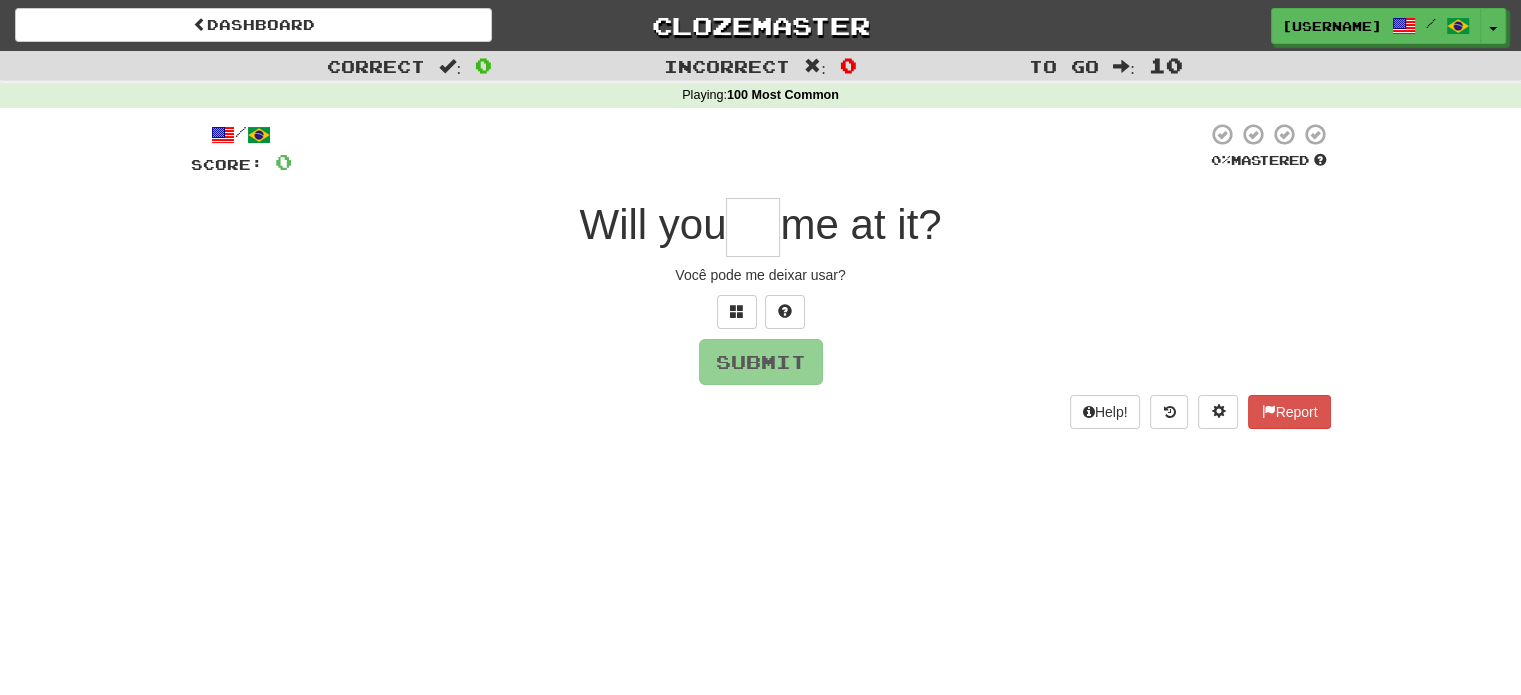 click on "Will you" at bounding box center [652, 224] 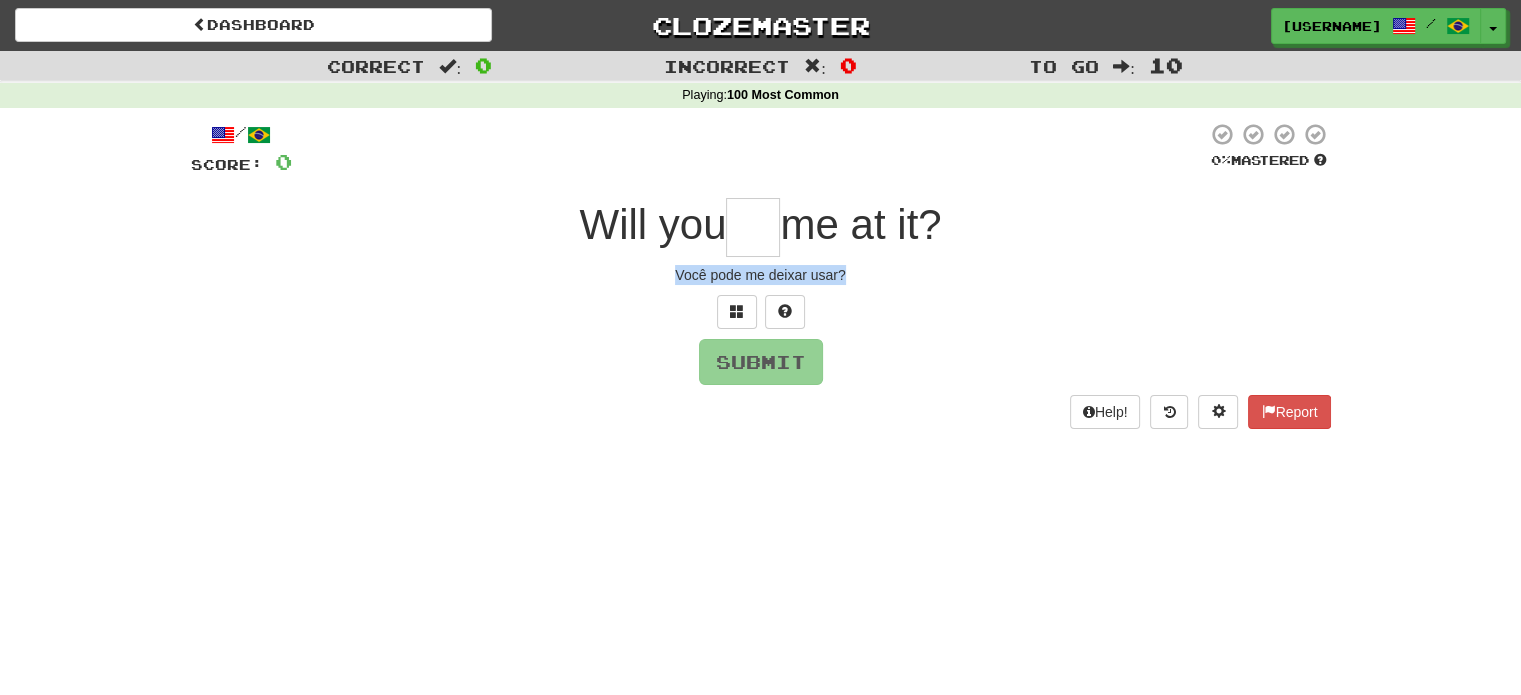 drag, startPoint x: 672, startPoint y: 274, endPoint x: 795, endPoint y: 275, distance: 123.00407 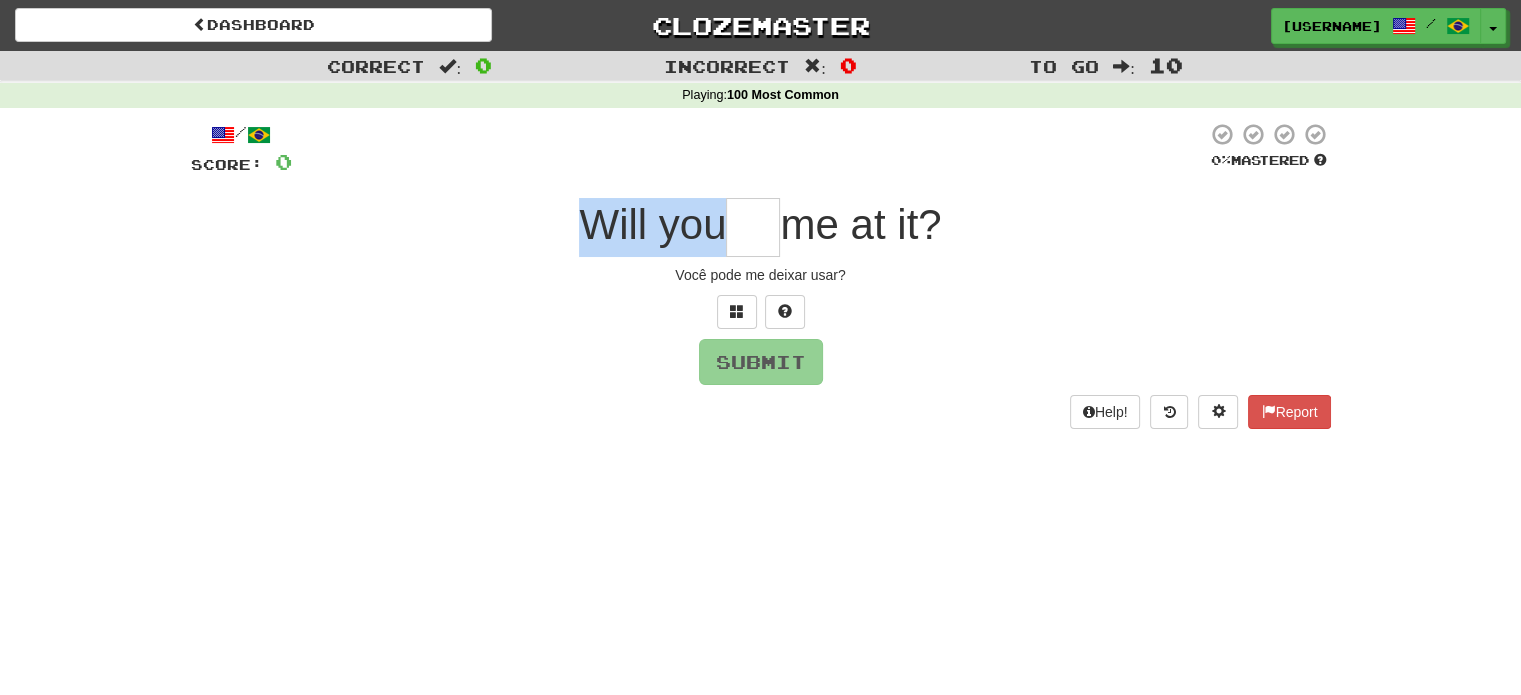 drag, startPoint x: 560, startPoint y: 219, endPoint x: 710, endPoint y: 226, distance: 150.16324 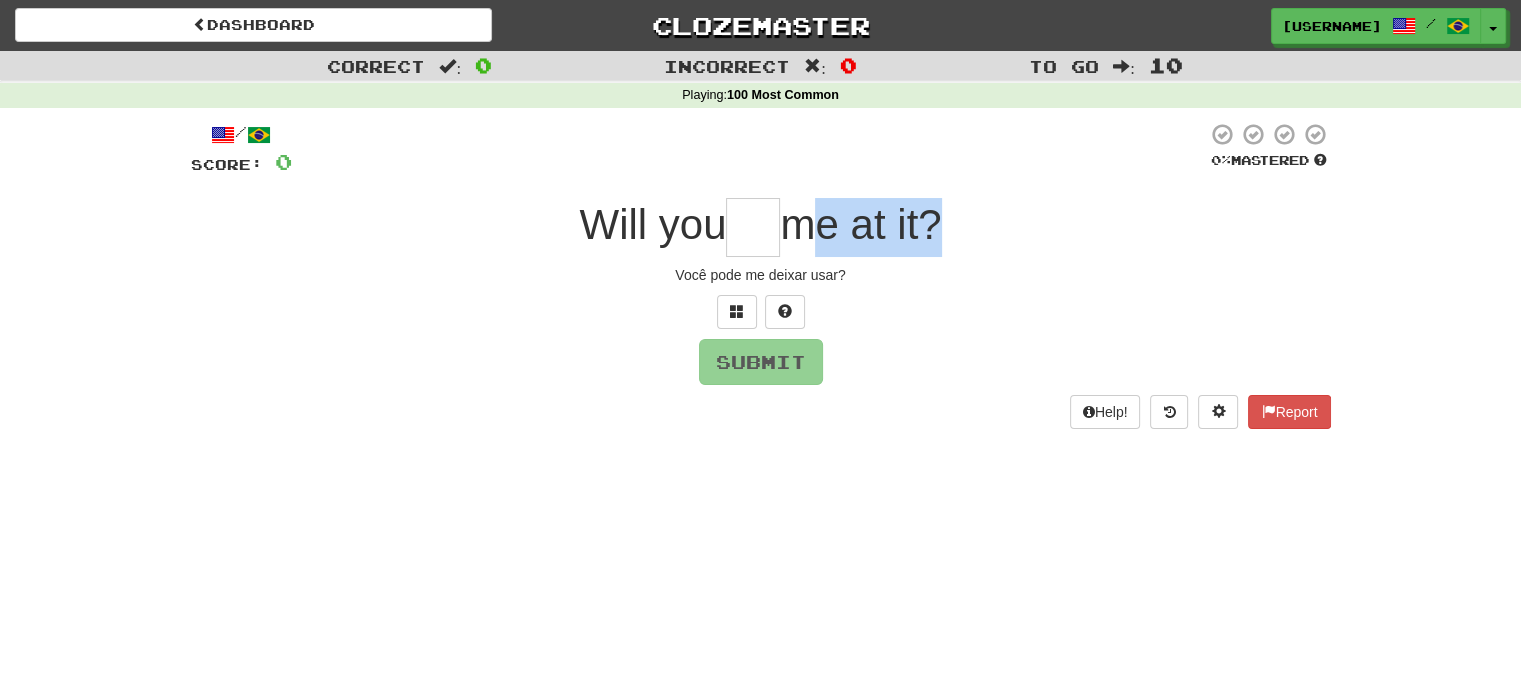 drag, startPoint x: 798, startPoint y: 227, endPoint x: 927, endPoint y: 233, distance: 129.13947 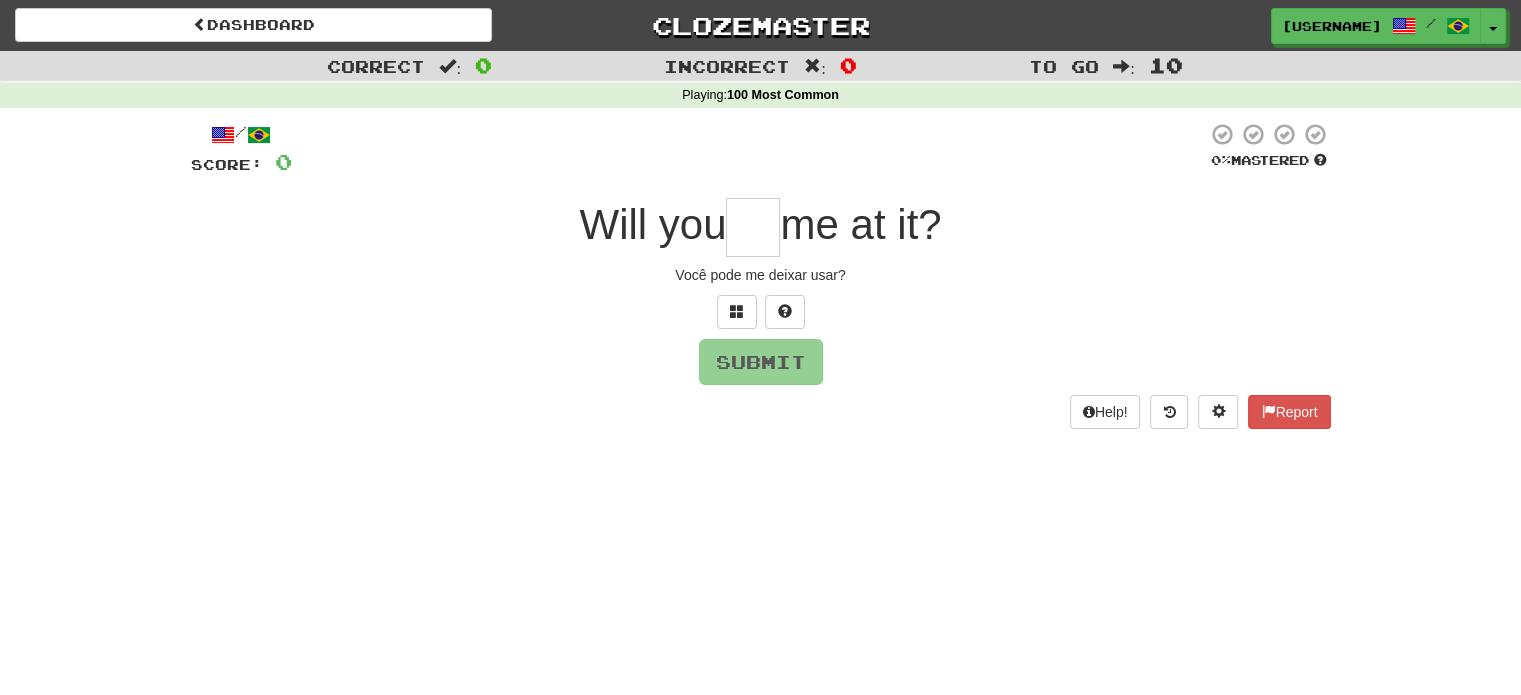 click at bounding box center [753, 227] 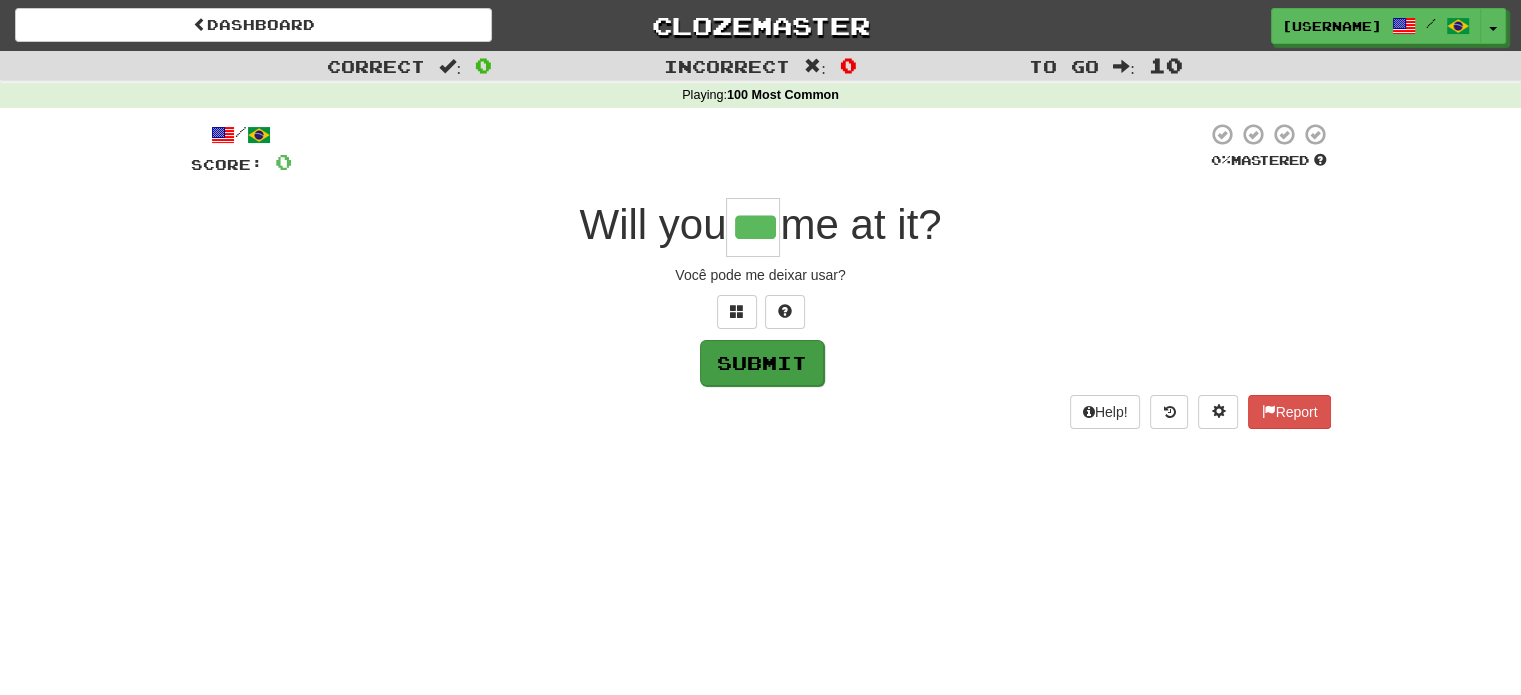 type on "***" 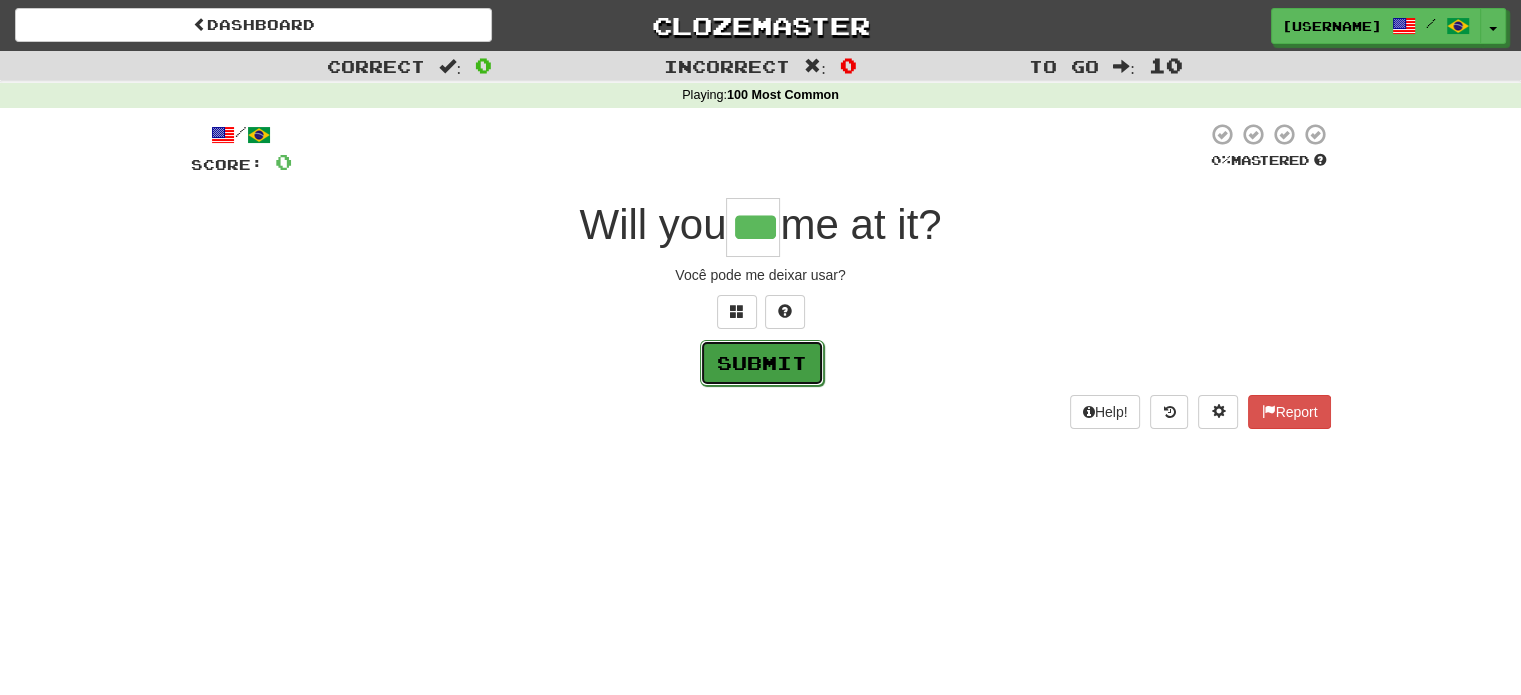 click on "Submit" at bounding box center (762, 363) 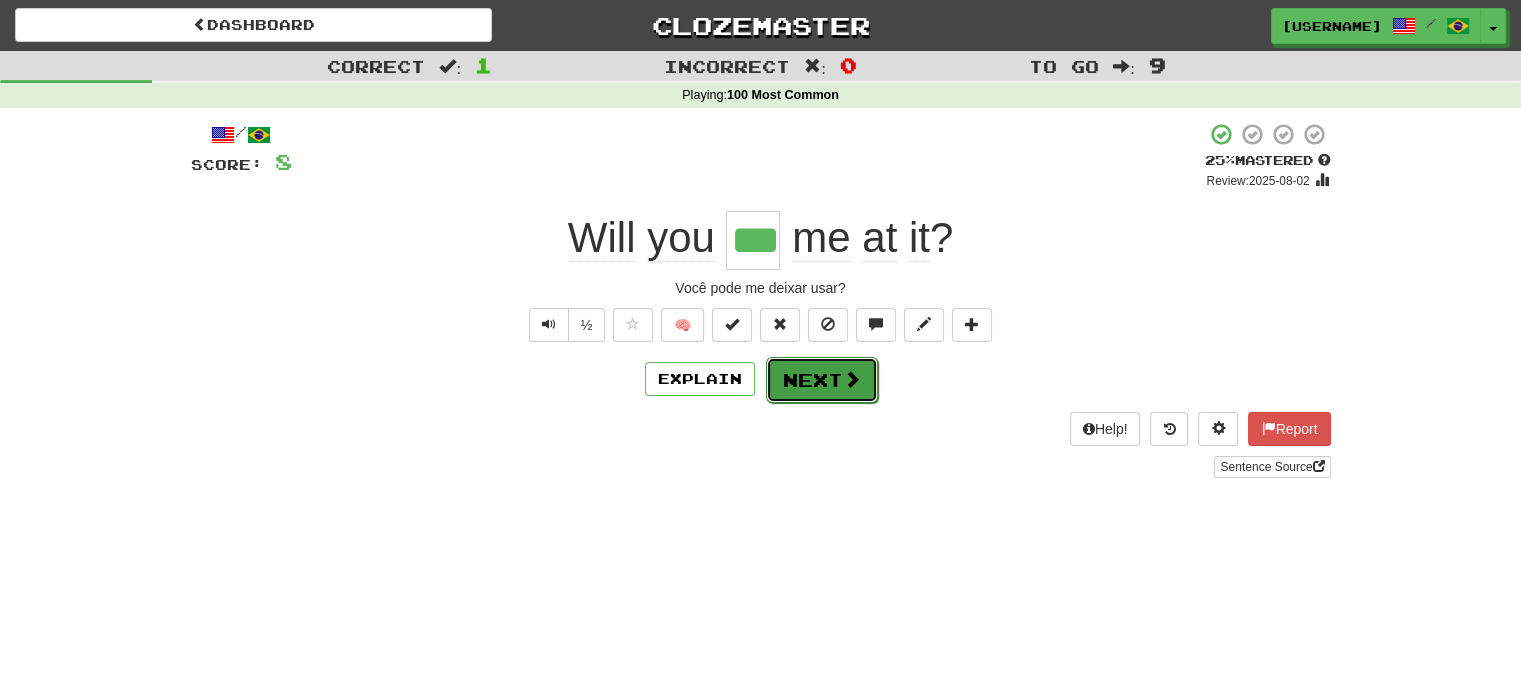click on "Next" at bounding box center (822, 380) 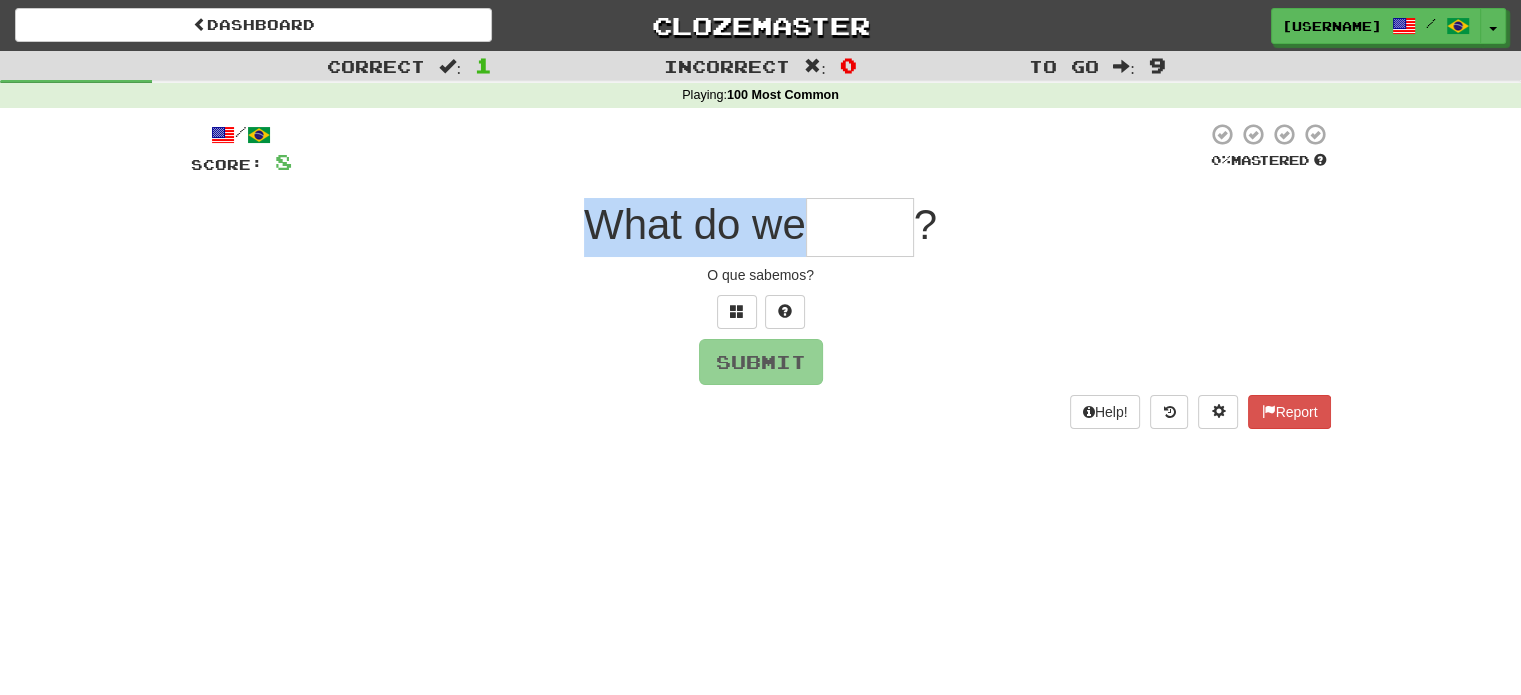 drag, startPoint x: 584, startPoint y: 230, endPoint x: 789, endPoint y: 231, distance: 205.00244 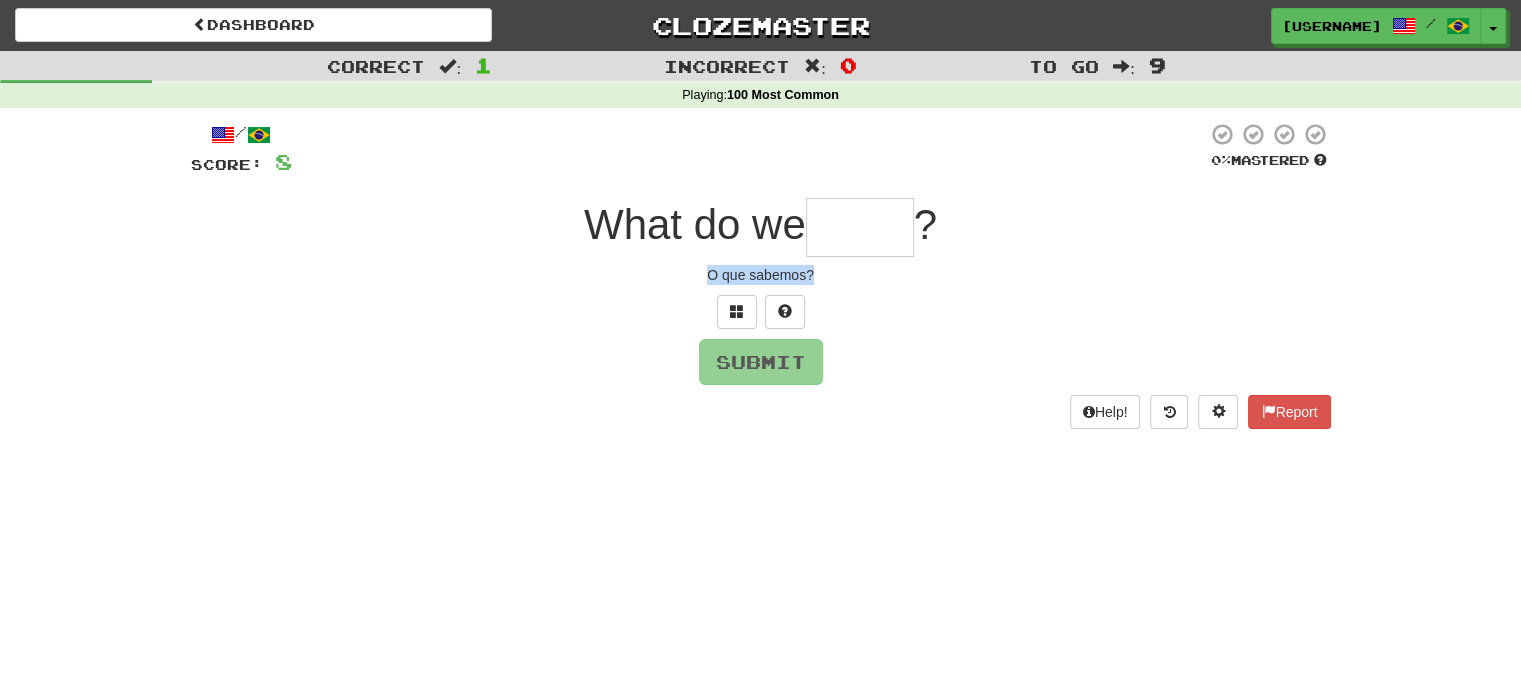 drag, startPoint x: 707, startPoint y: 275, endPoint x: 816, endPoint y: 276, distance: 109.004585 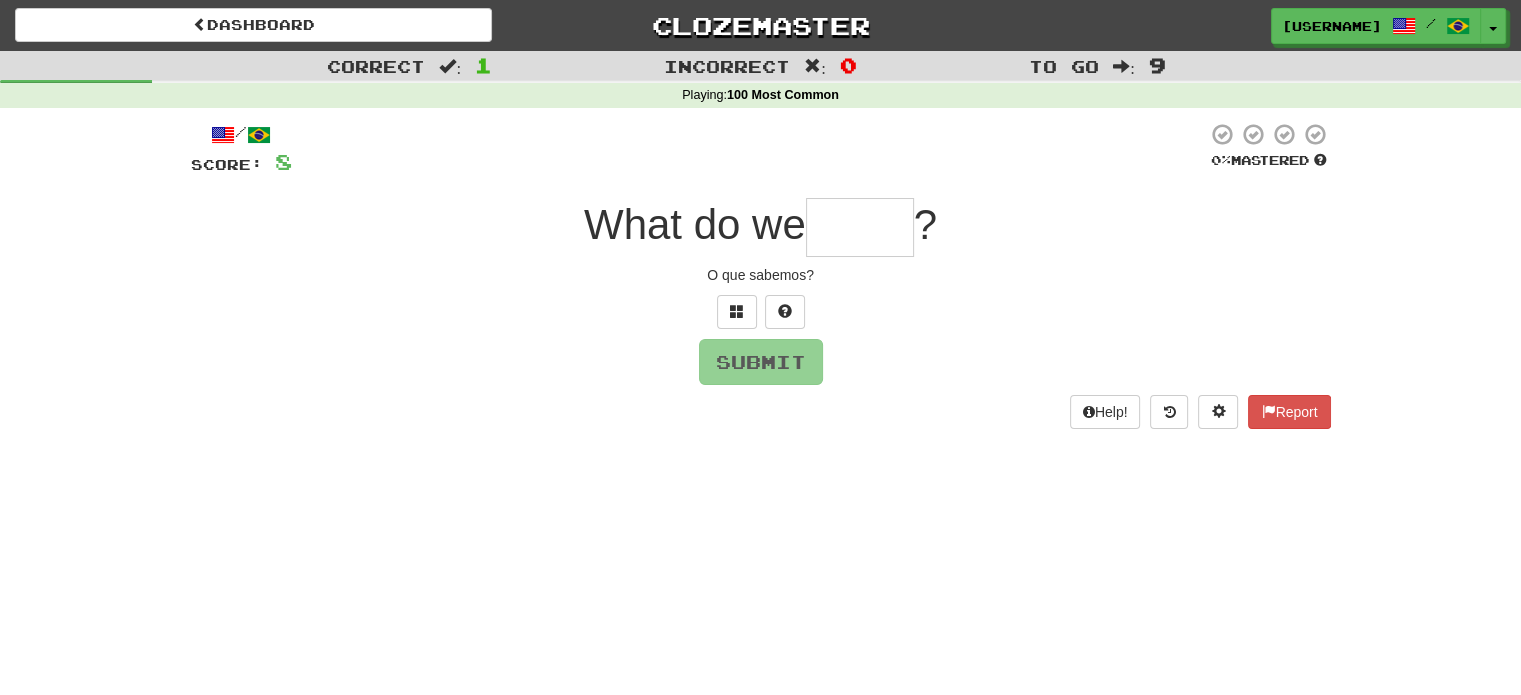 click at bounding box center (860, 227) 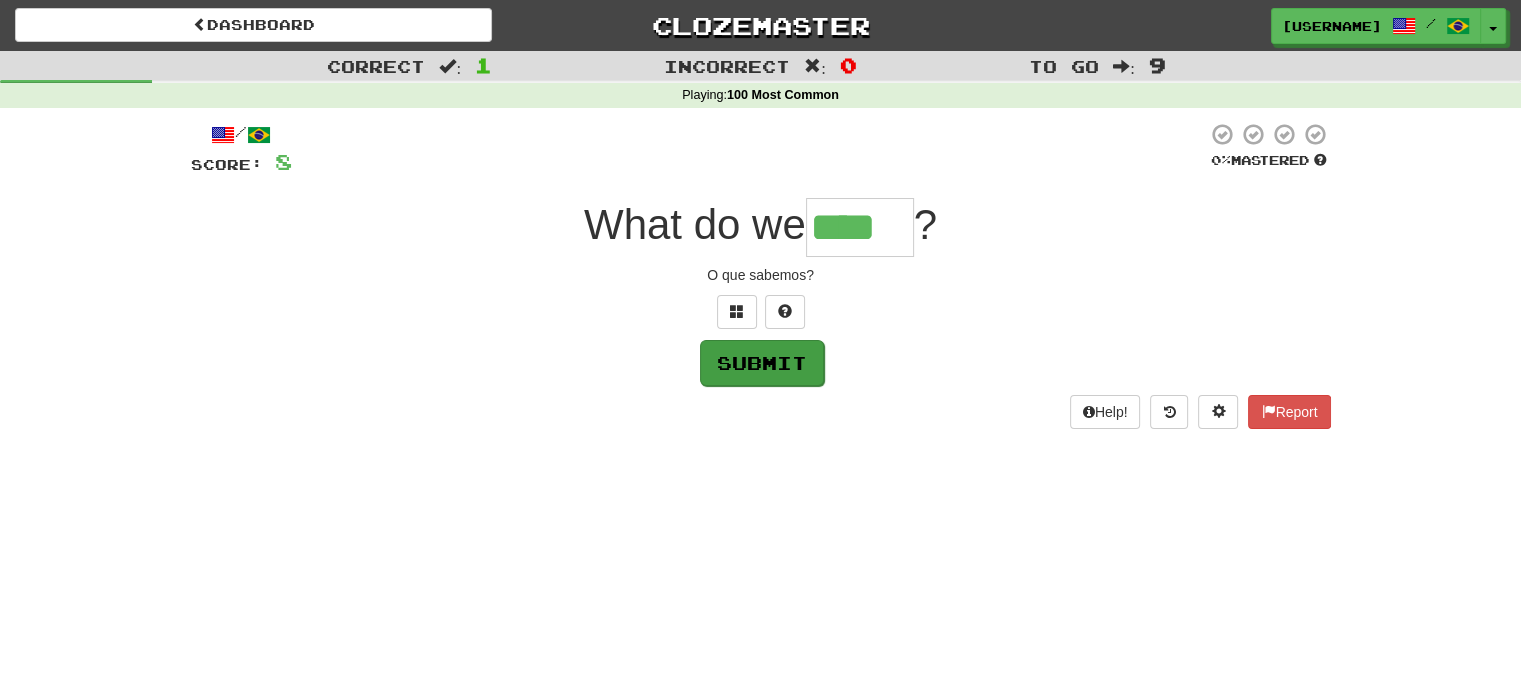 type on "****" 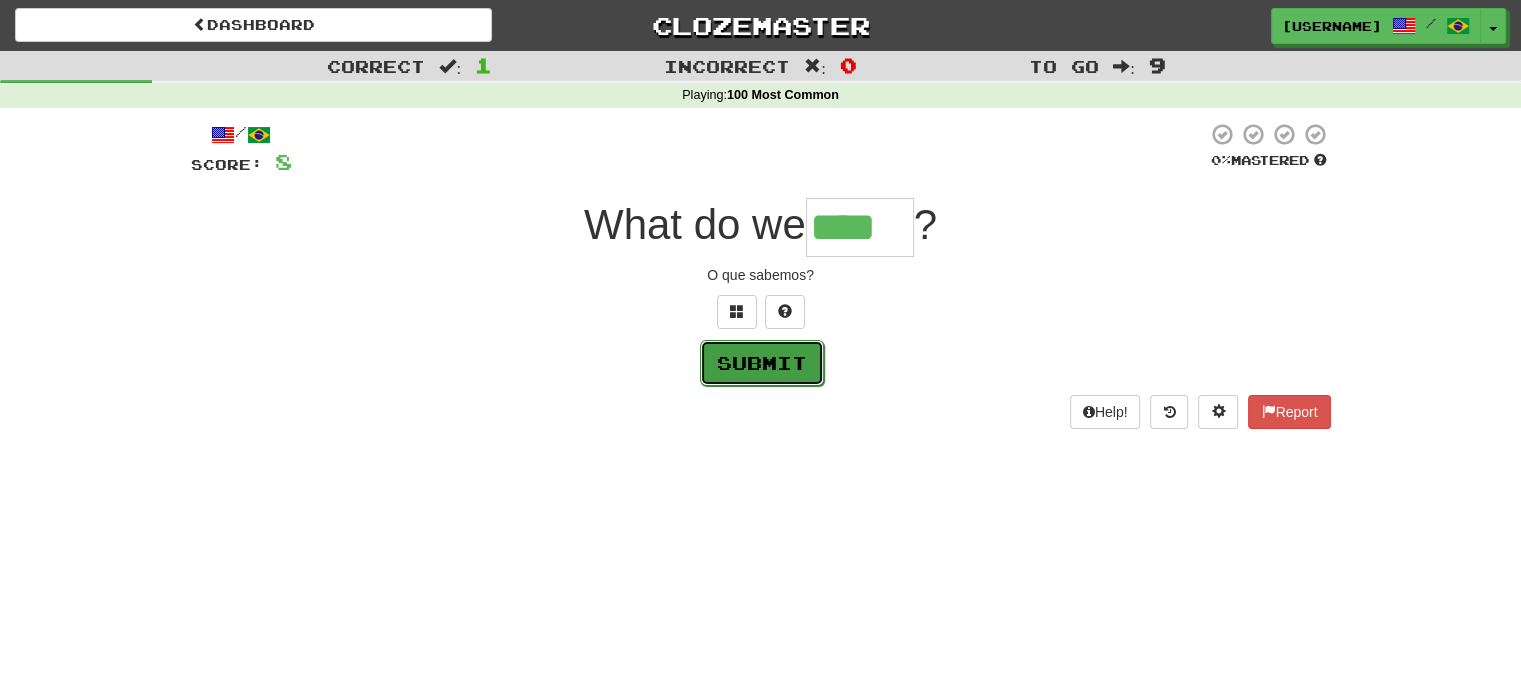 click on "Submit" at bounding box center [762, 363] 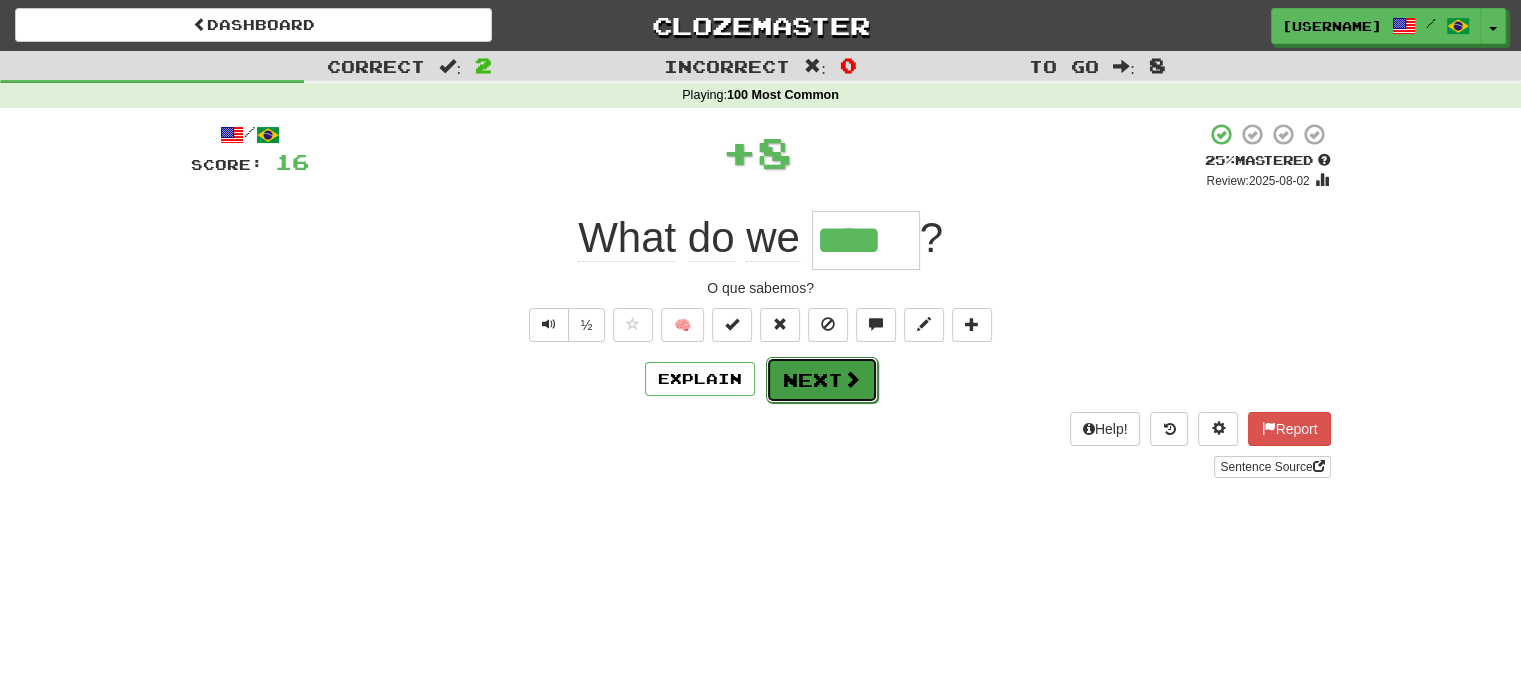 click on "Next" at bounding box center [822, 380] 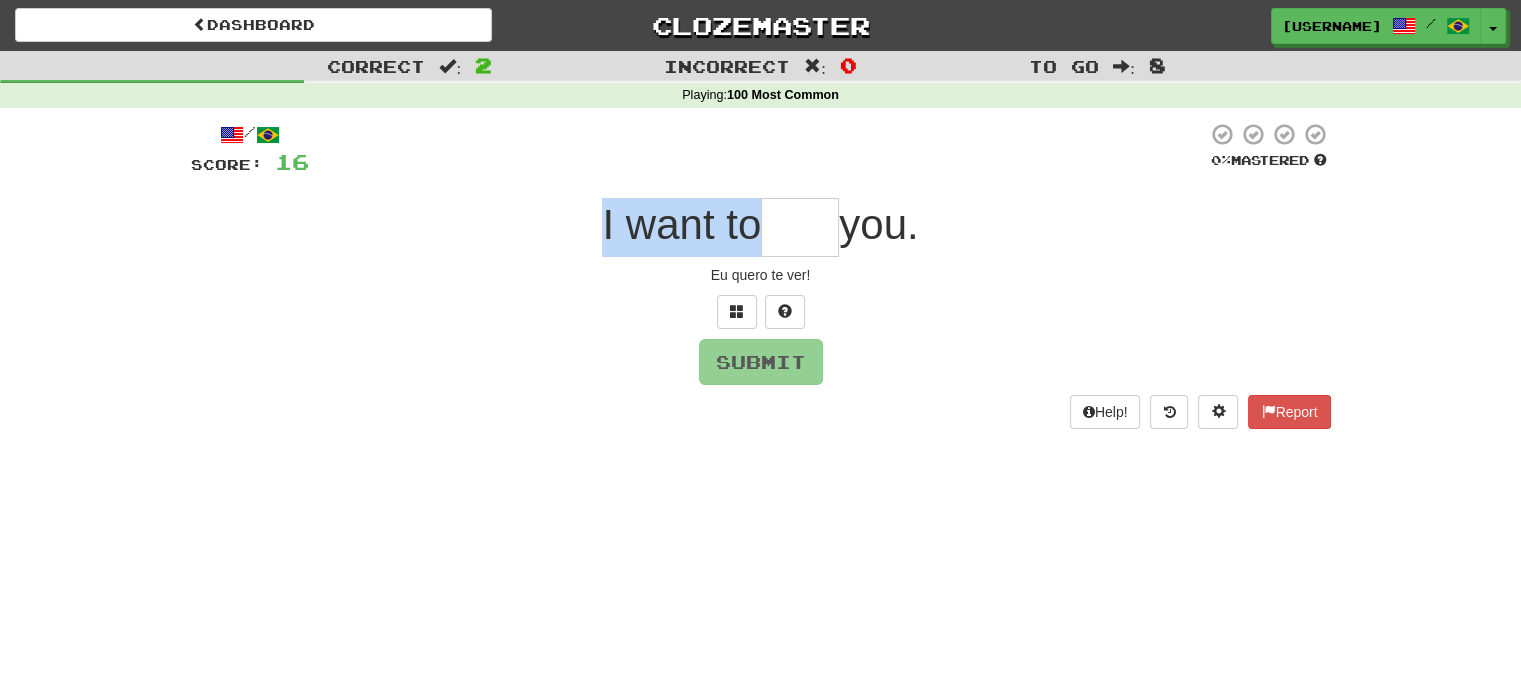 drag, startPoint x: 577, startPoint y: 231, endPoint x: 744, endPoint y: 231, distance: 167 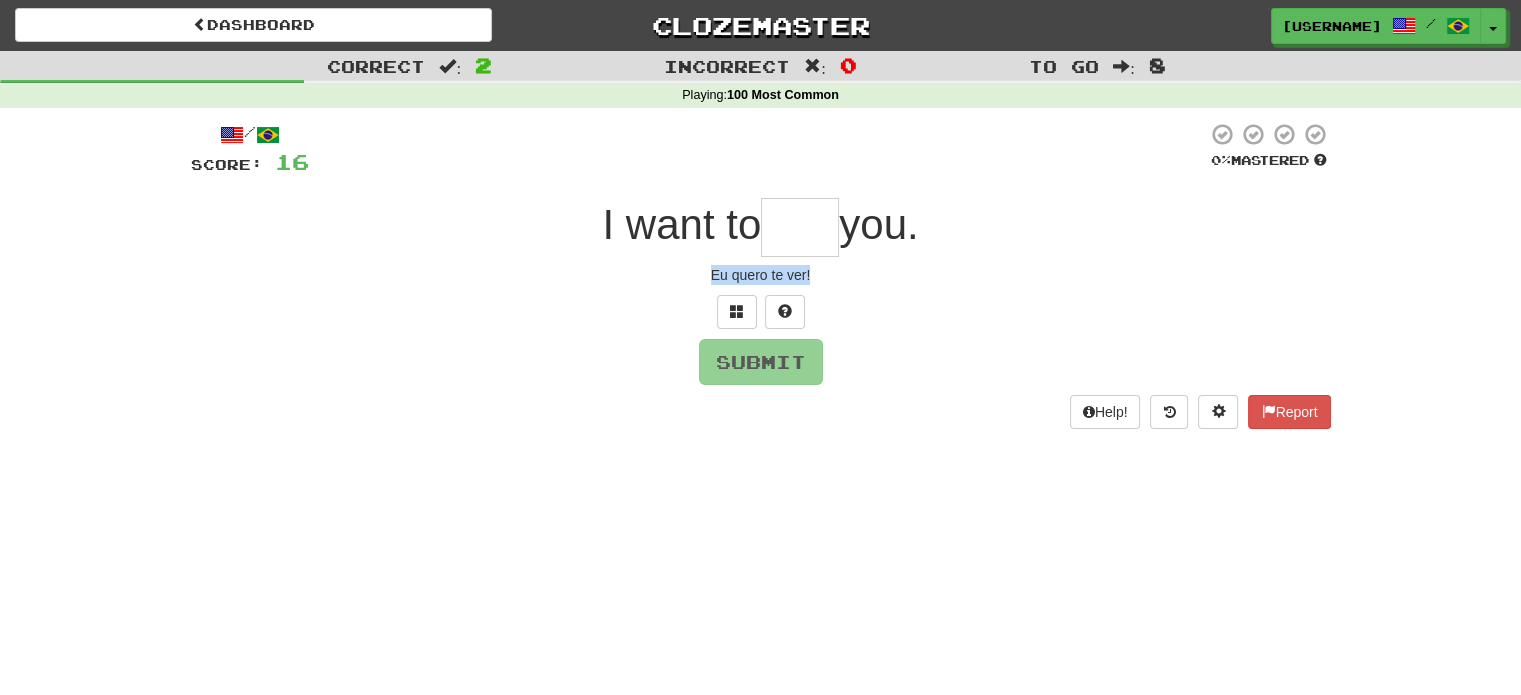 drag, startPoint x: 708, startPoint y: 276, endPoint x: 838, endPoint y: 278, distance: 130.01538 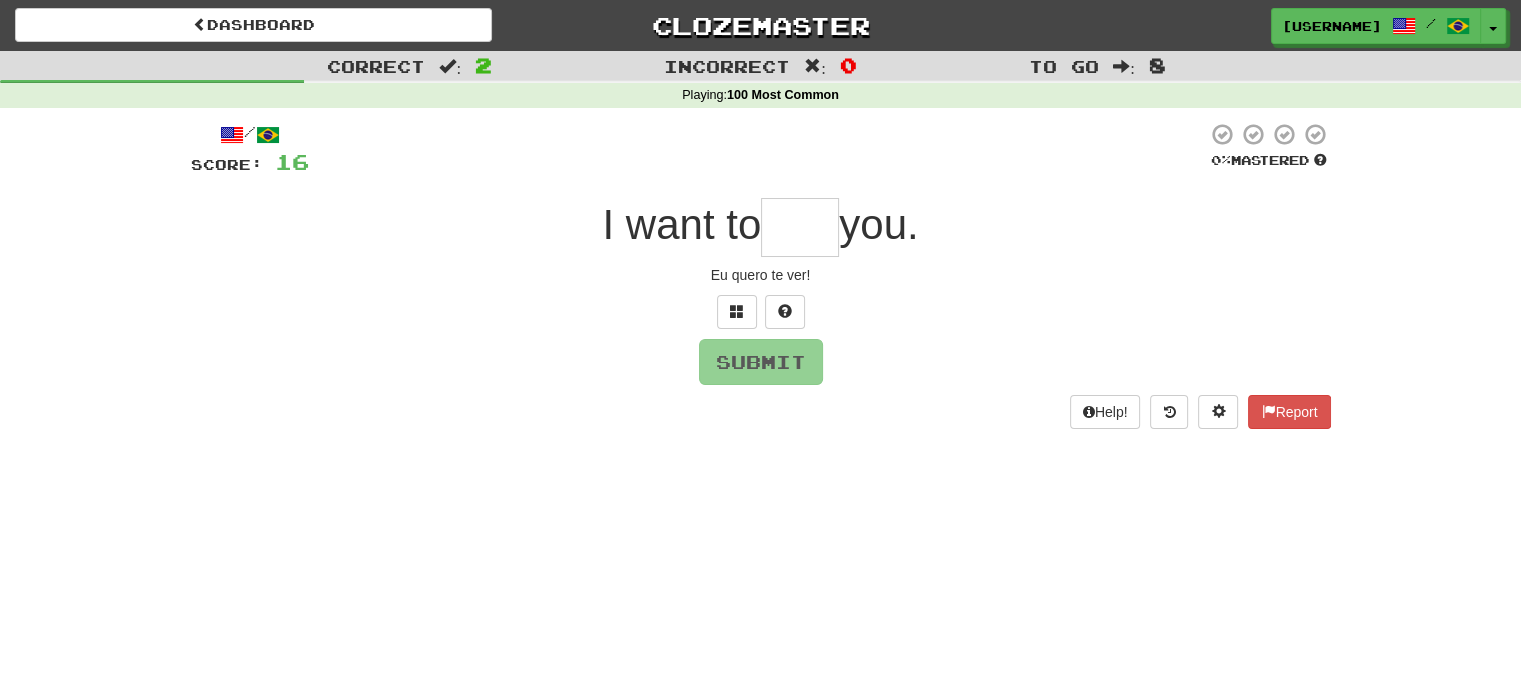 click at bounding box center (800, 227) 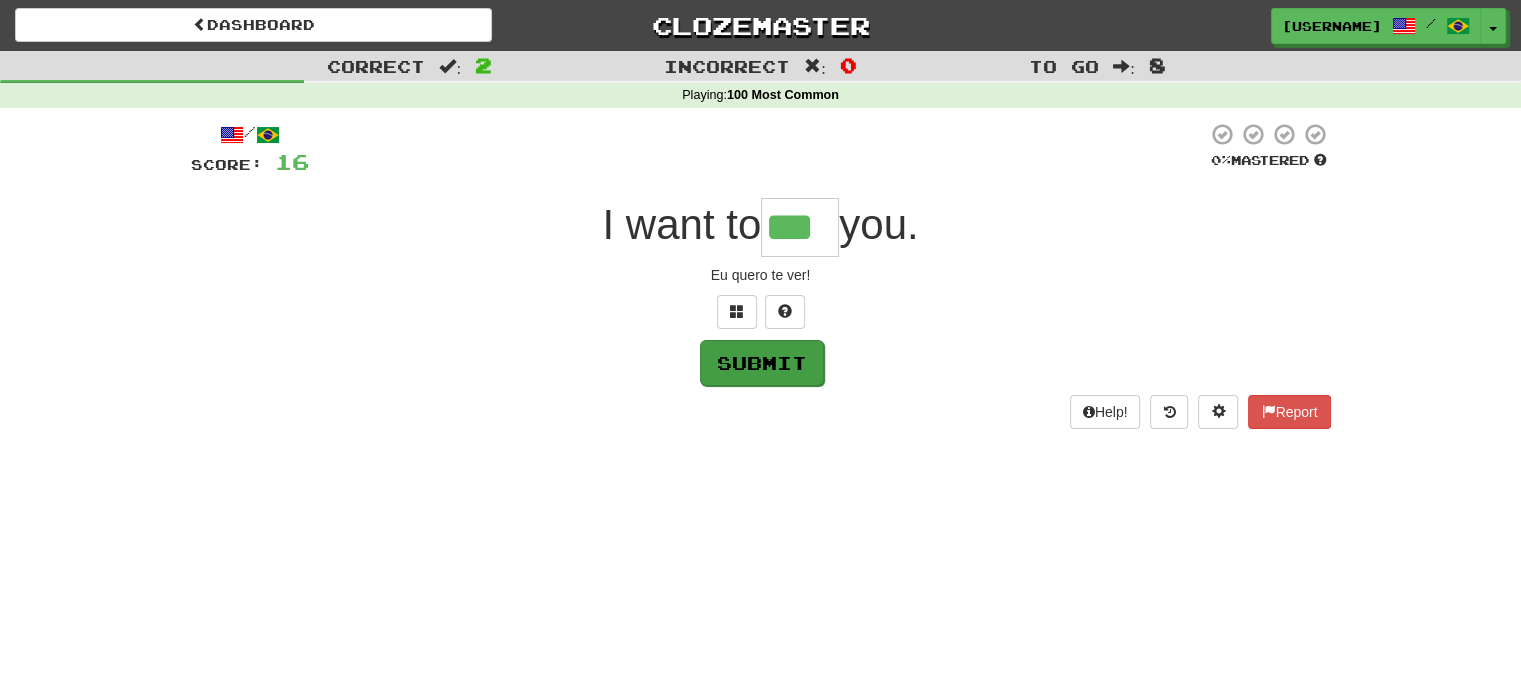type on "***" 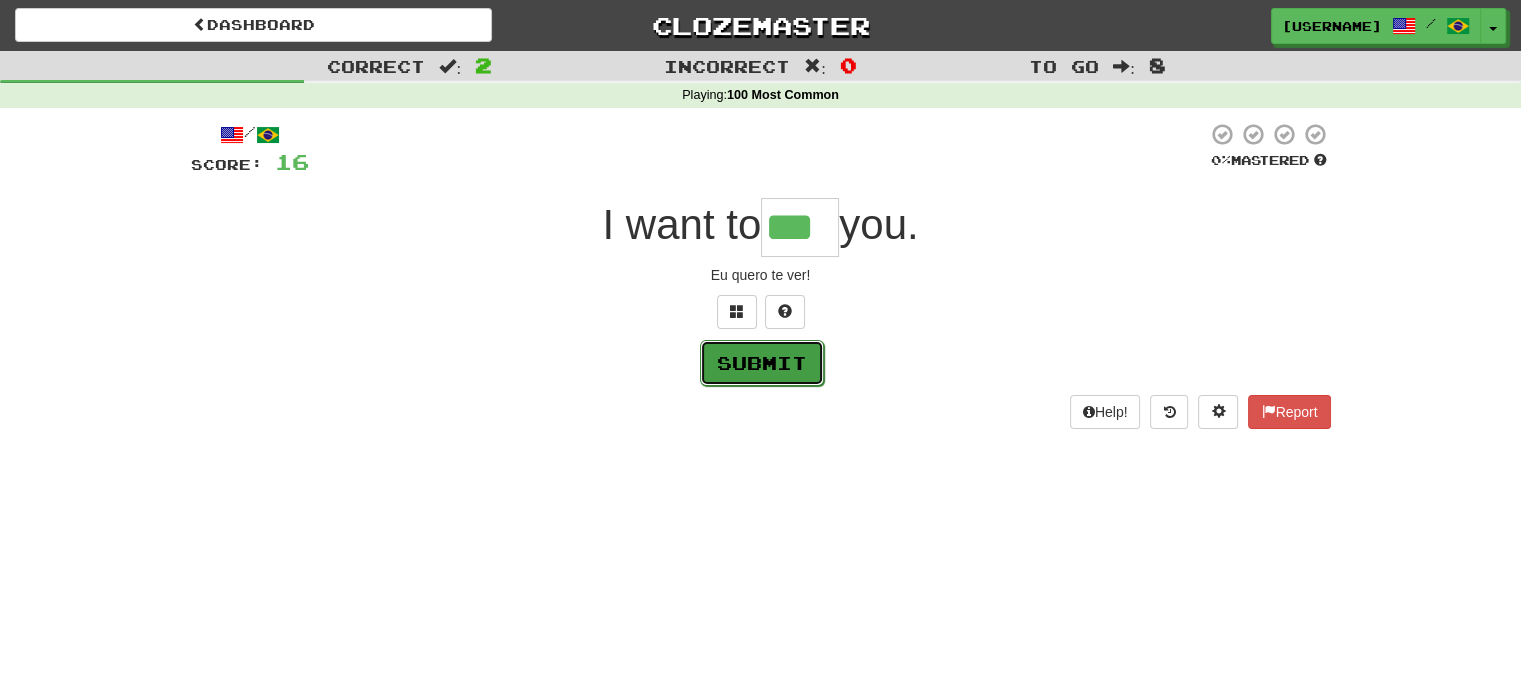 click on "Submit" at bounding box center (762, 363) 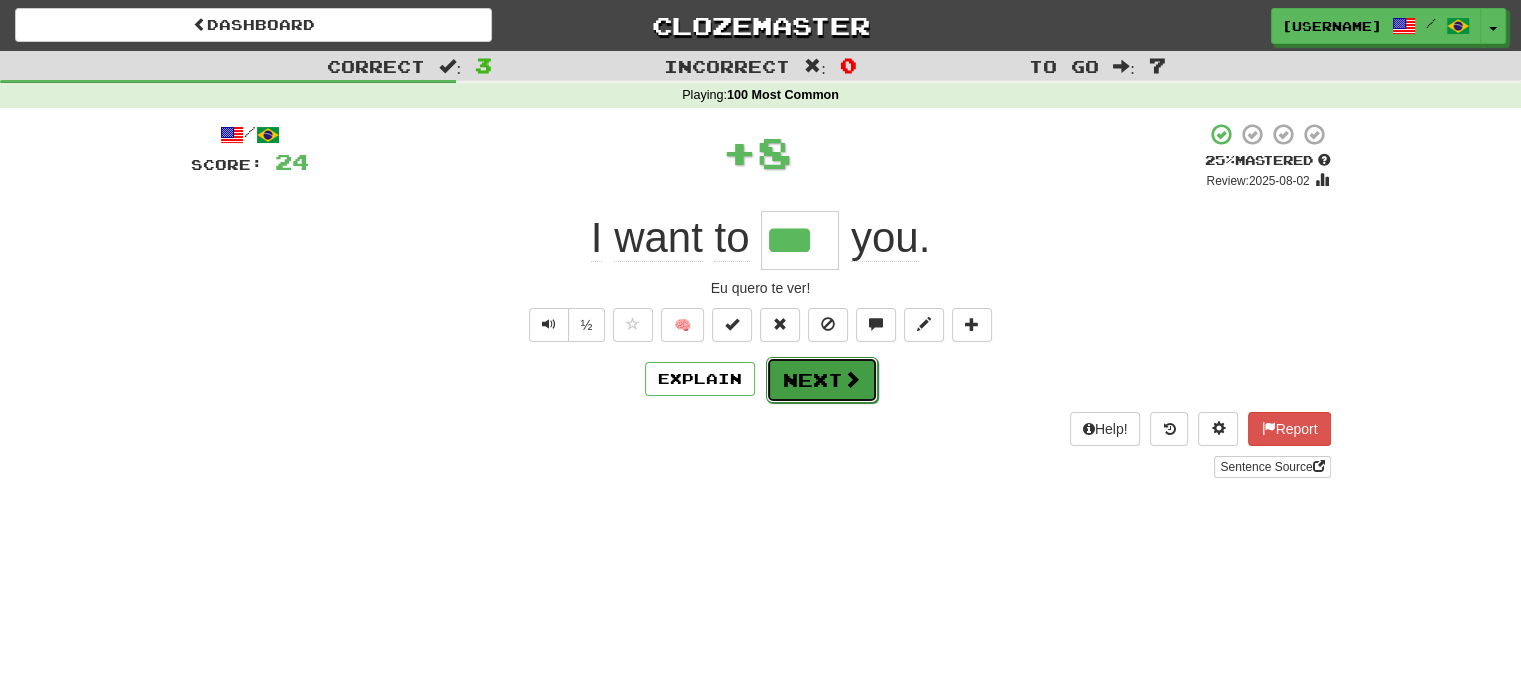 click on "Next" at bounding box center (822, 380) 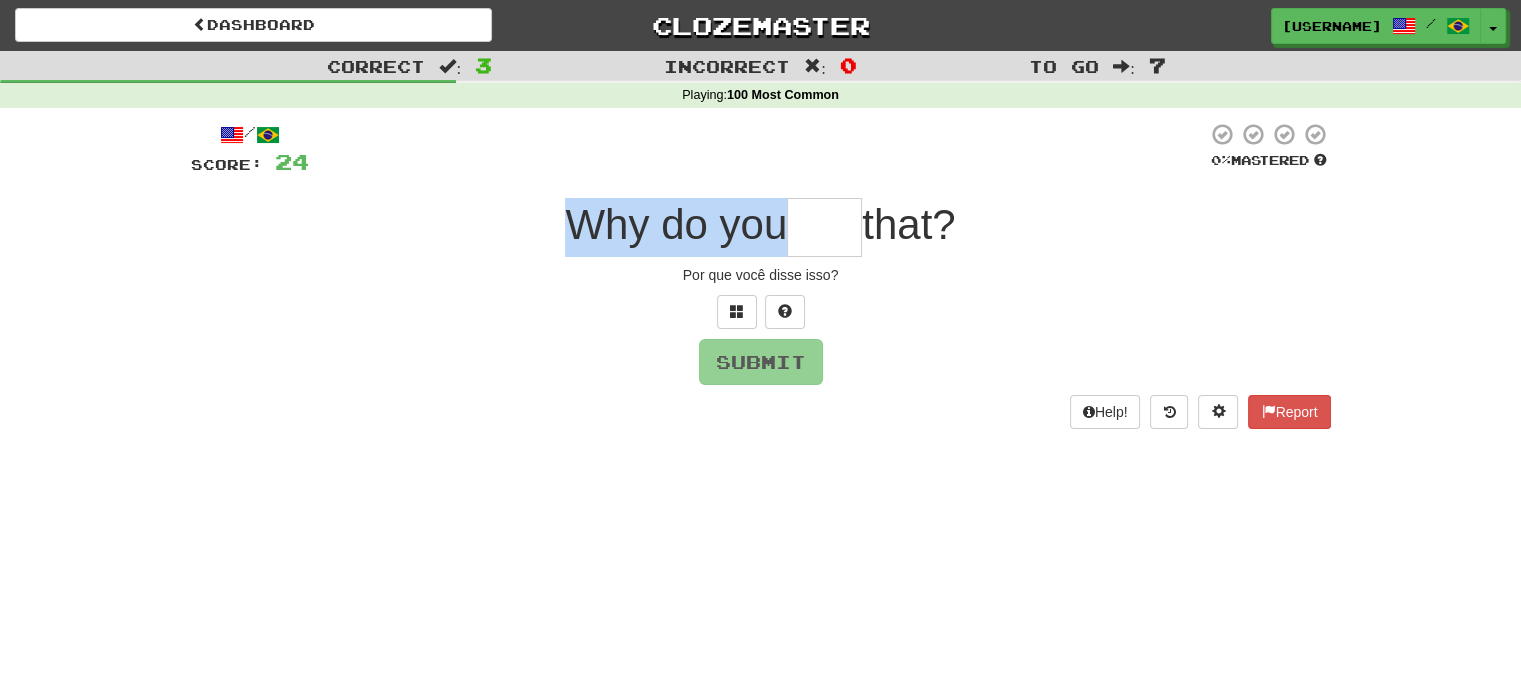 drag, startPoint x: 552, startPoint y: 215, endPoint x: 773, endPoint y: 222, distance: 221.11082 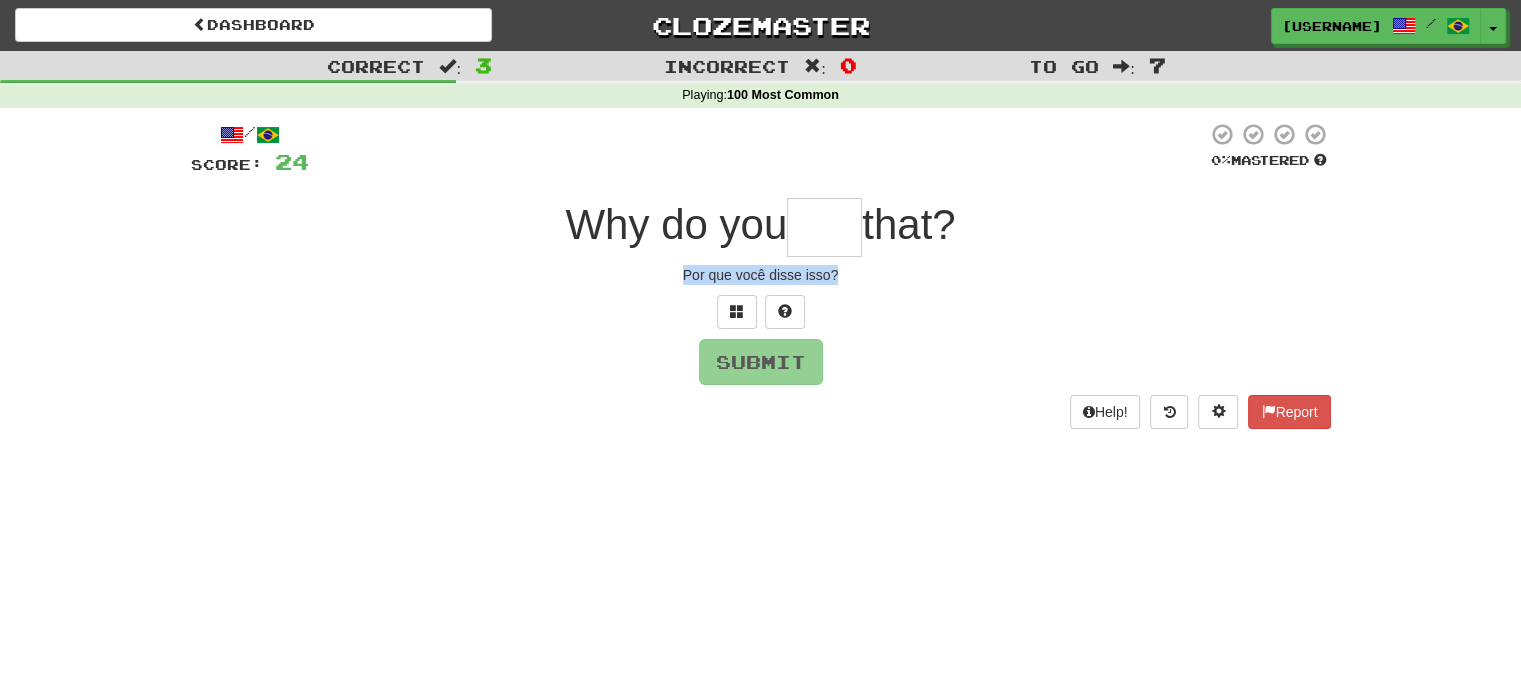 drag, startPoint x: 679, startPoint y: 274, endPoint x: 838, endPoint y: 274, distance: 159 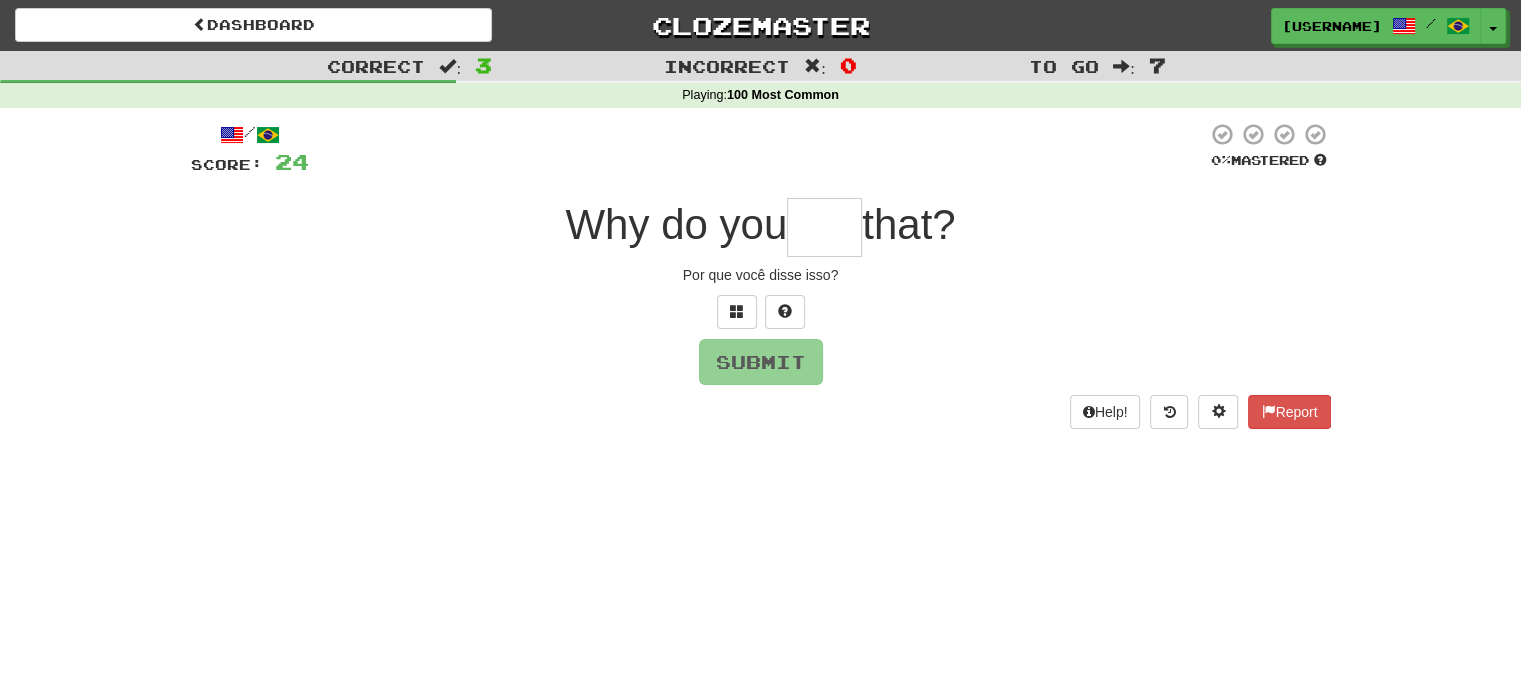 click at bounding box center (824, 227) 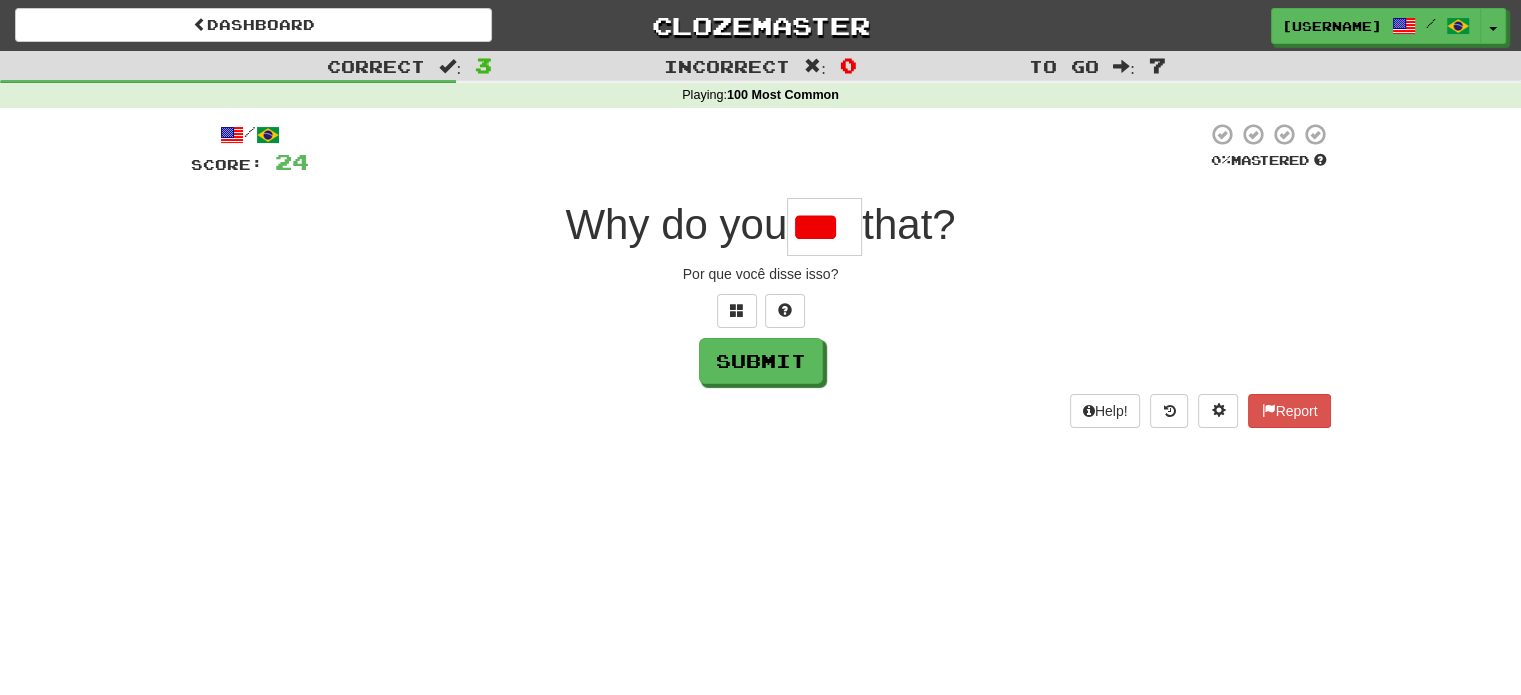 scroll, scrollTop: 0, scrollLeft: 0, axis: both 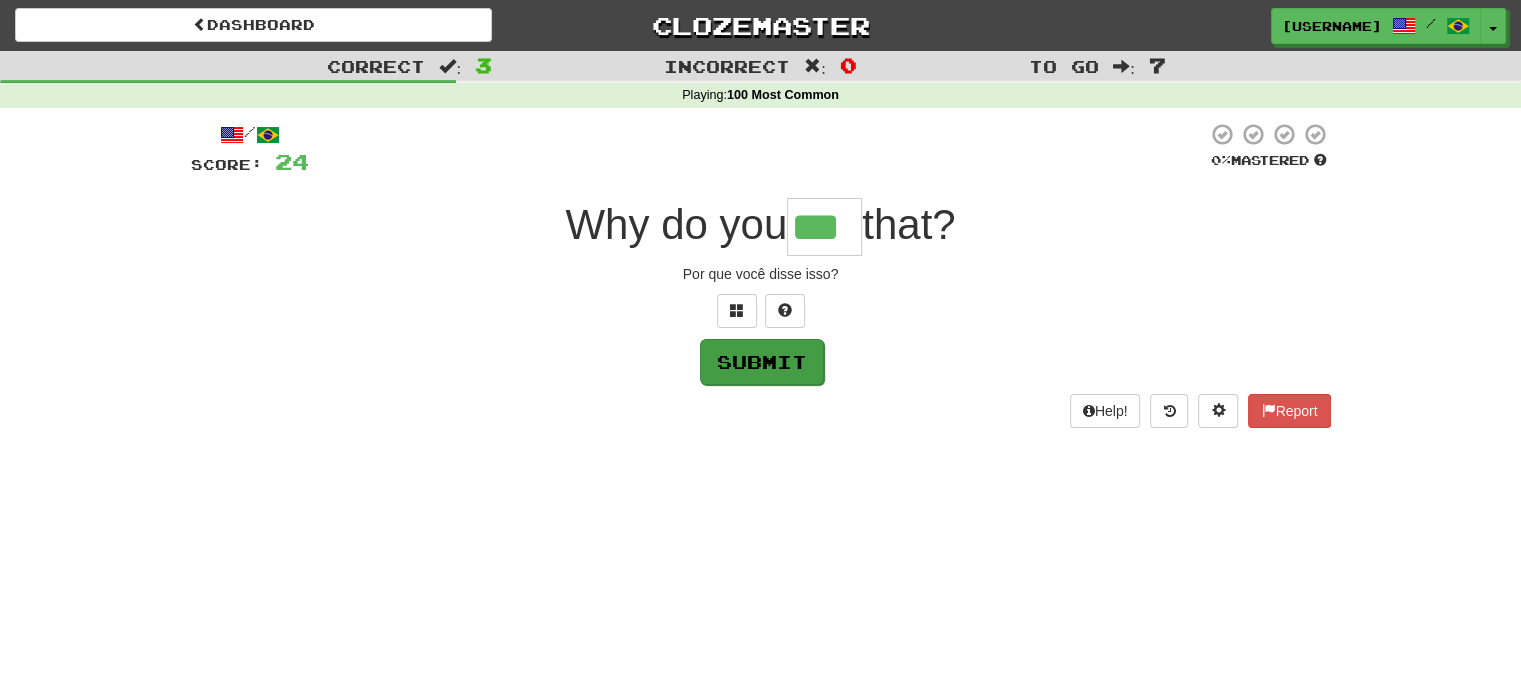 type on "***" 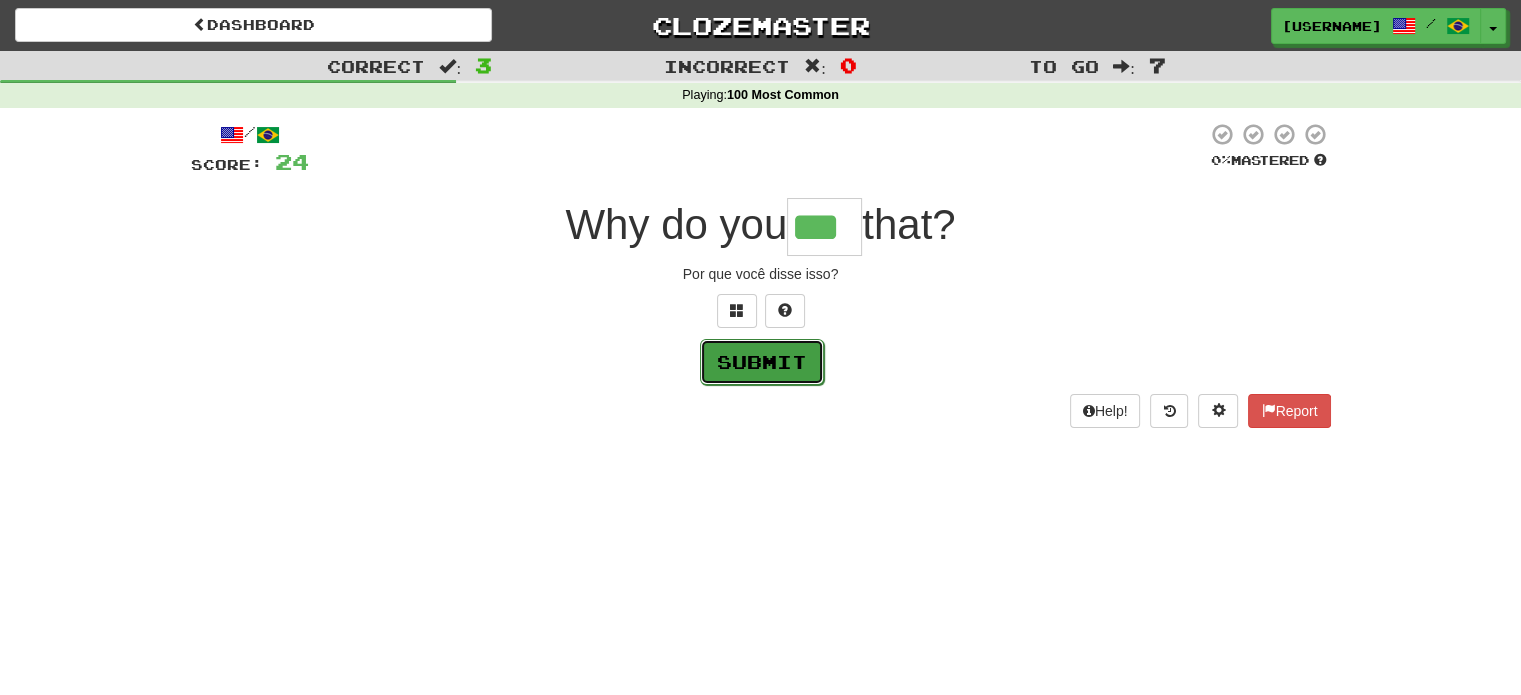 click on "Submit" at bounding box center [762, 362] 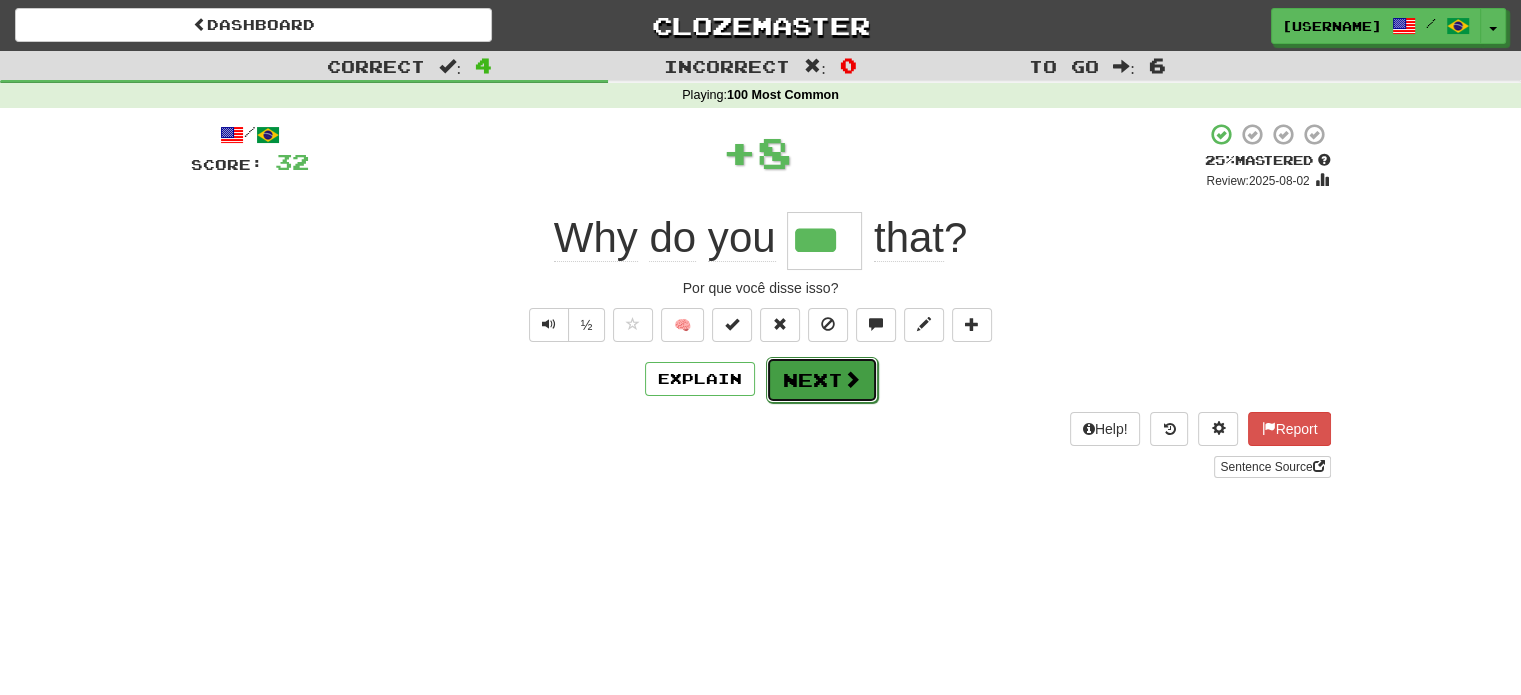 click on "Next" at bounding box center (822, 380) 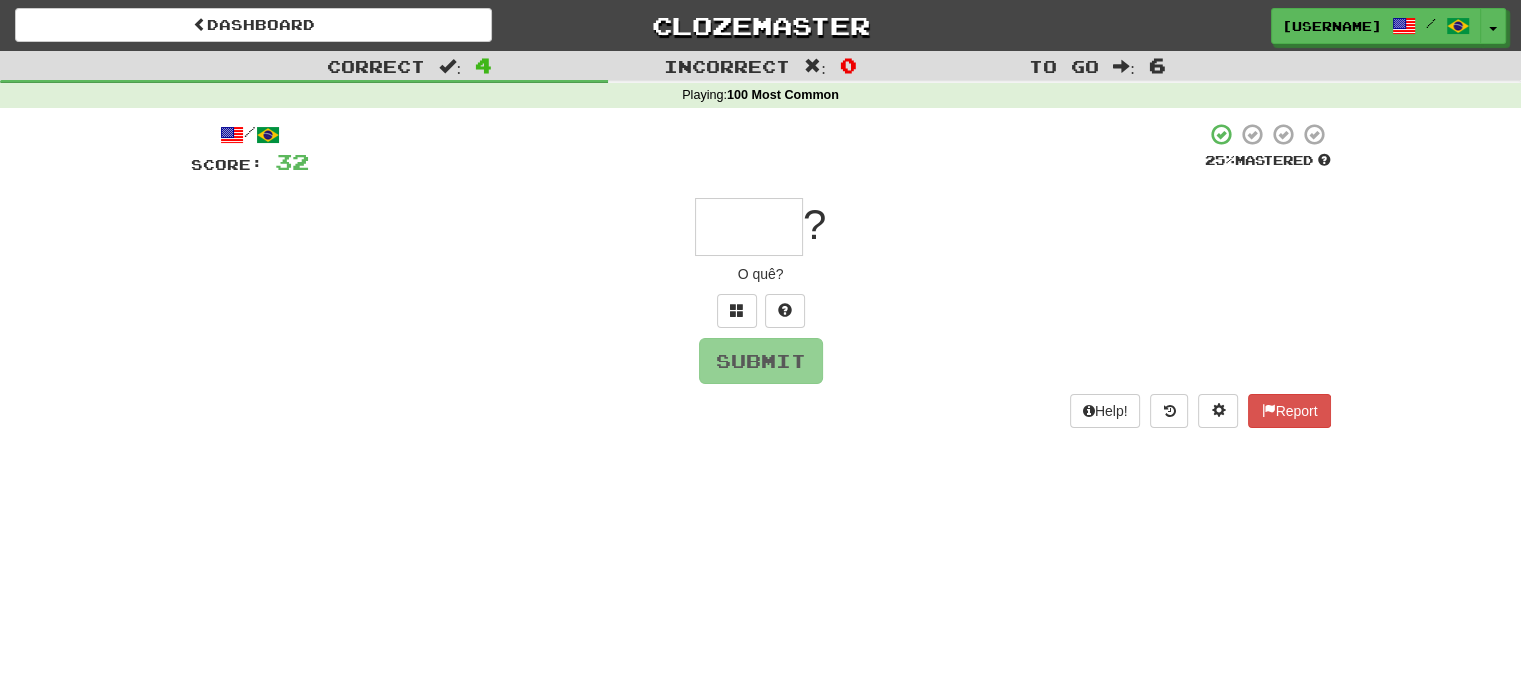 click at bounding box center (749, 227) 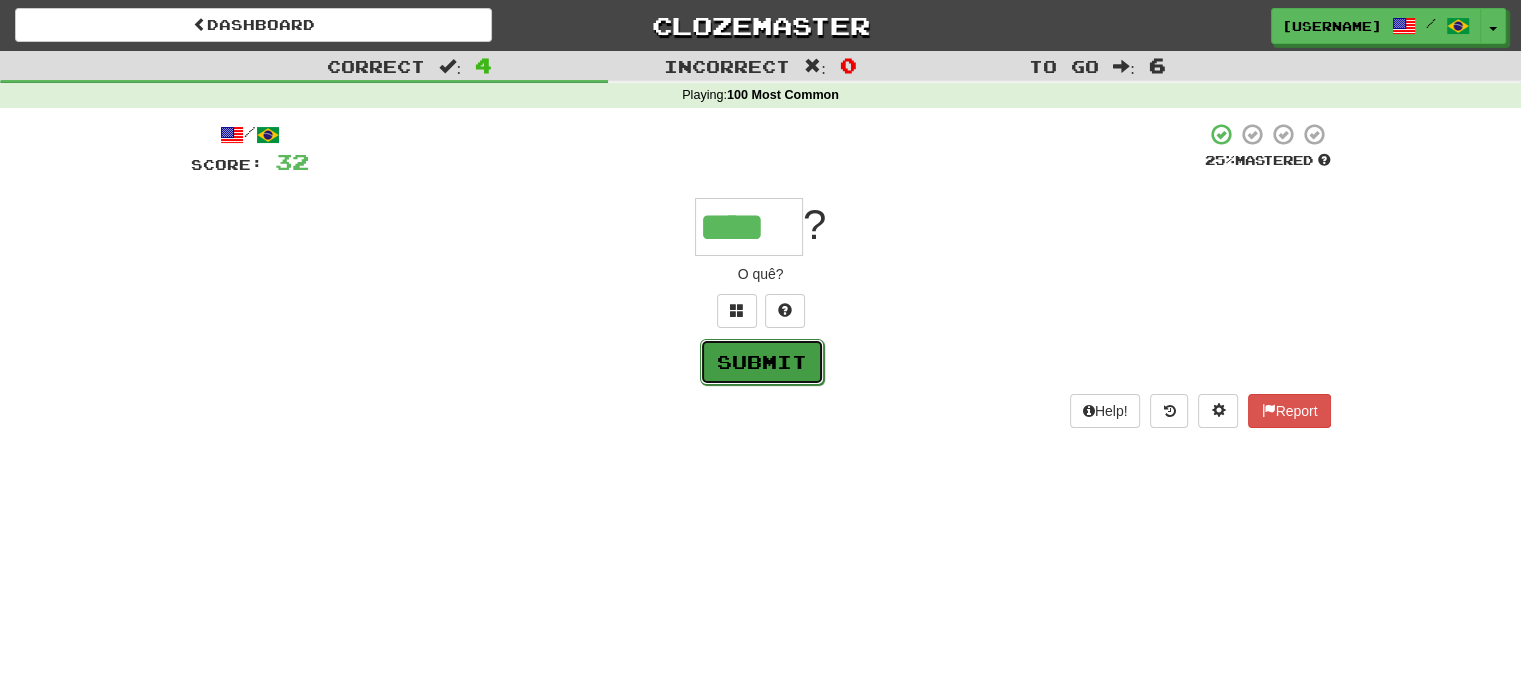click on "Submit" at bounding box center [762, 362] 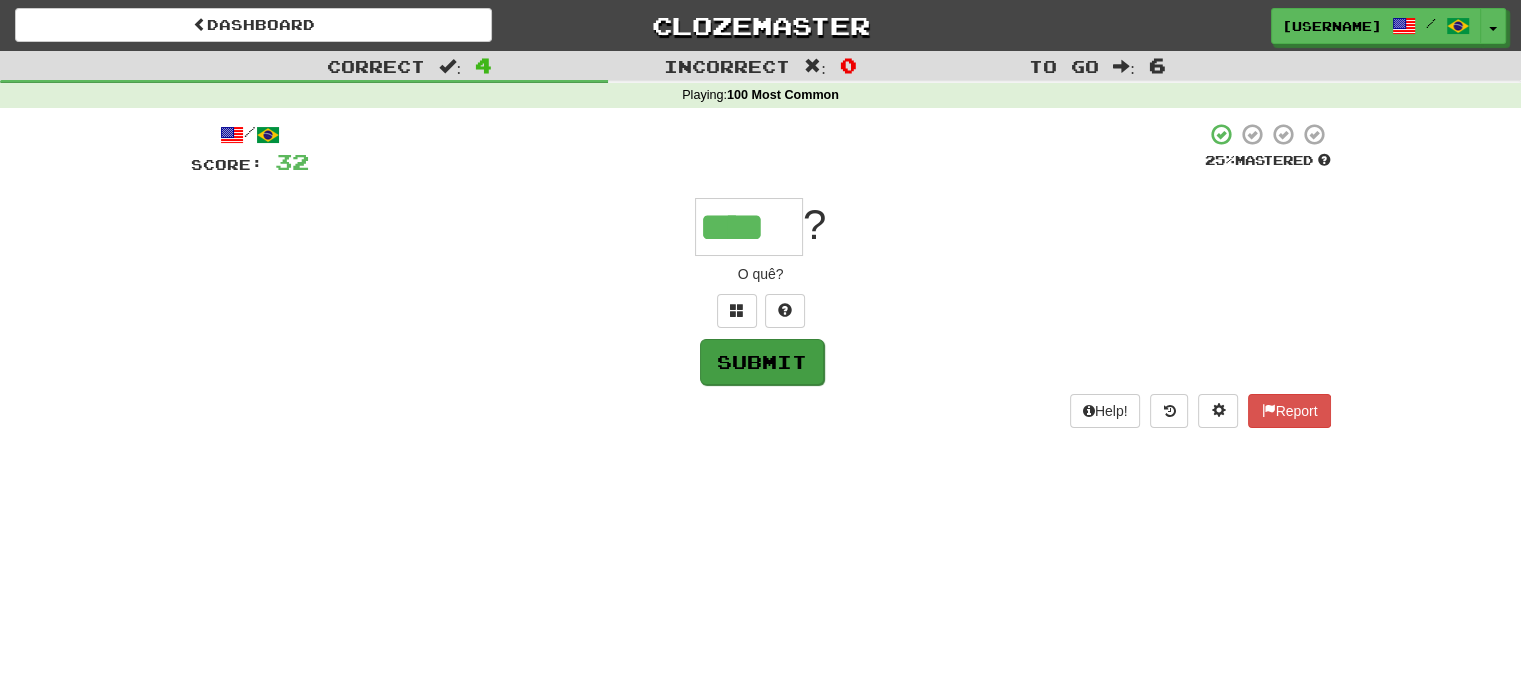 type on "****" 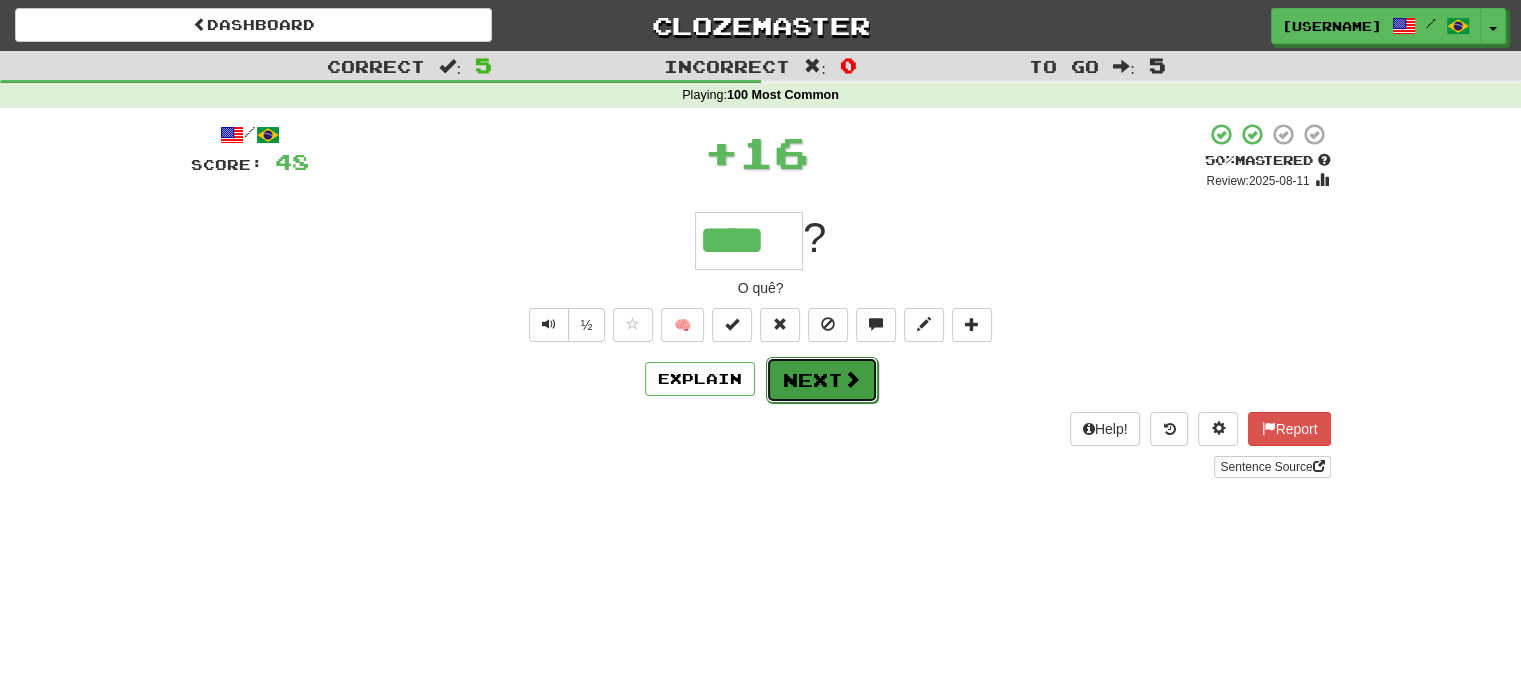 click at bounding box center (852, 379) 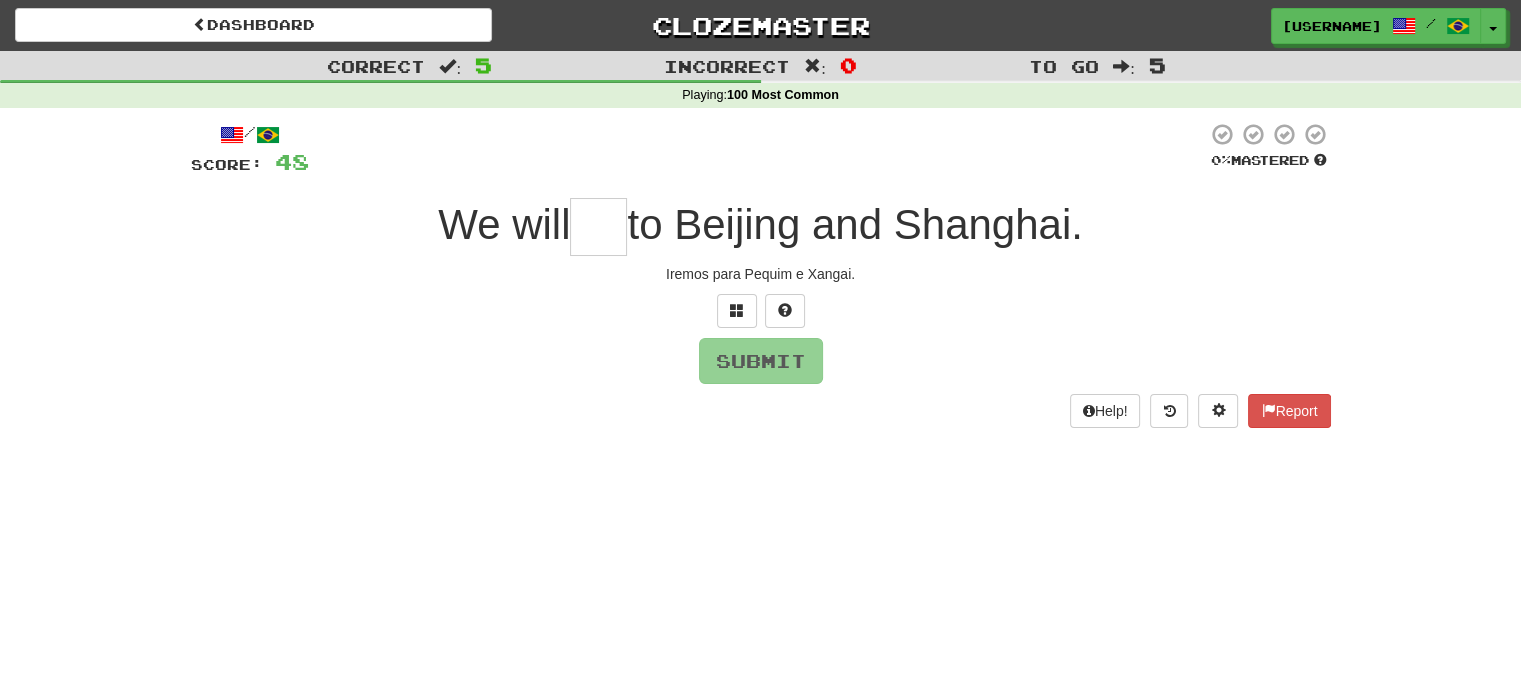 drag, startPoint x: 440, startPoint y: 233, endPoint x: 565, endPoint y: 233, distance: 125 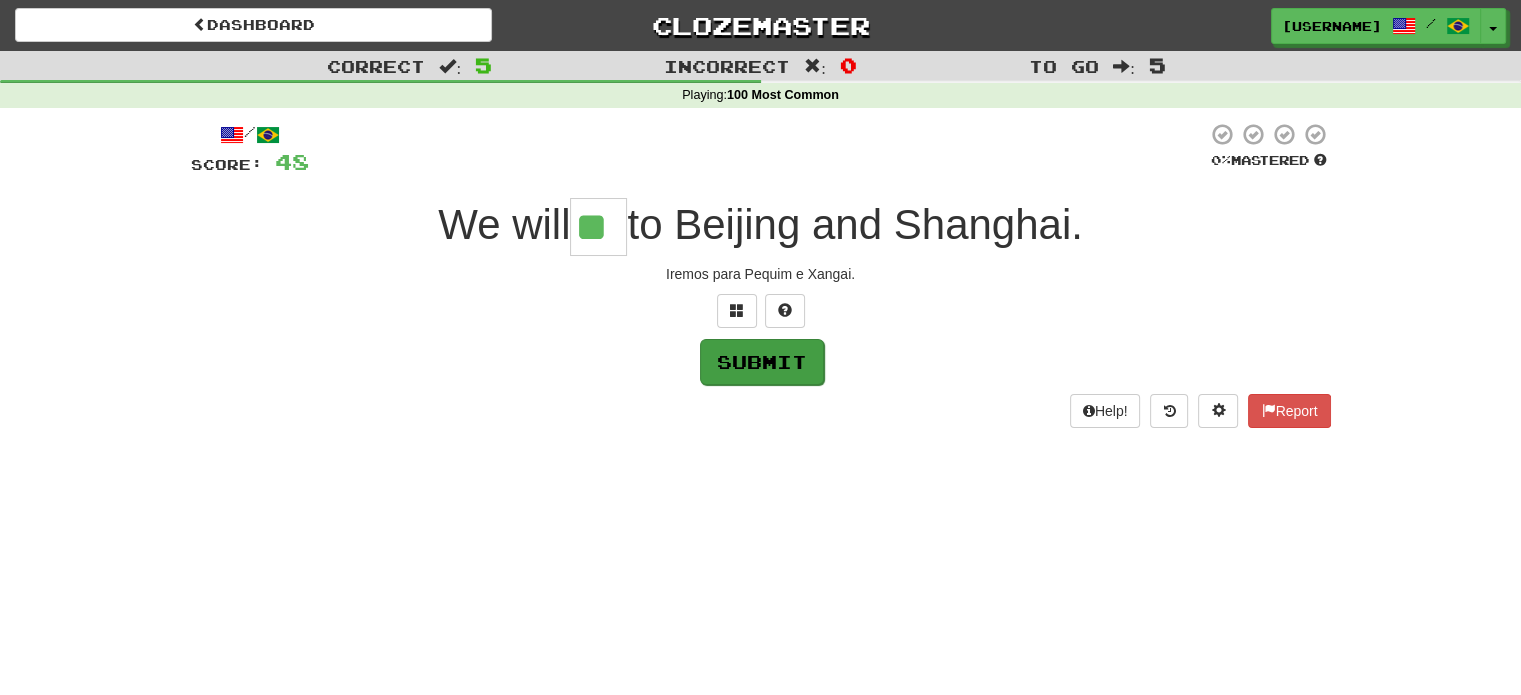 type on "**" 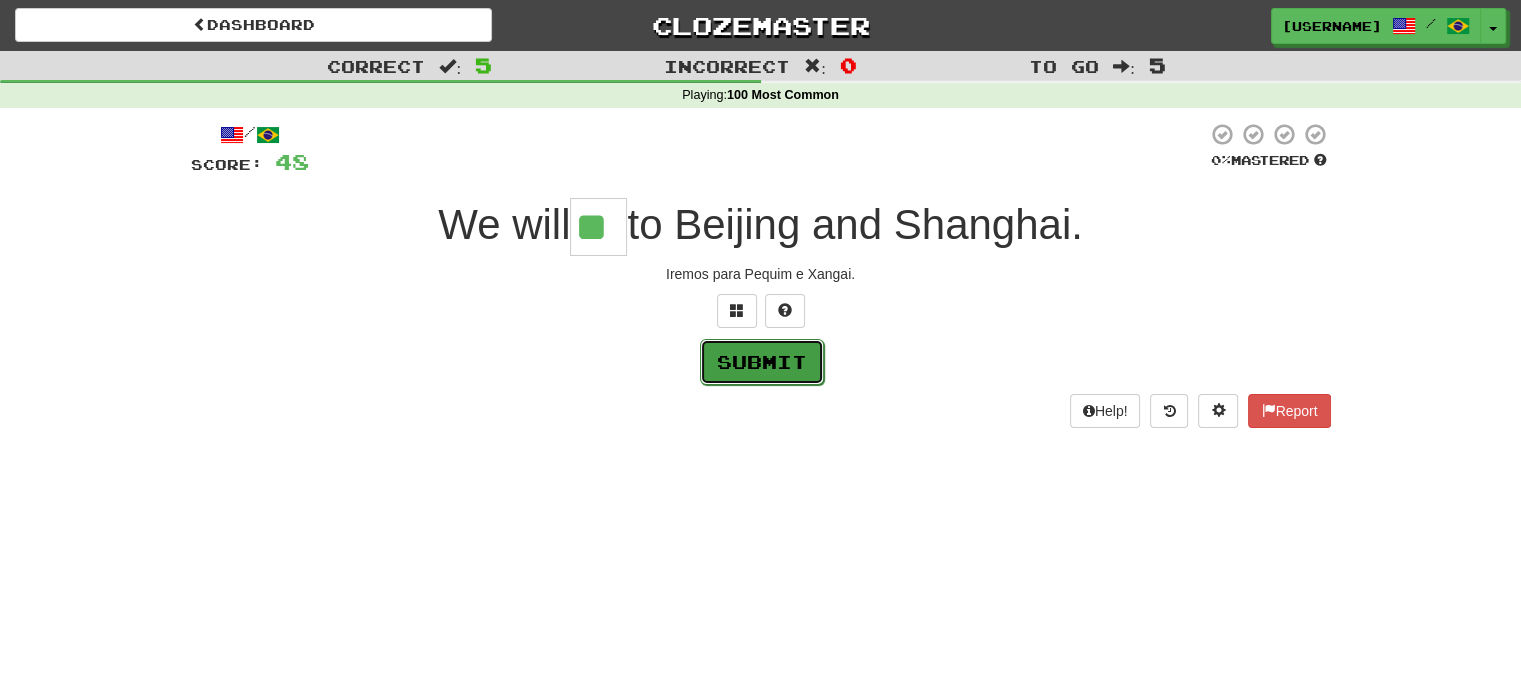 click on "Submit" at bounding box center (762, 362) 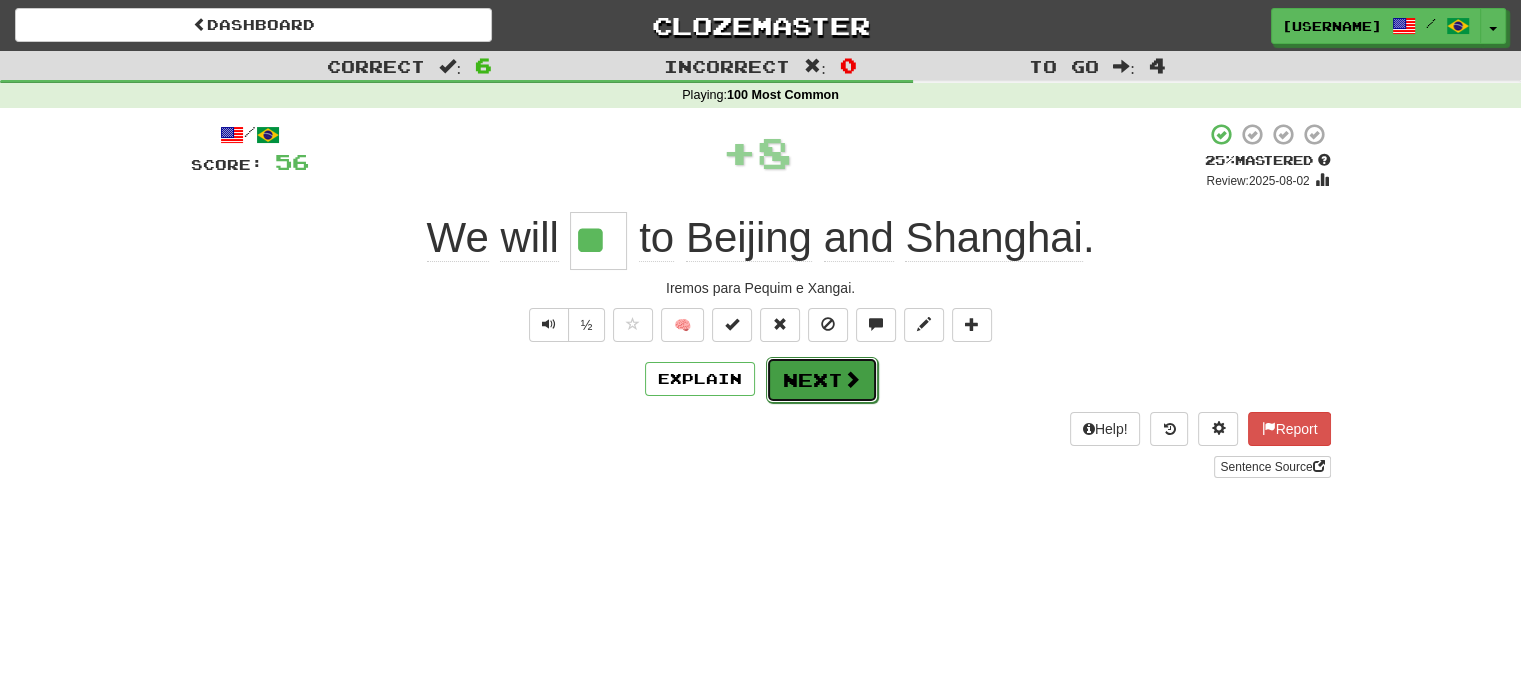 click on "Next" at bounding box center (822, 380) 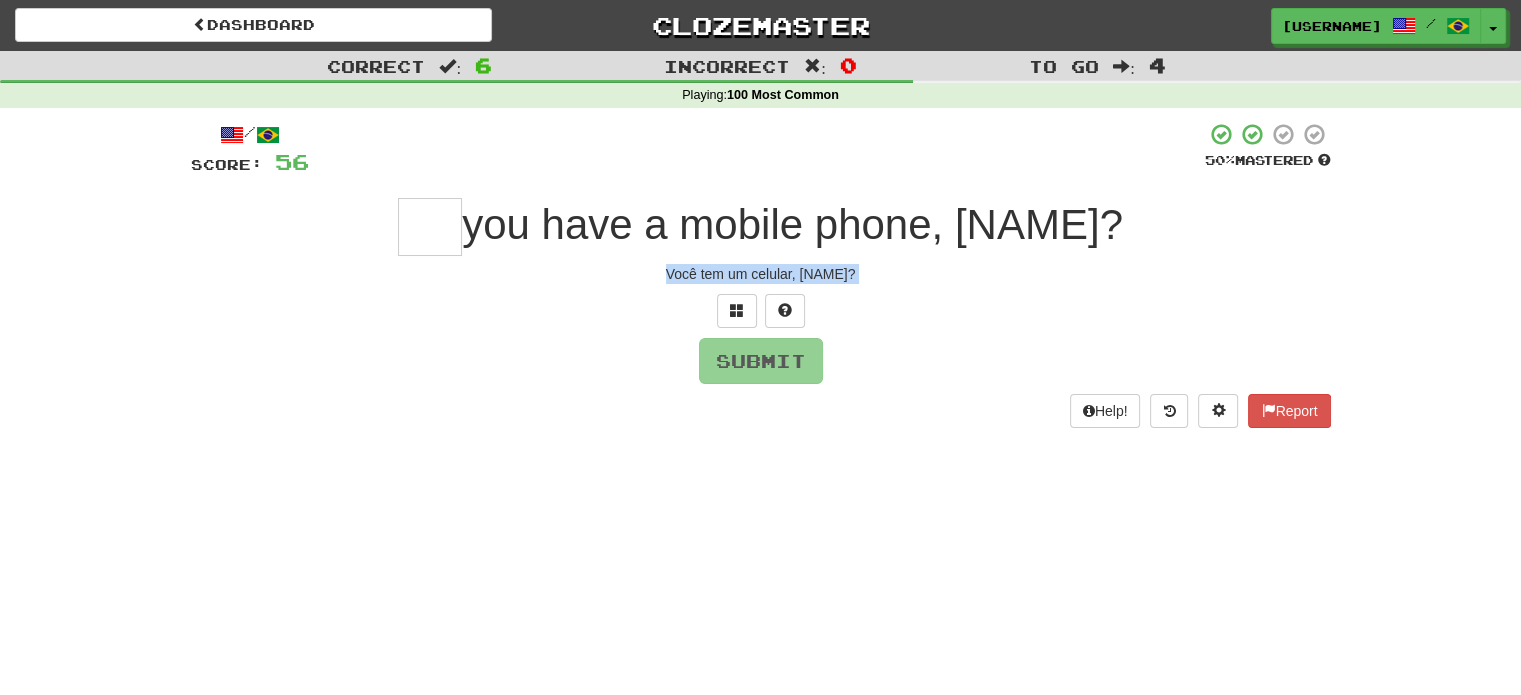 drag, startPoint x: 675, startPoint y: 277, endPoint x: 863, endPoint y: 286, distance: 188.2153 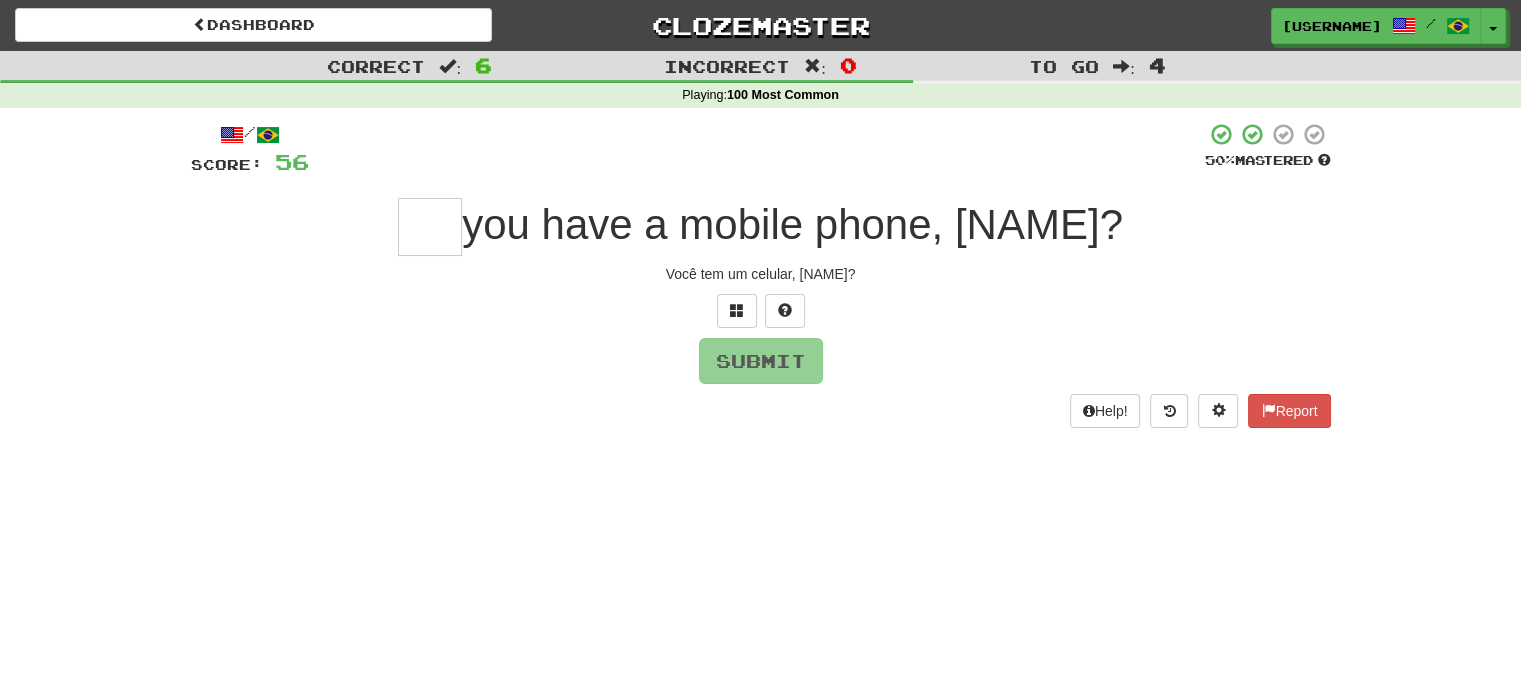 click at bounding box center [430, 227] 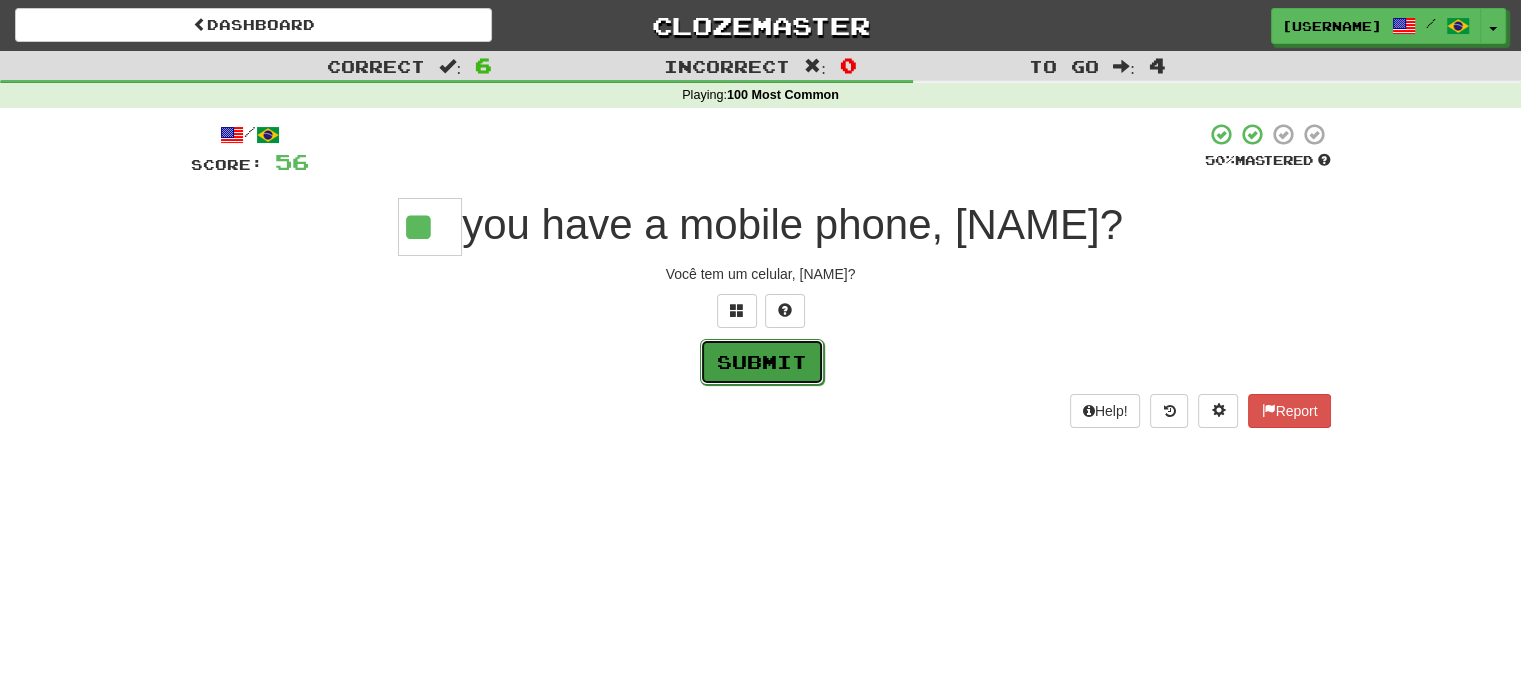 click on "Submit" at bounding box center [762, 362] 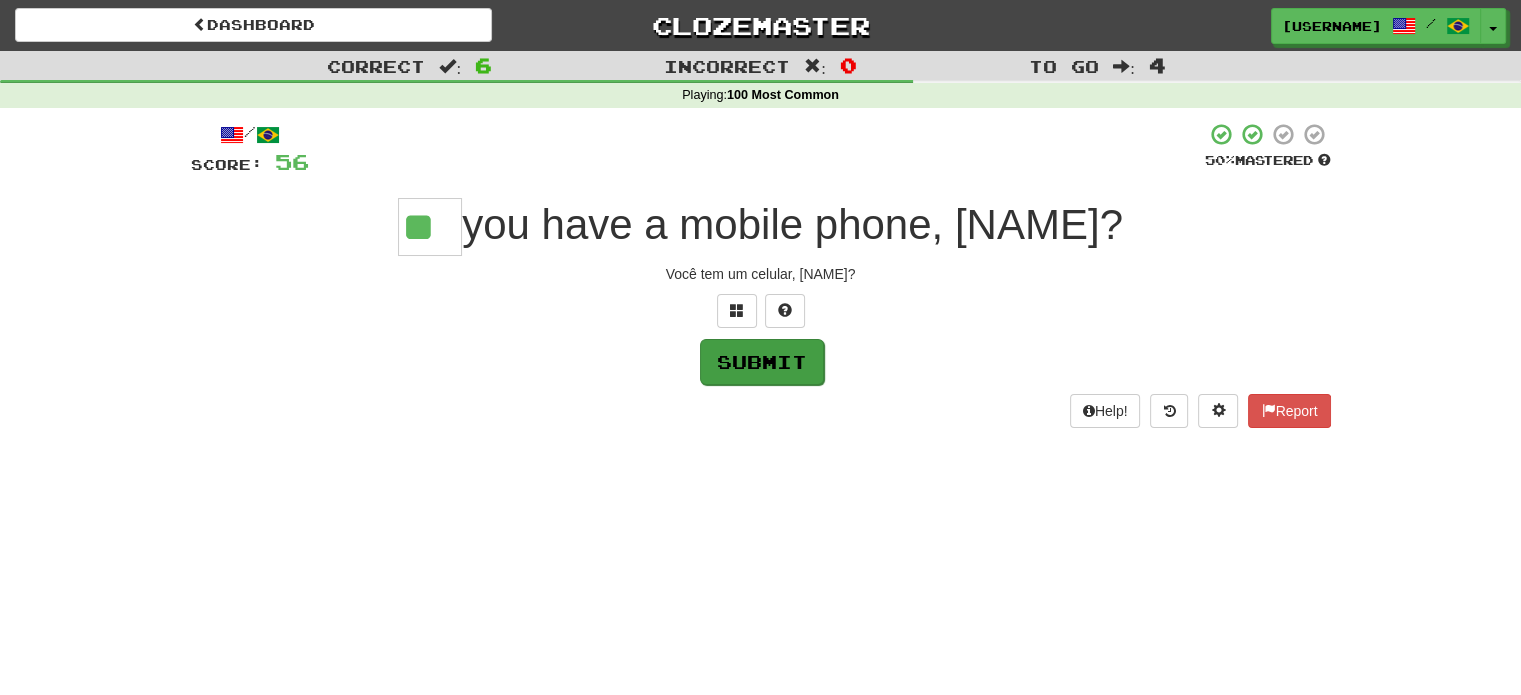 type on "**" 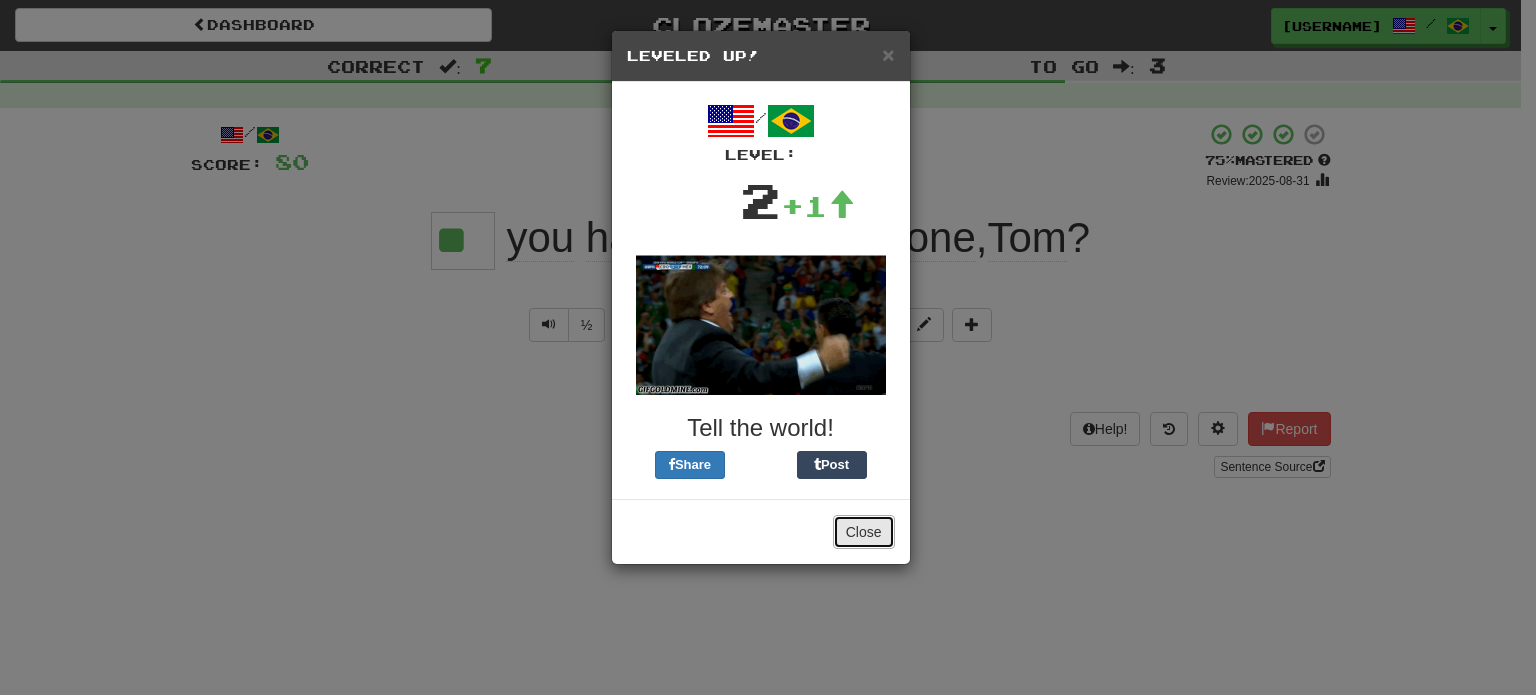 click on "Close" at bounding box center [864, 532] 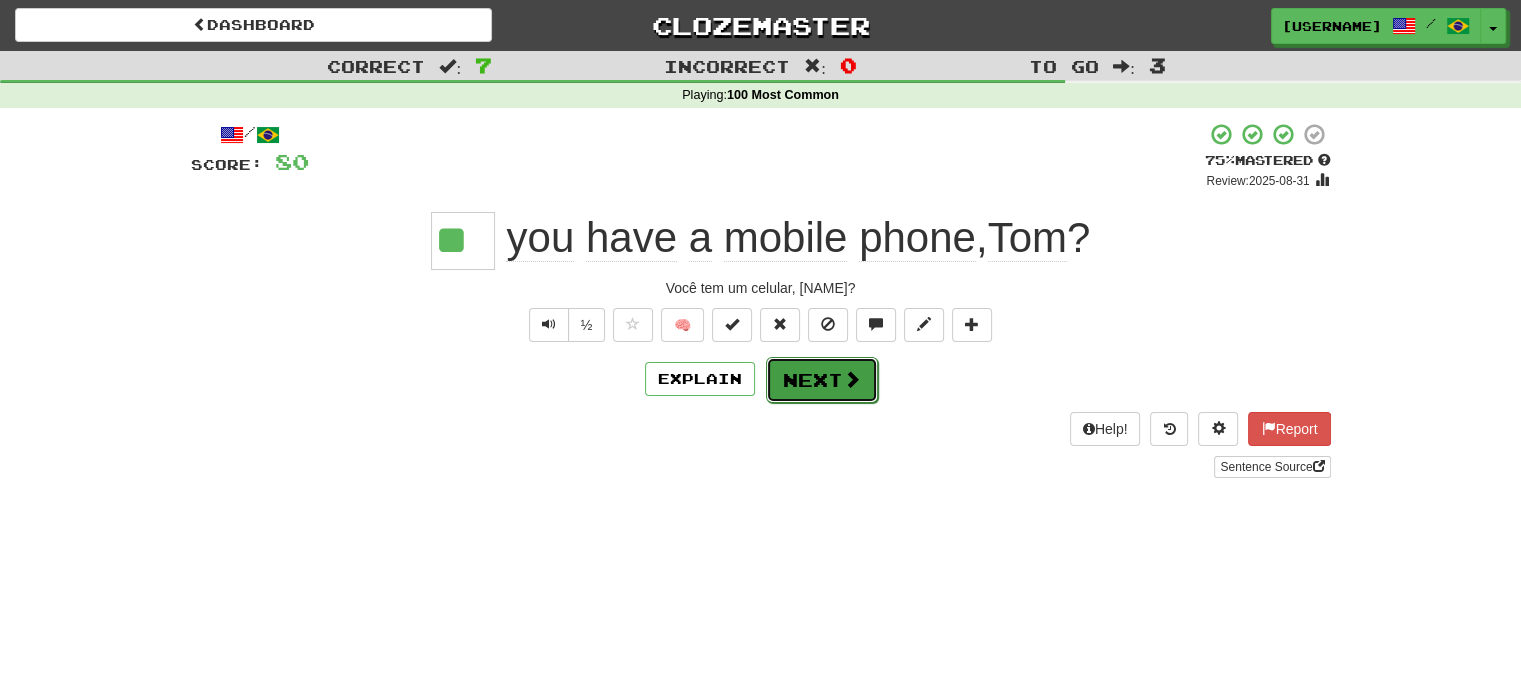 click on "Next" at bounding box center [822, 380] 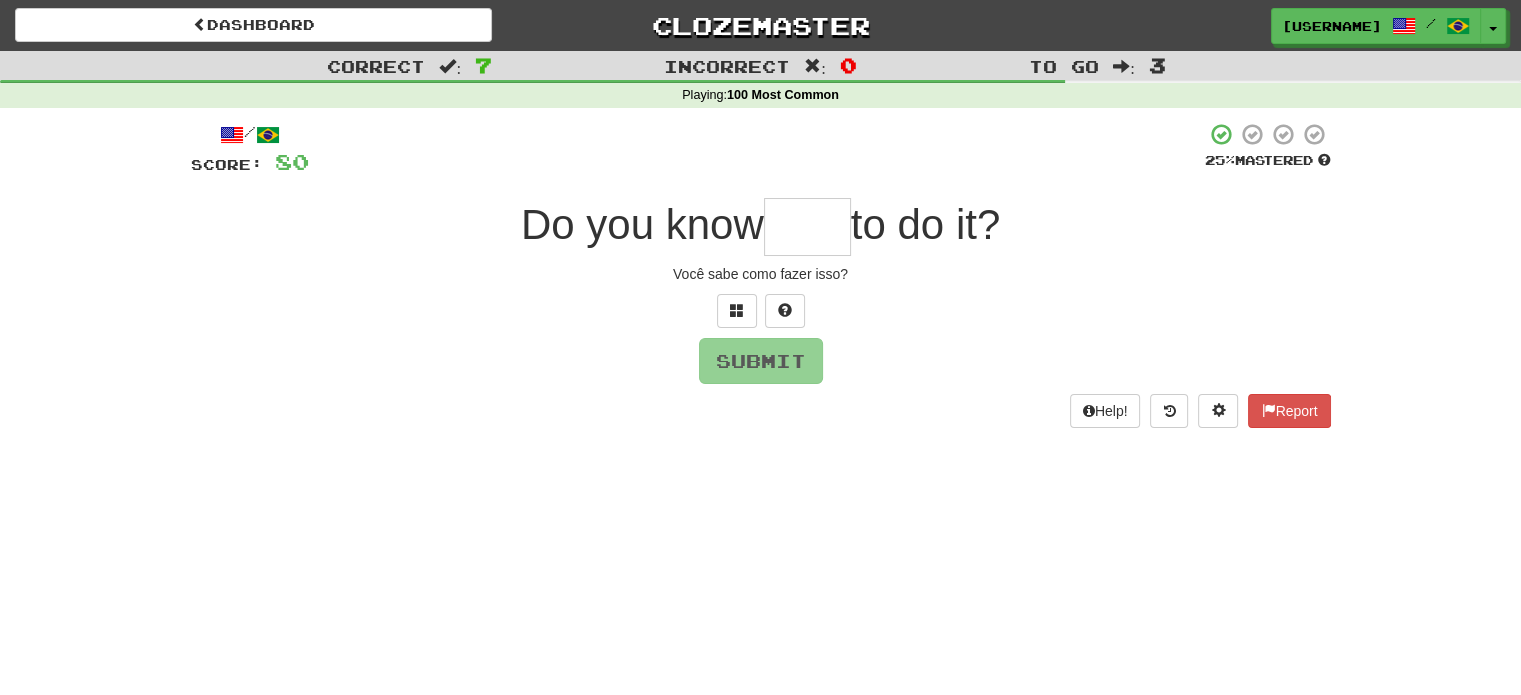 click at bounding box center (807, 227) 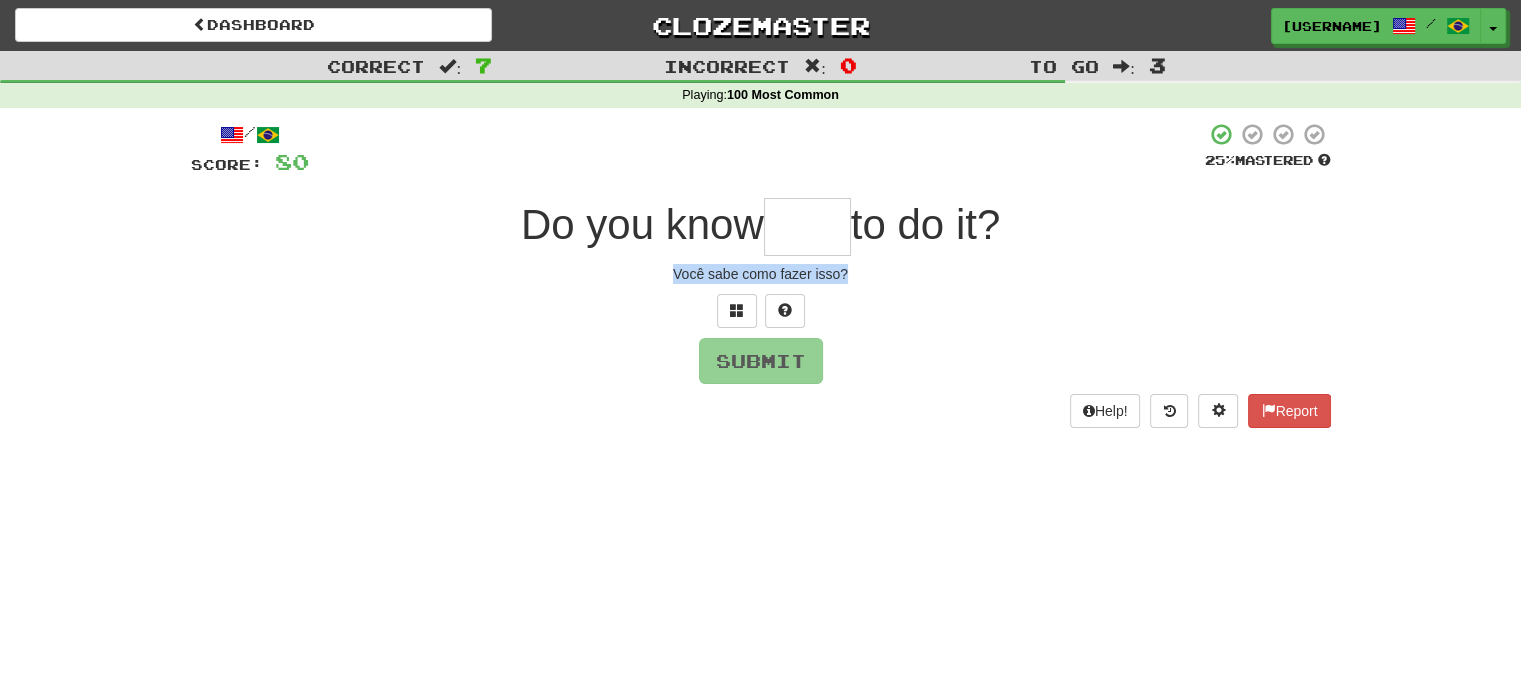 drag, startPoint x: 676, startPoint y: 274, endPoint x: 865, endPoint y: 277, distance: 189.0238 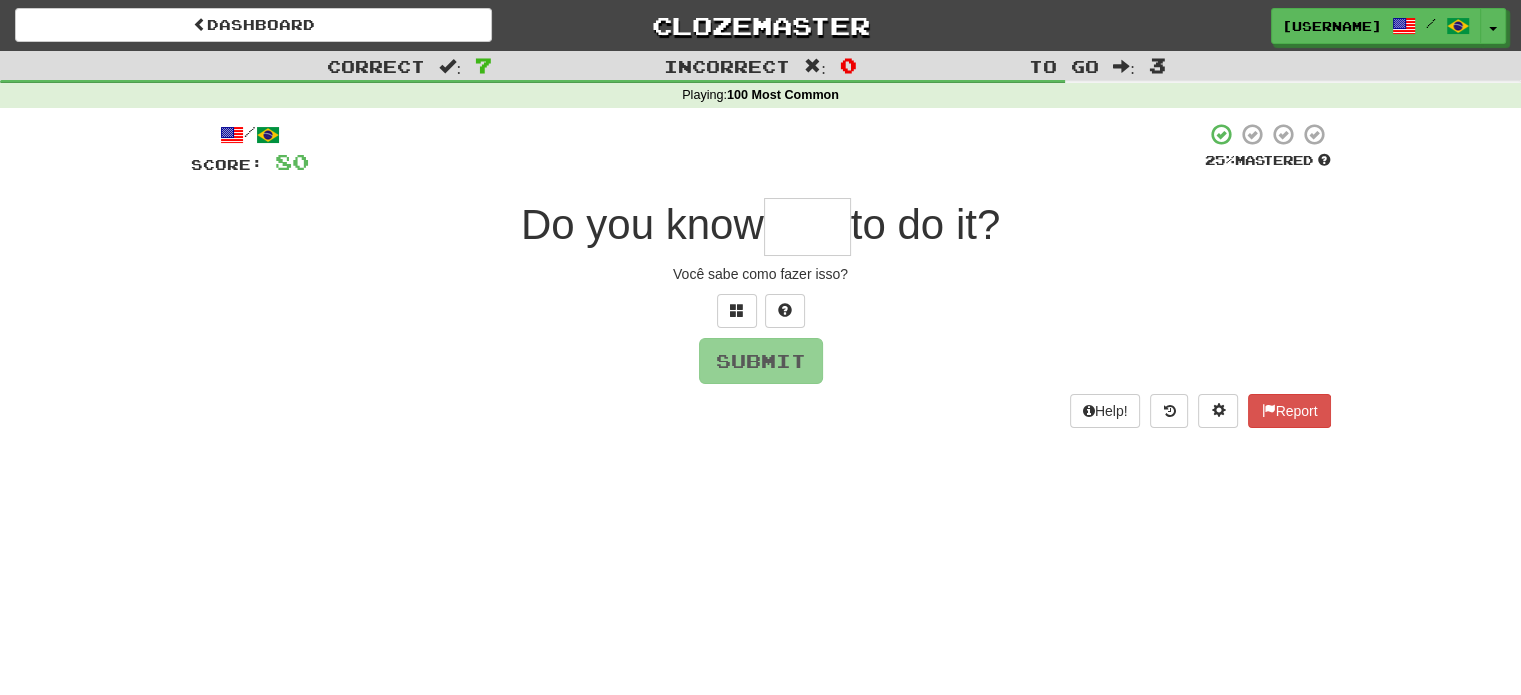 click at bounding box center [807, 227] 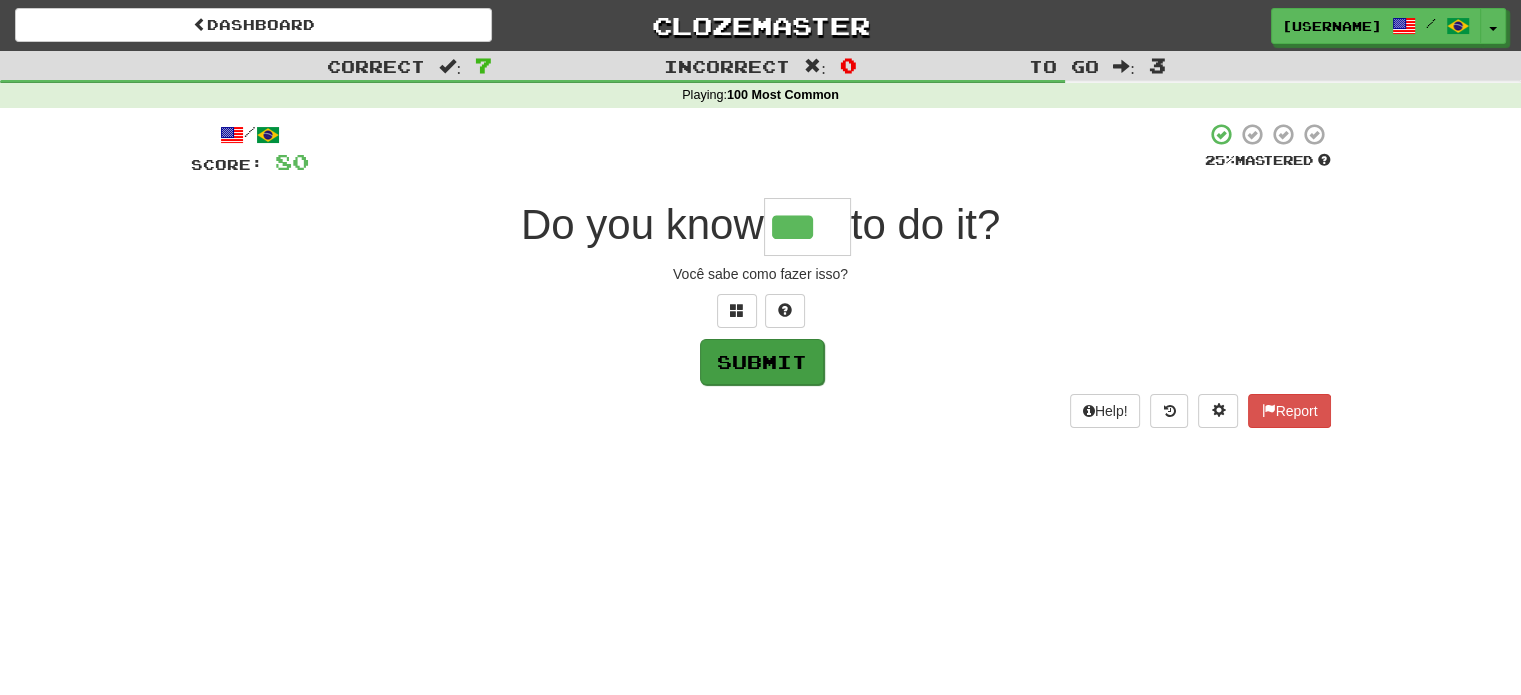 type on "***" 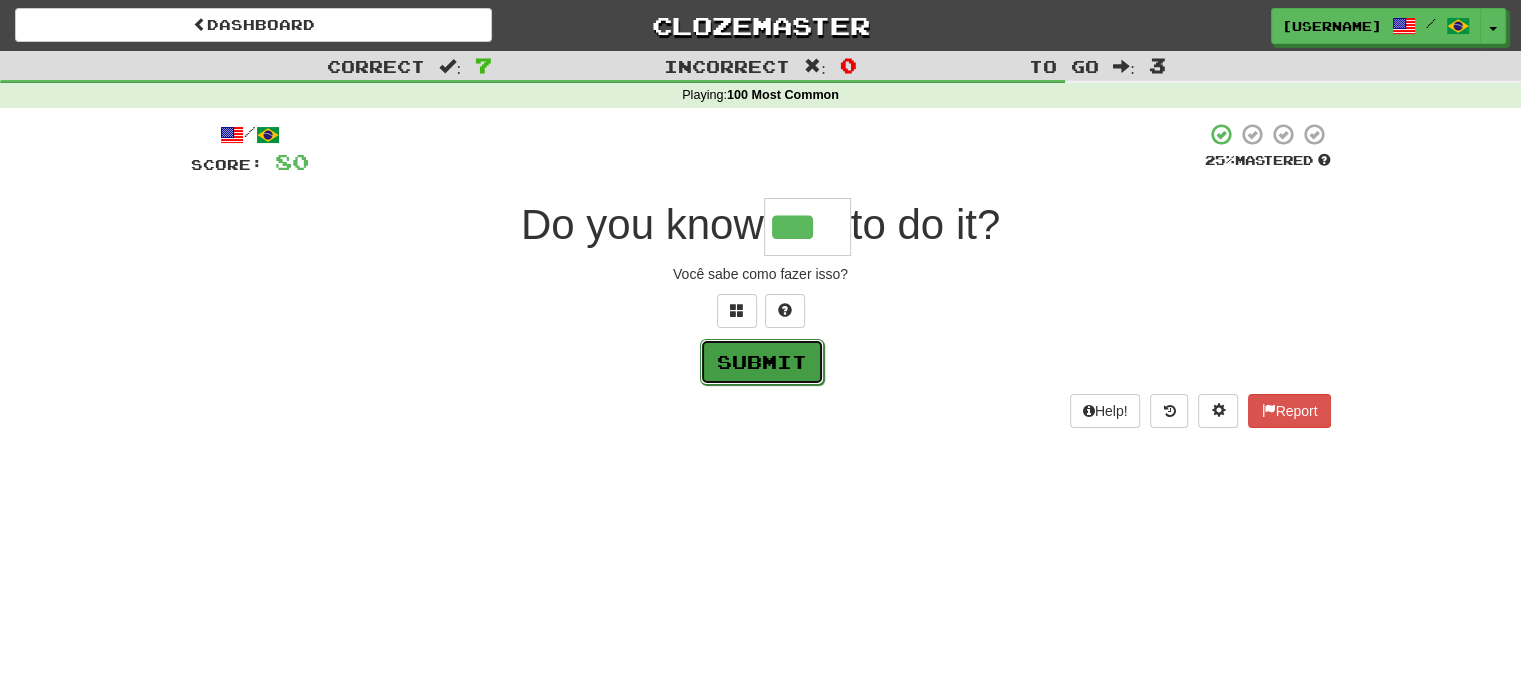 click on "Submit" at bounding box center [762, 362] 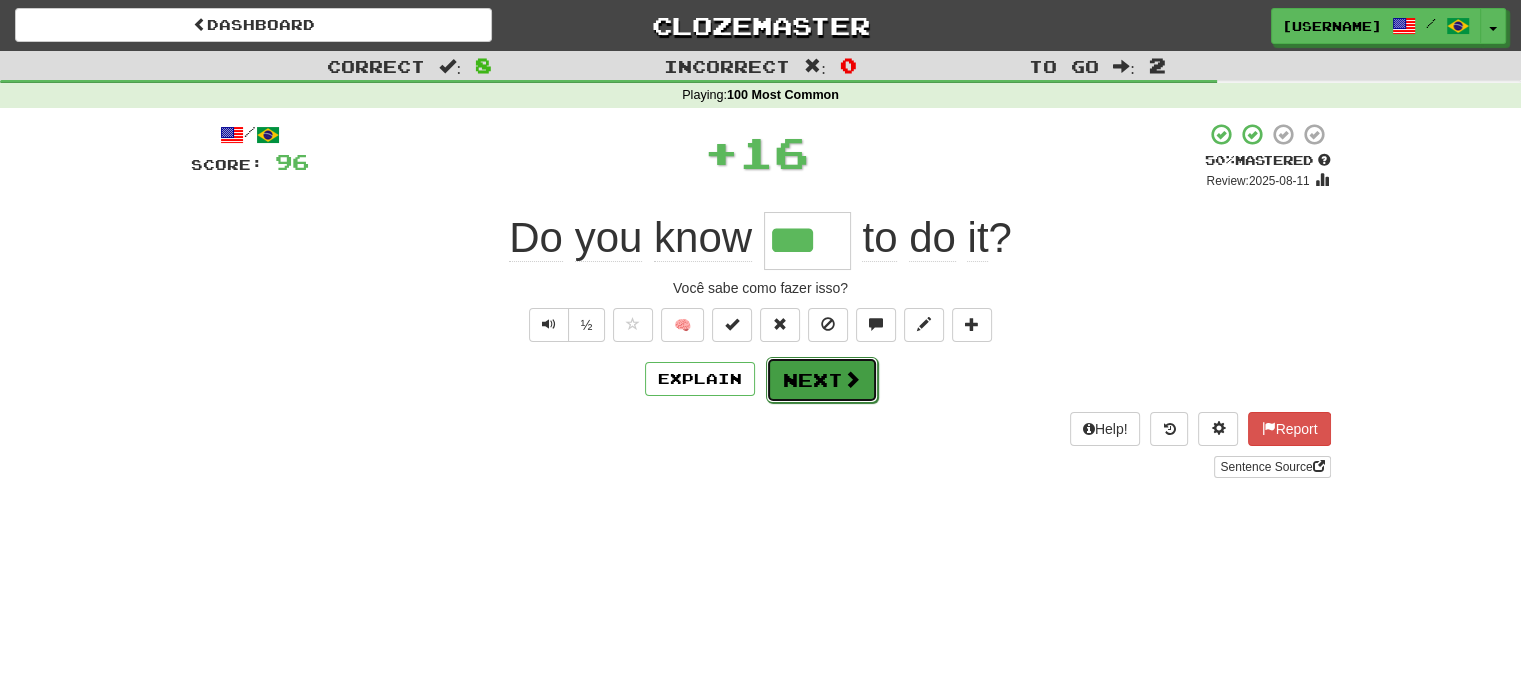 click on "Next" at bounding box center [822, 380] 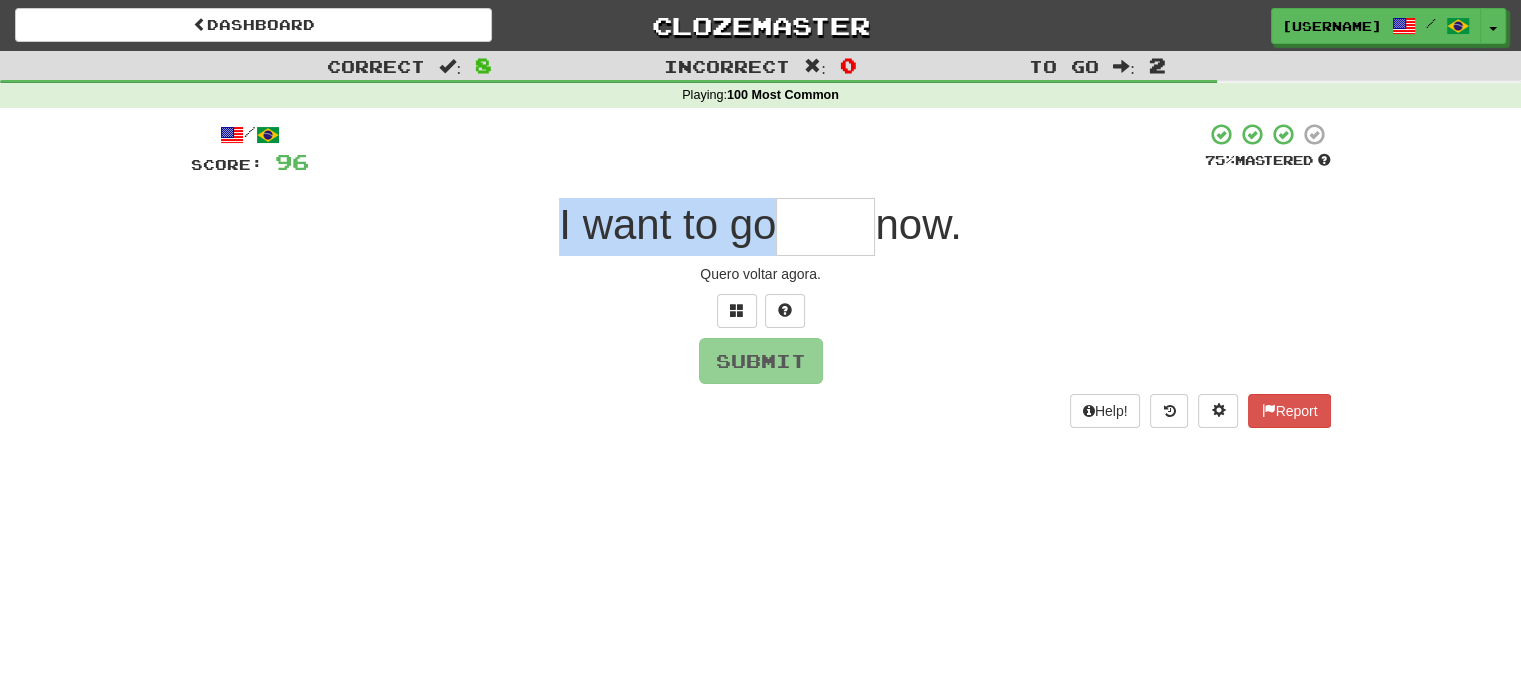 drag, startPoint x: 544, startPoint y: 227, endPoint x: 764, endPoint y: 234, distance: 220.11133 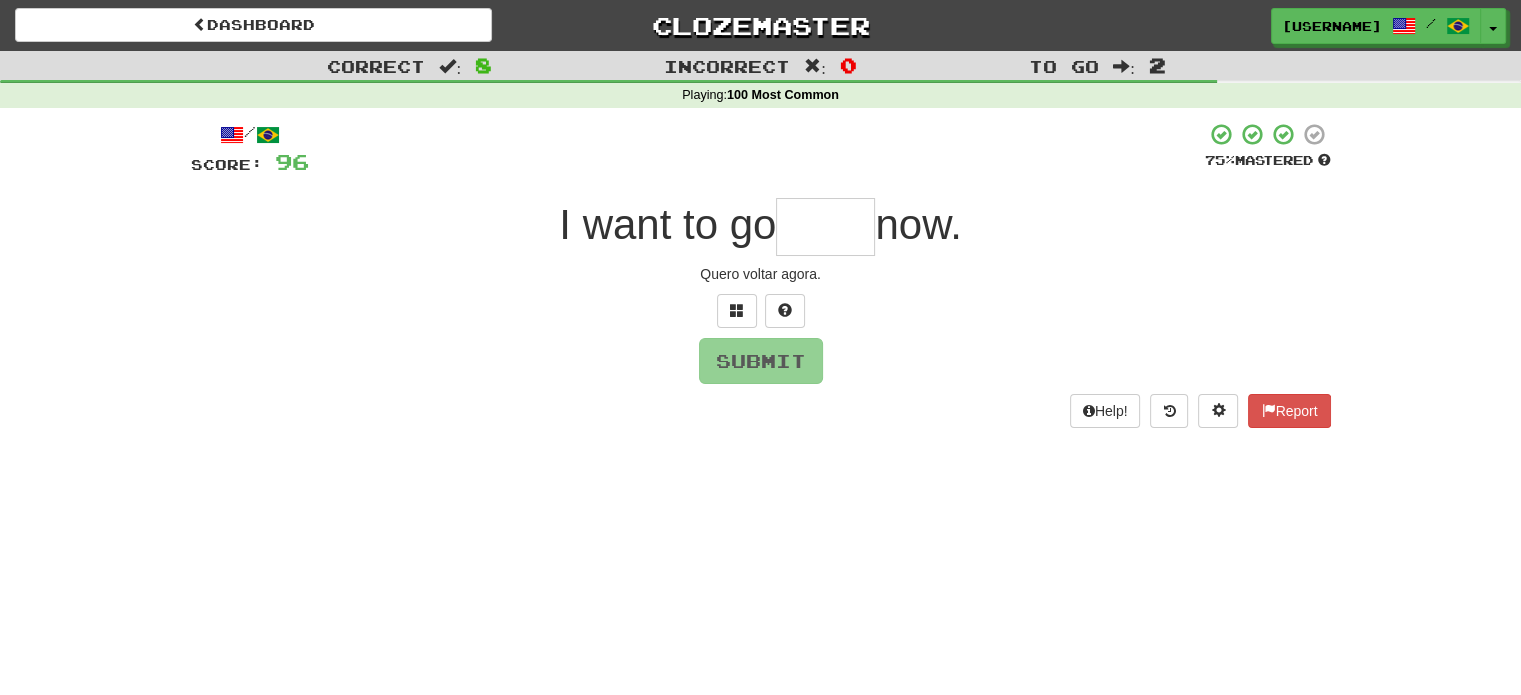 drag, startPoint x: 827, startPoint y: 242, endPoint x: 816, endPoint y: 239, distance: 11.401754 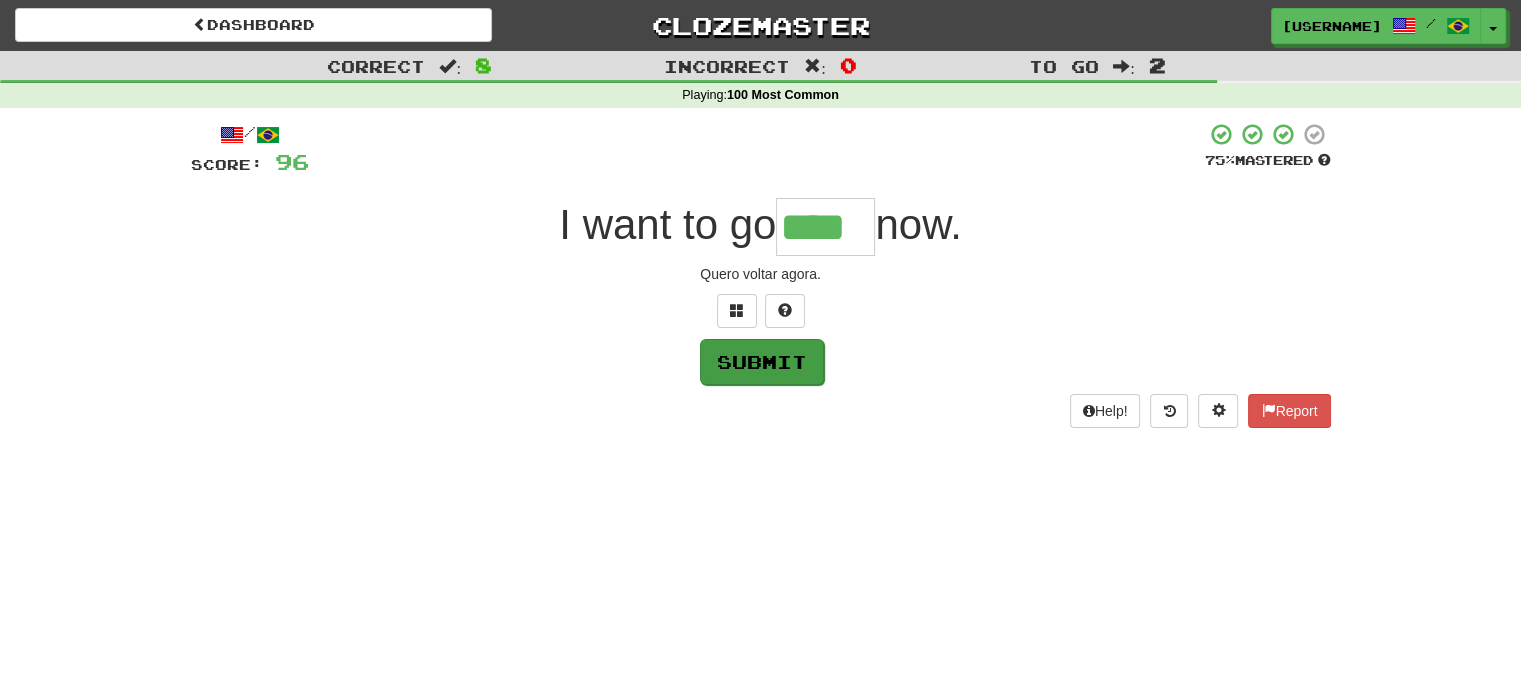 type on "****" 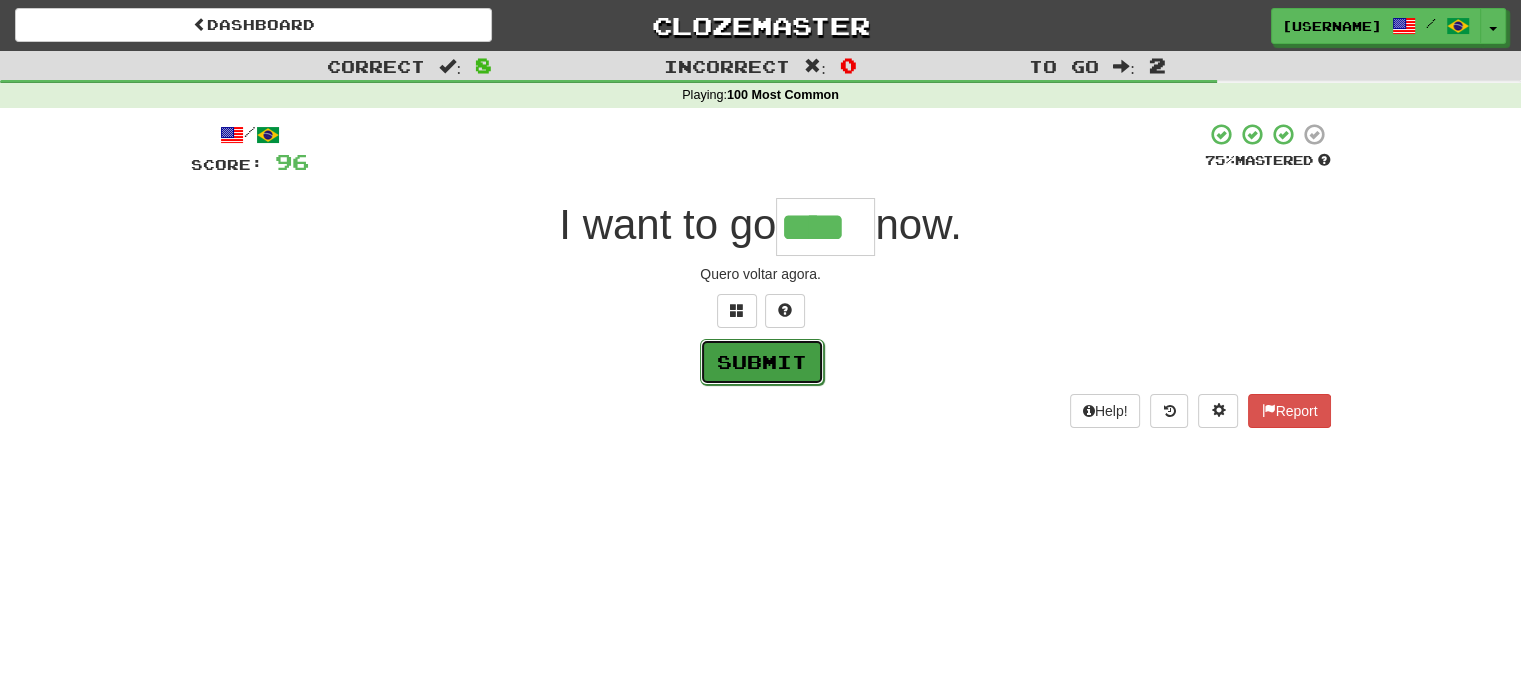 click on "Submit" at bounding box center (762, 362) 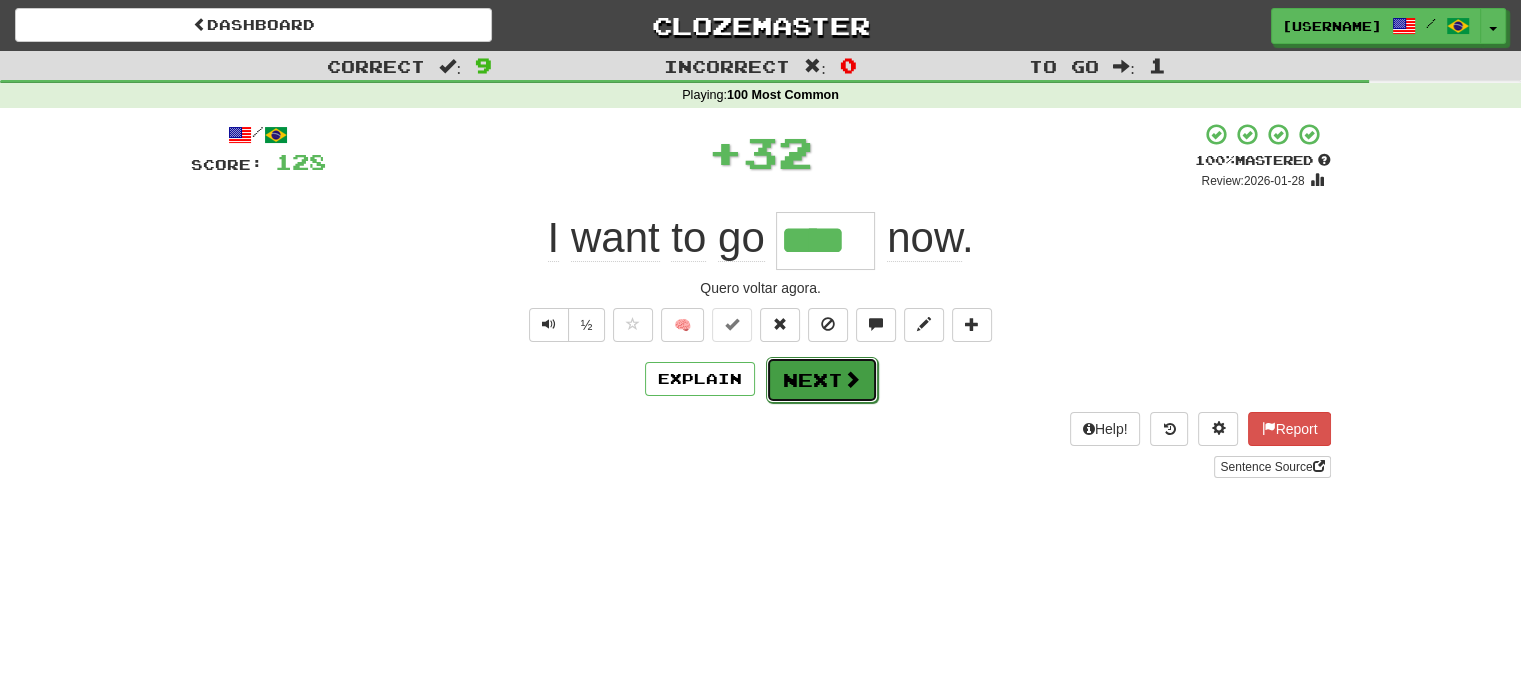 click on "Next" at bounding box center [822, 380] 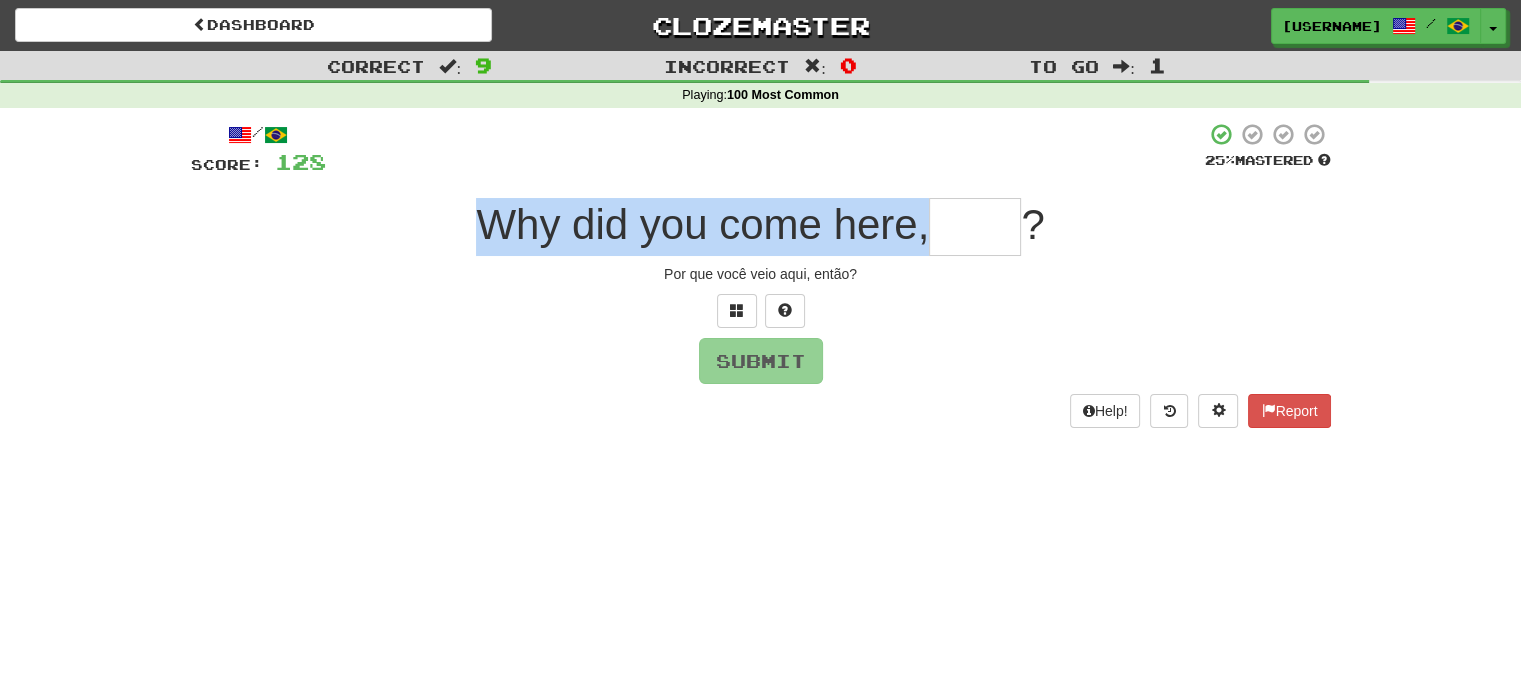 drag, startPoint x: 469, startPoint y: 231, endPoint x: 926, endPoint y: 234, distance: 457.00986 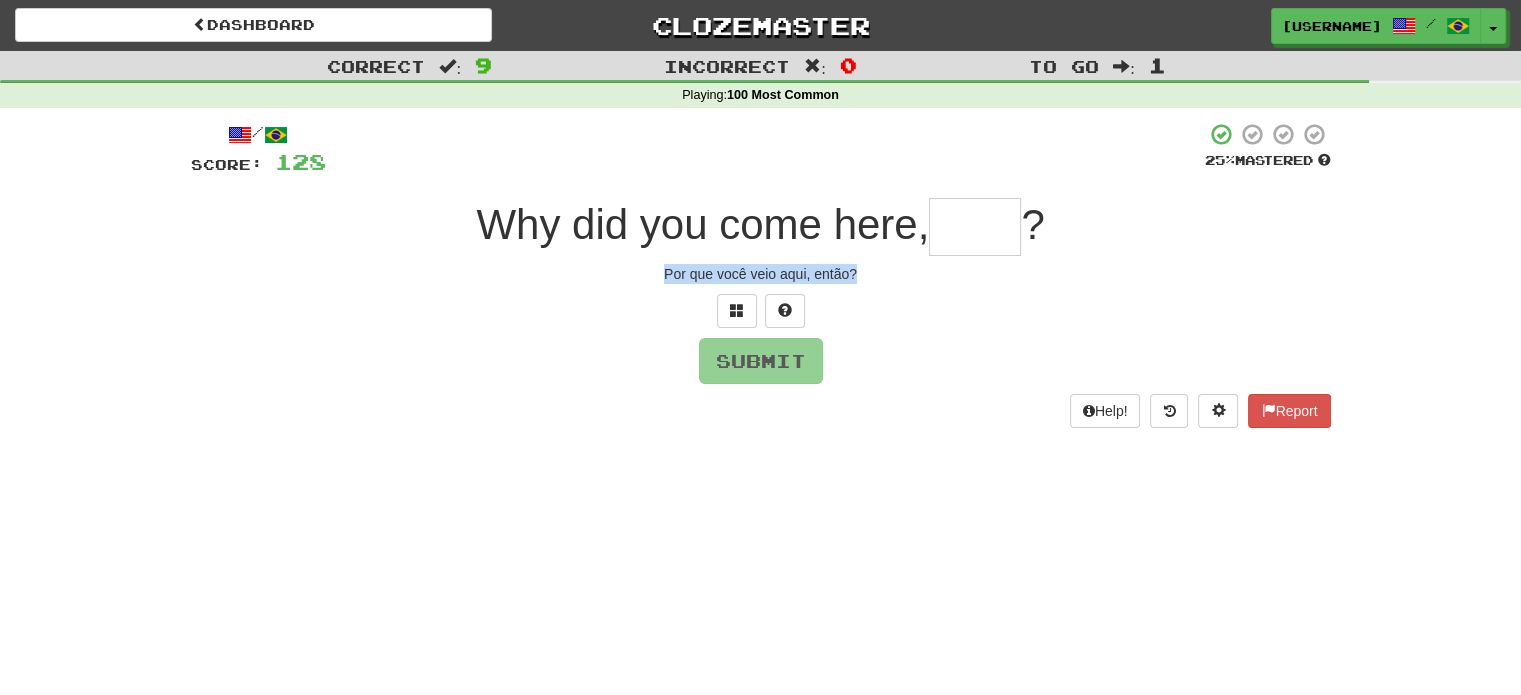 drag, startPoint x: 668, startPoint y: 272, endPoint x: 853, endPoint y: 274, distance: 185.0108 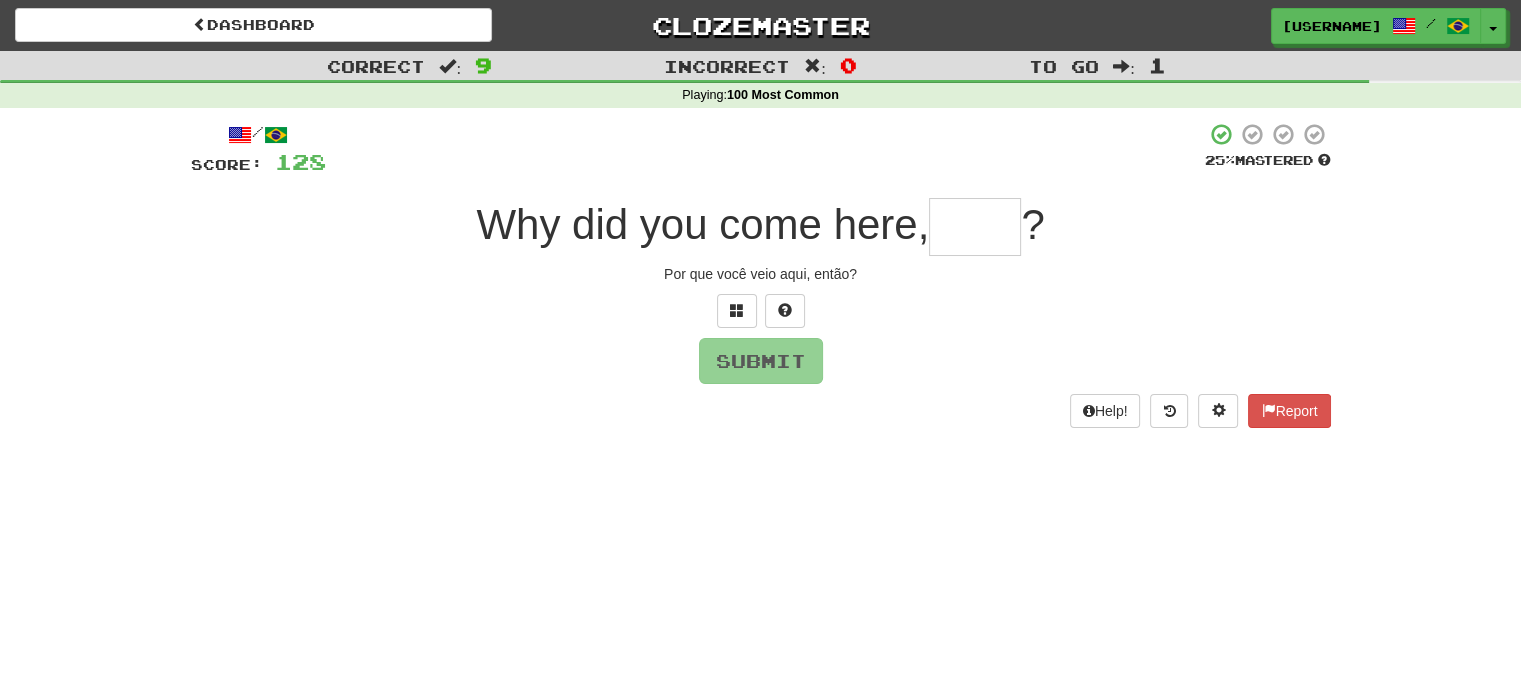 click at bounding box center [975, 227] 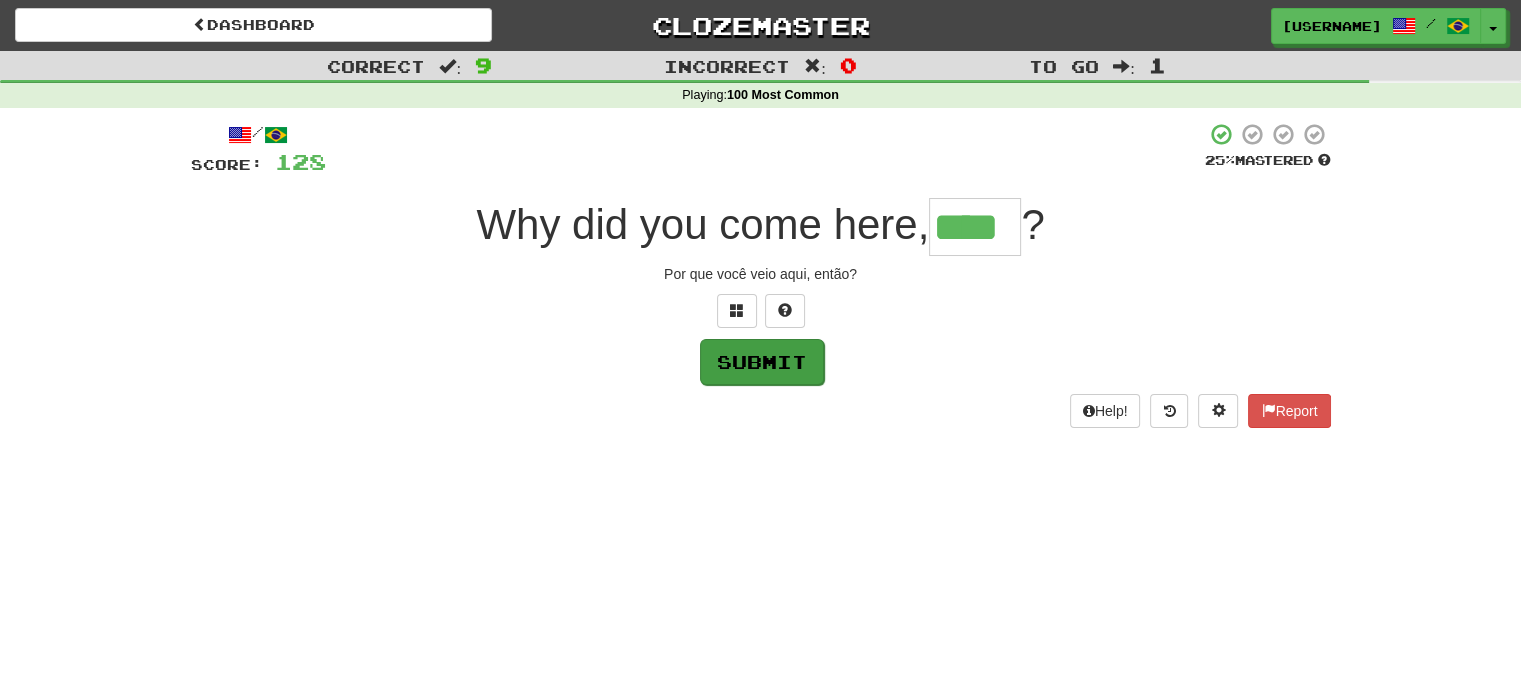 type on "****" 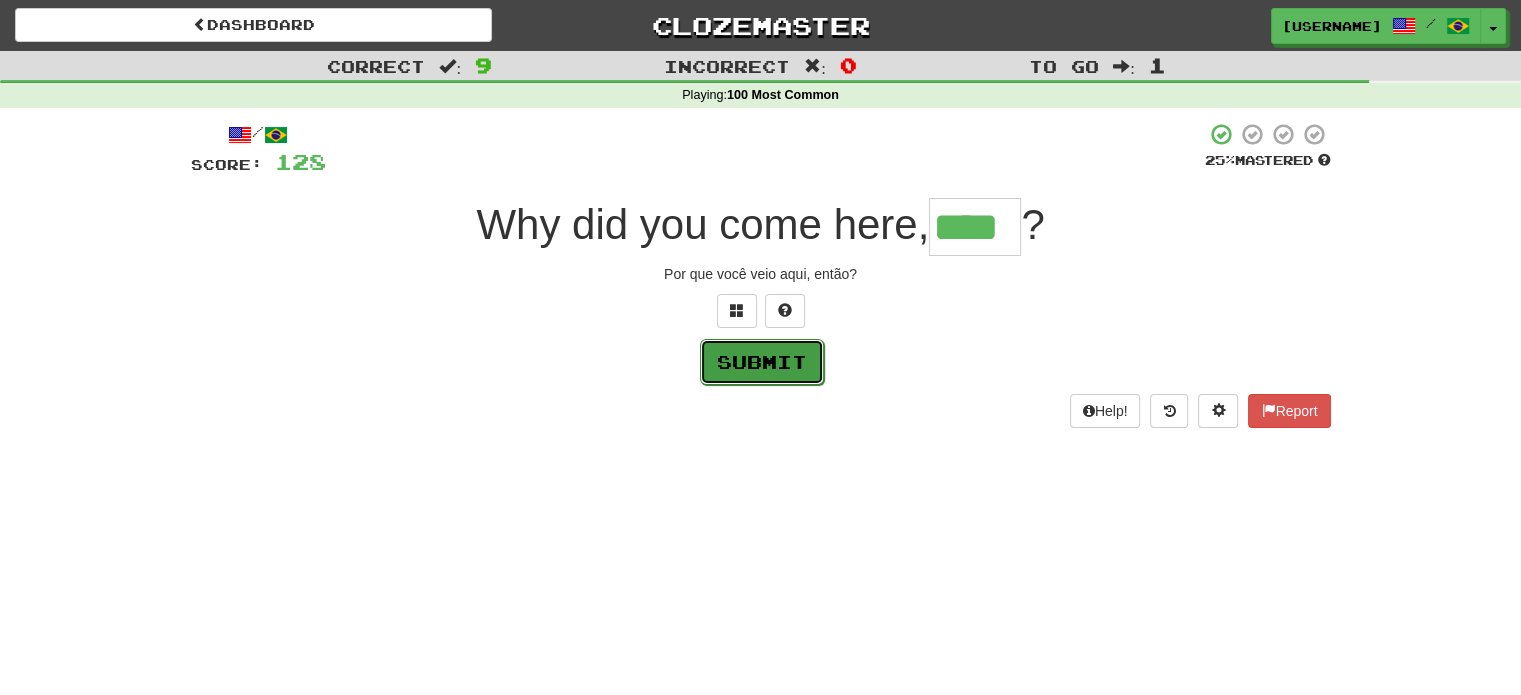 click on "Submit" at bounding box center [762, 362] 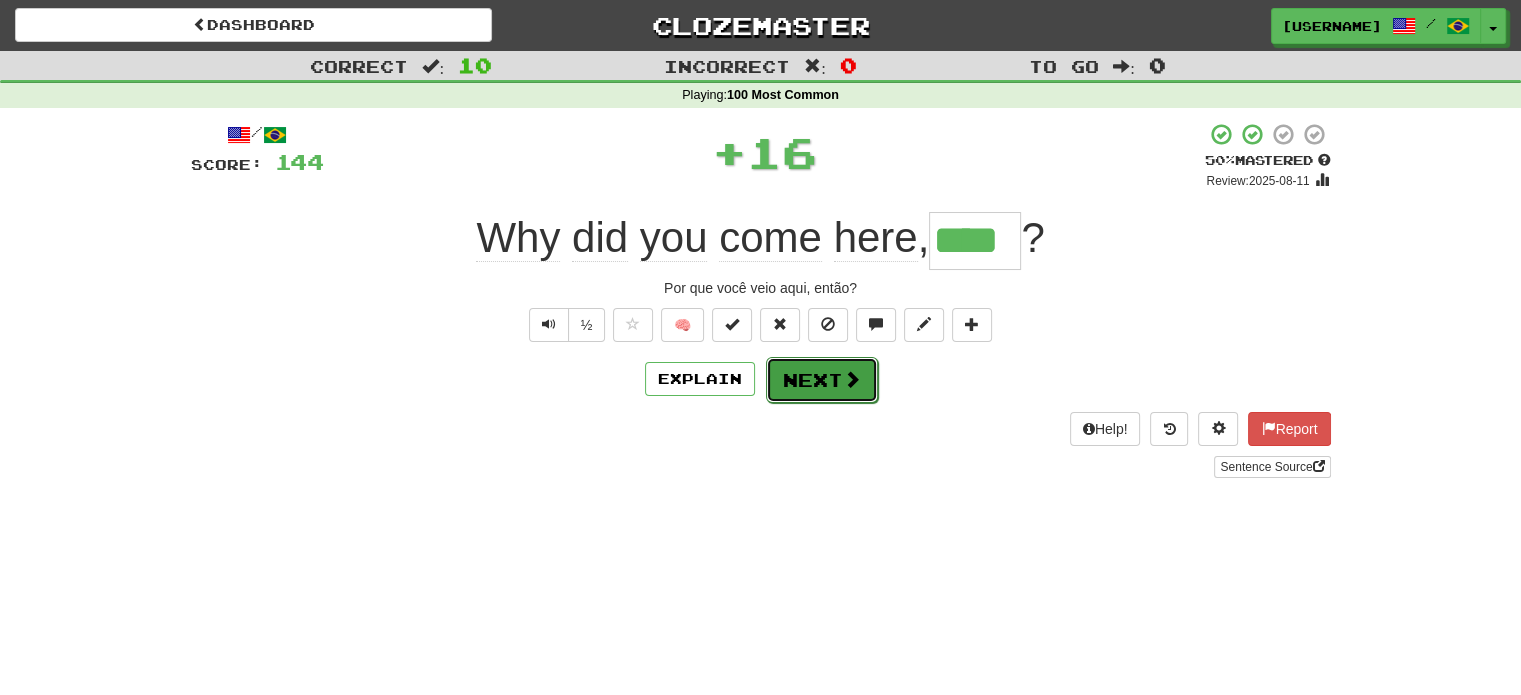click on "Next" at bounding box center [822, 380] 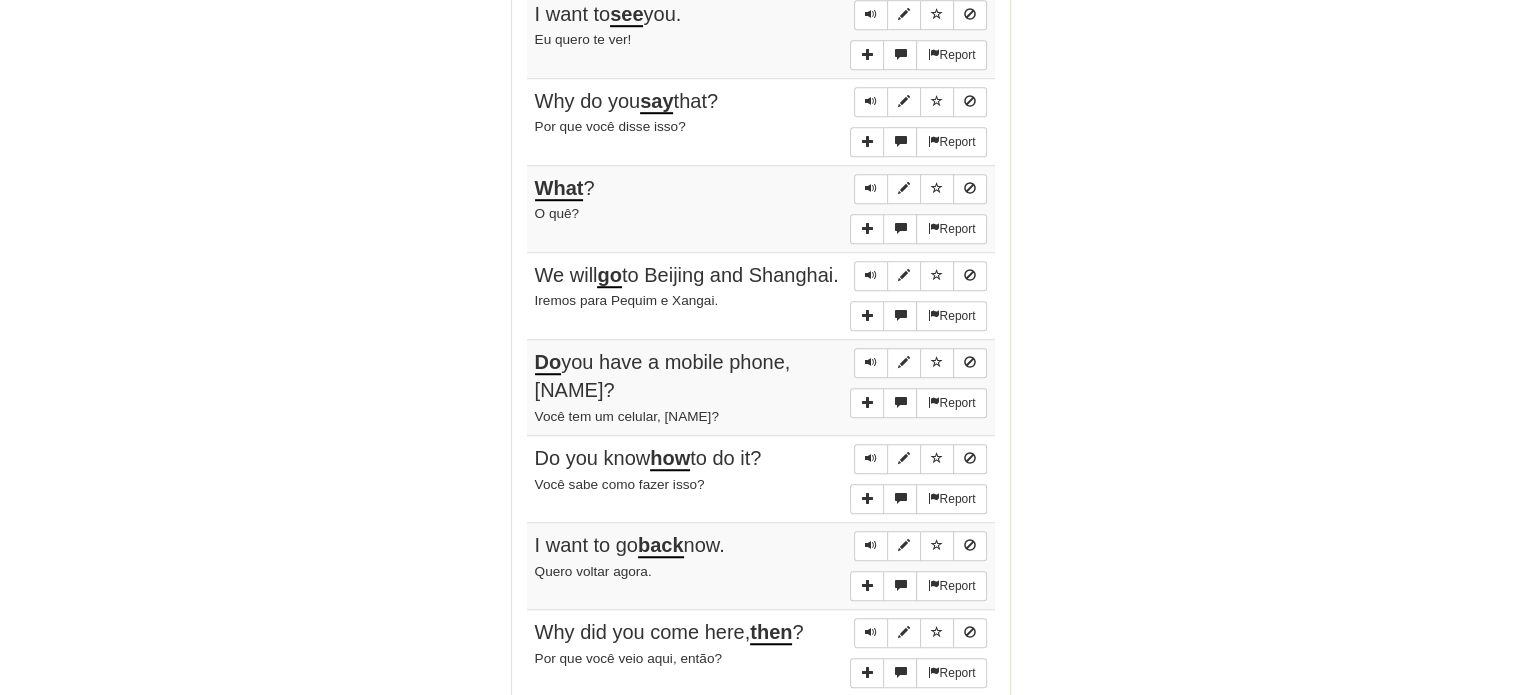 scroll, scrollTop: 1300, scrollLeft: 0, axis: vertical 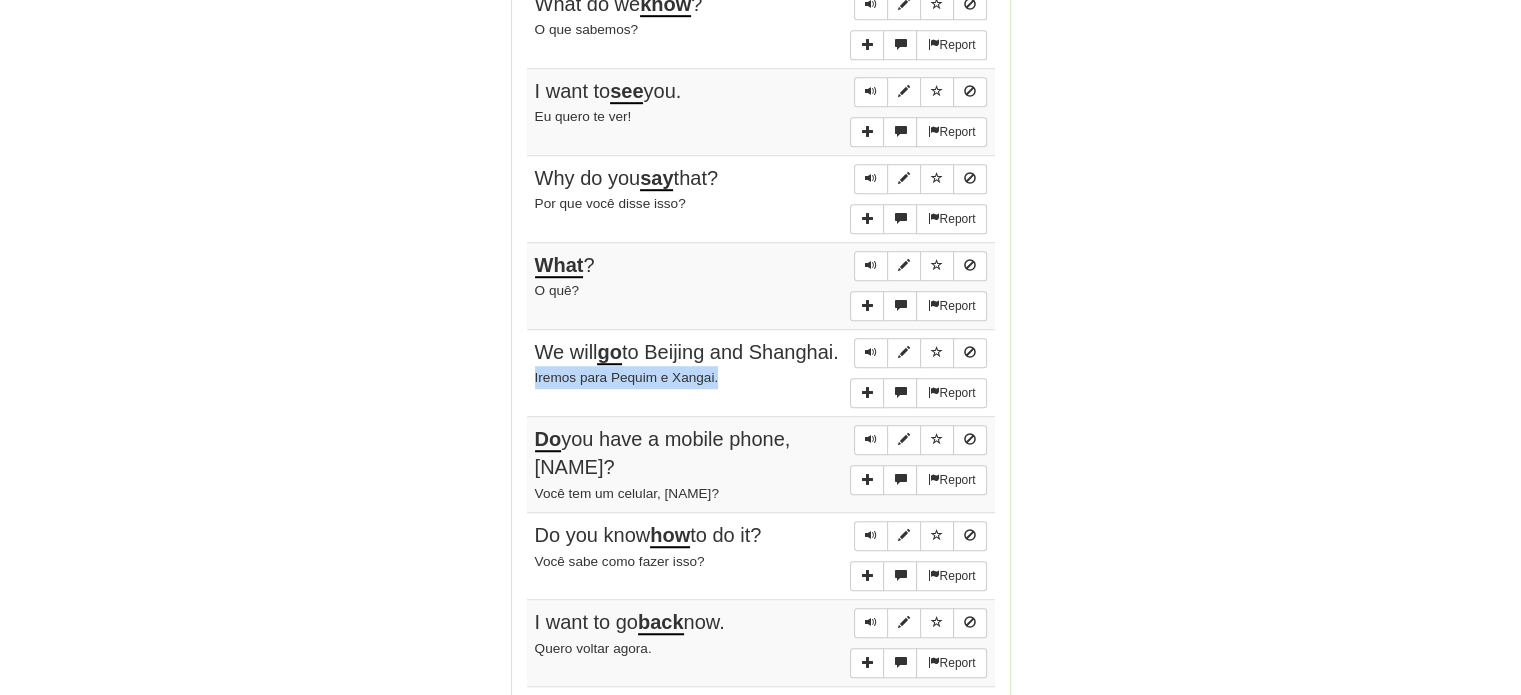 drag, startPoint x: 548, startPoint y: 395, endPoint x: 725, endPoint y: 395, distance: 177 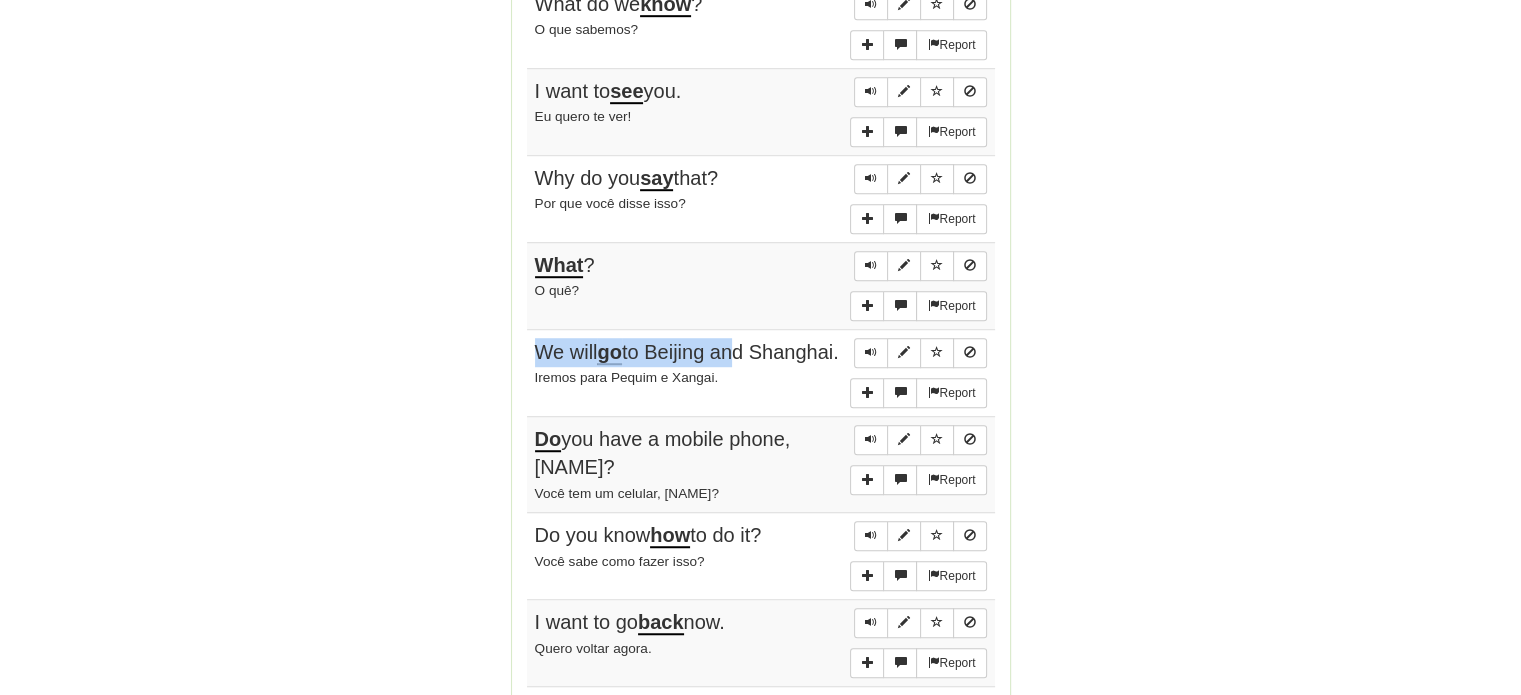 drag, startPoint x: 630, startPoint y: 343, endPoint x: 733, endPoint y: 343, distance: 103 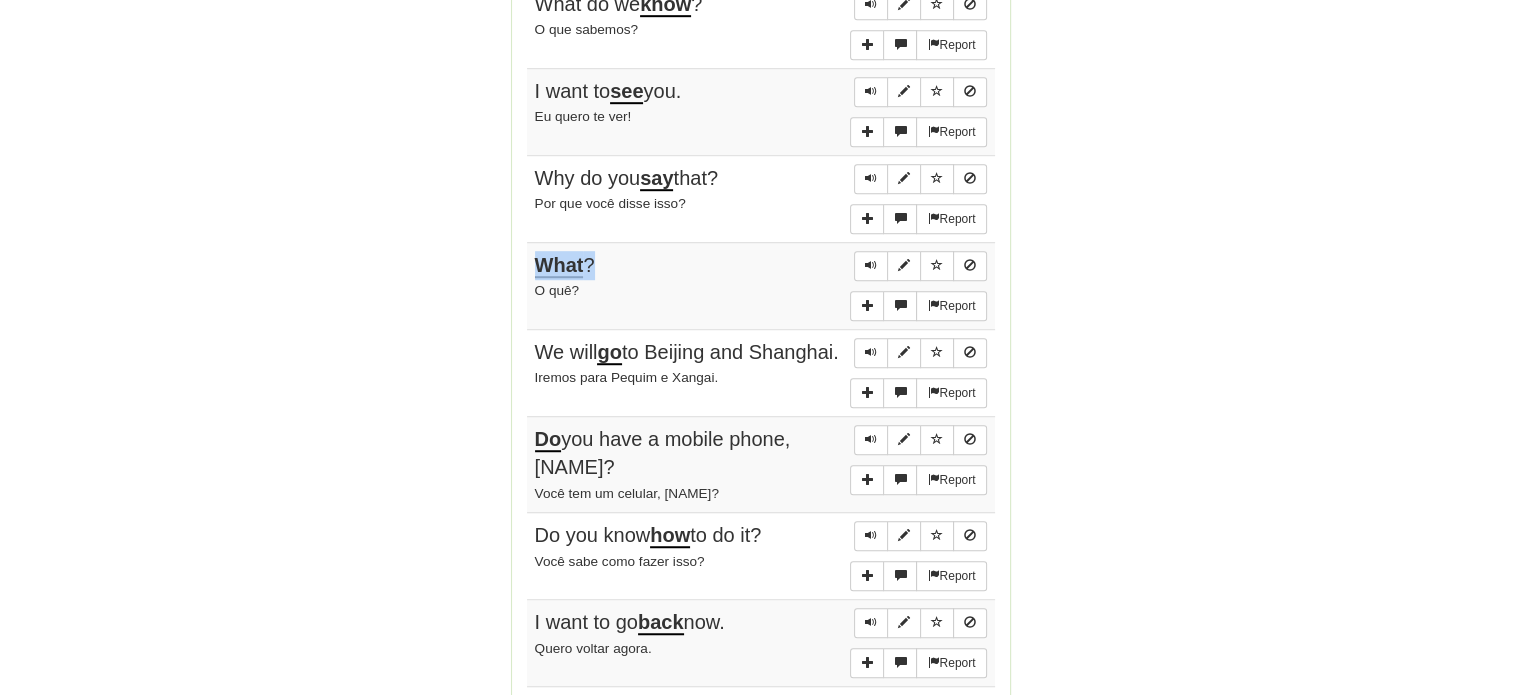 drag, startPoint x: 532, startPoint y: 257, endPoint x: 658, endPoint y: 267, distance: 126.3962 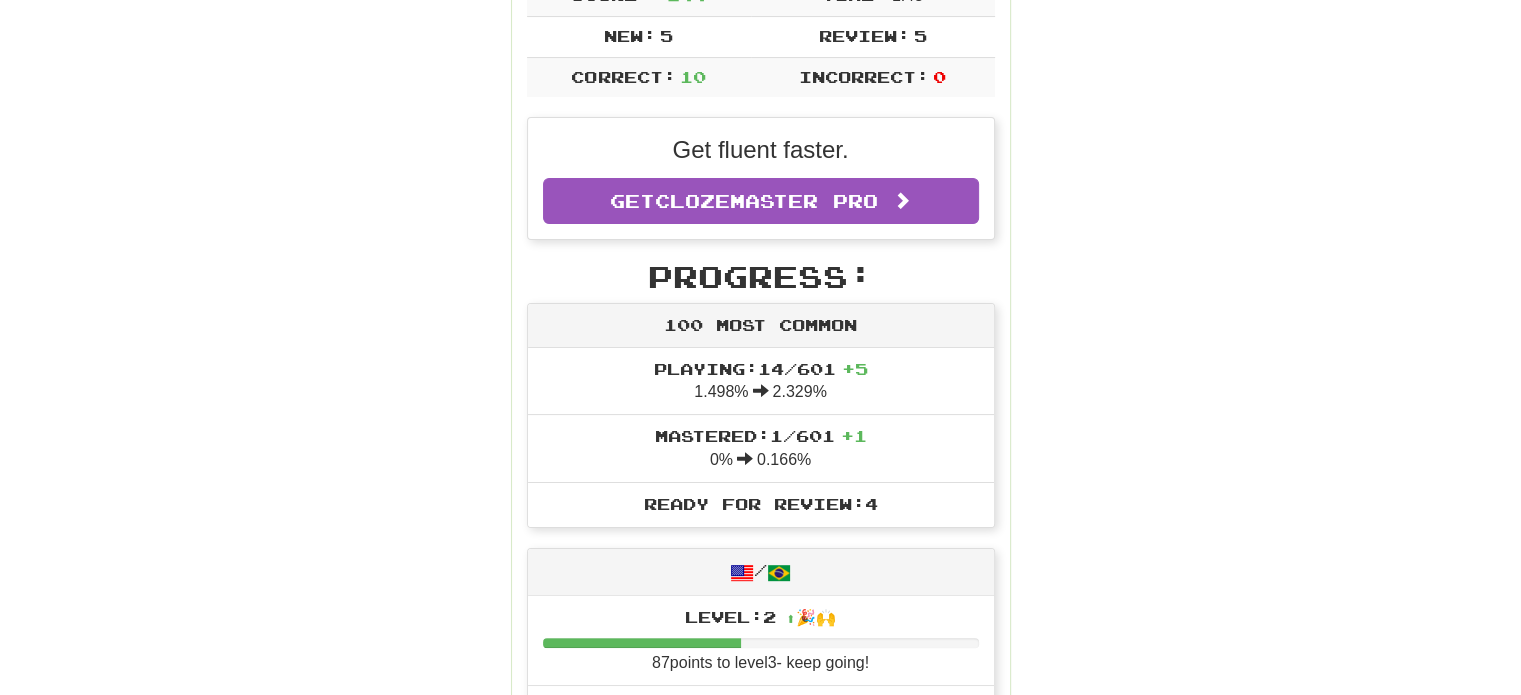 scroll, scrollTop: 0, scrollLeft: 0, axis: both 